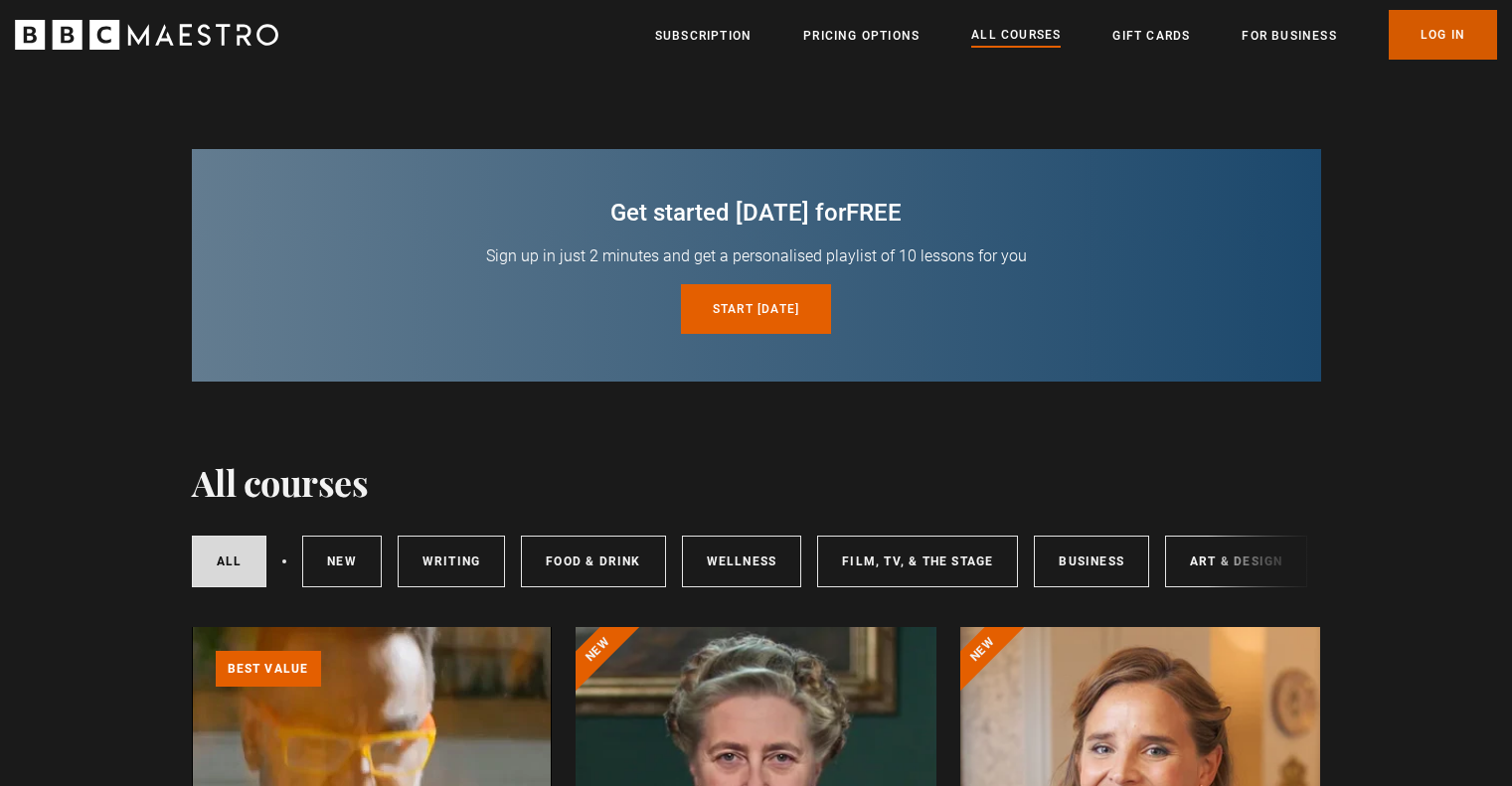 scroll, scrollTop: 0, scrollLeft: 0, axis: both 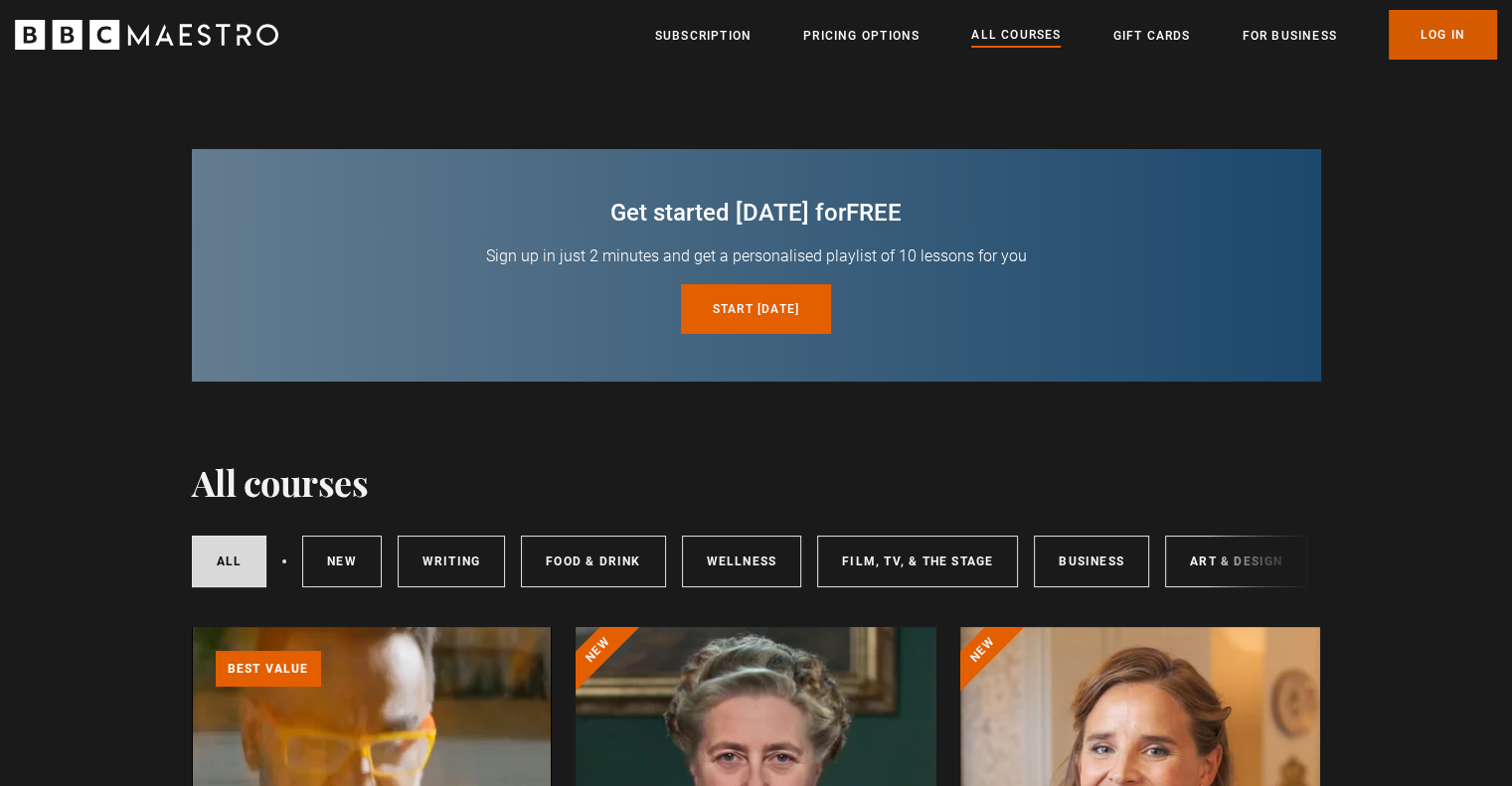click on "Log In" at bounding box center [1442, 35] 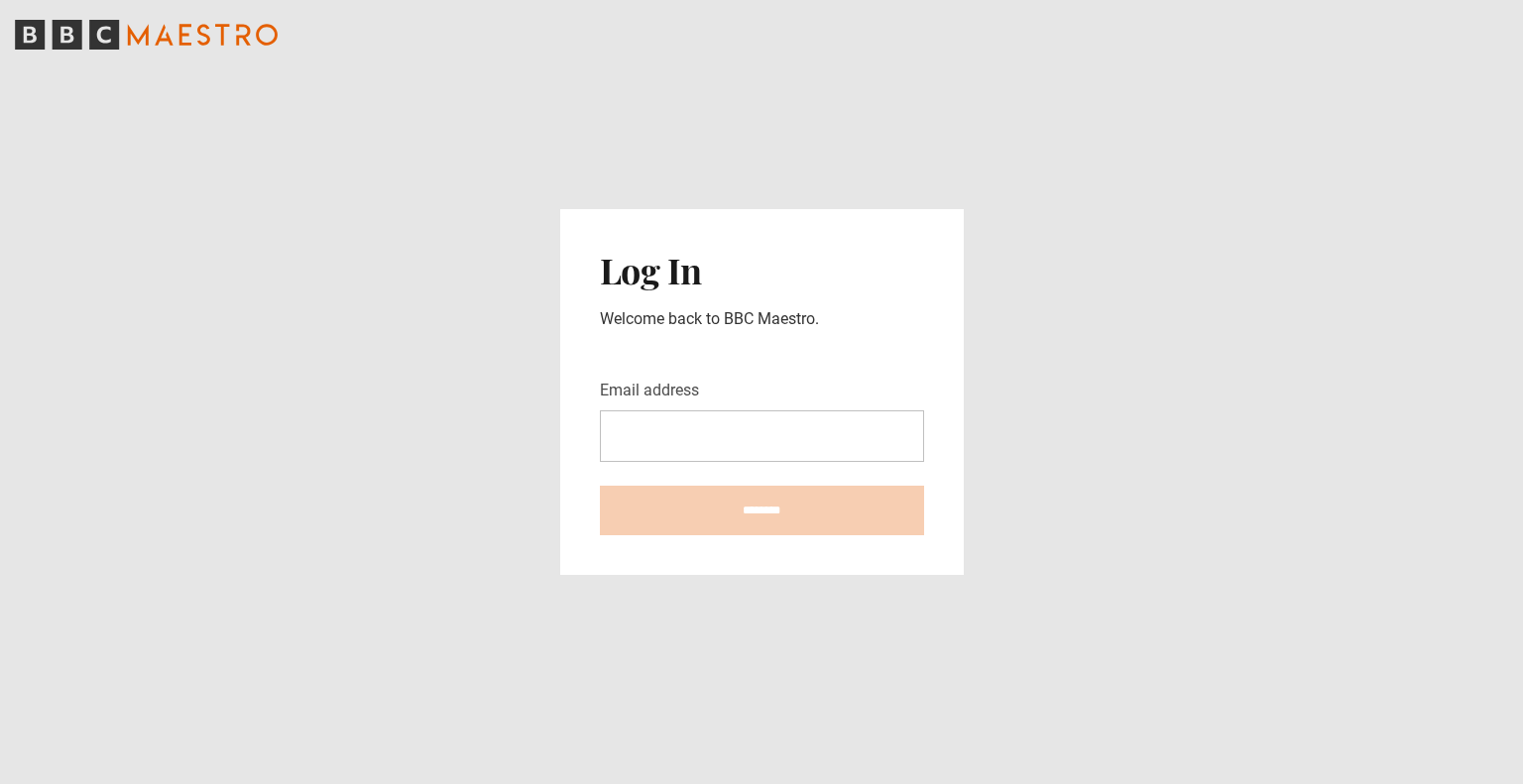scroll, scrollTop: 0, scrollLeft: 0, axis: both 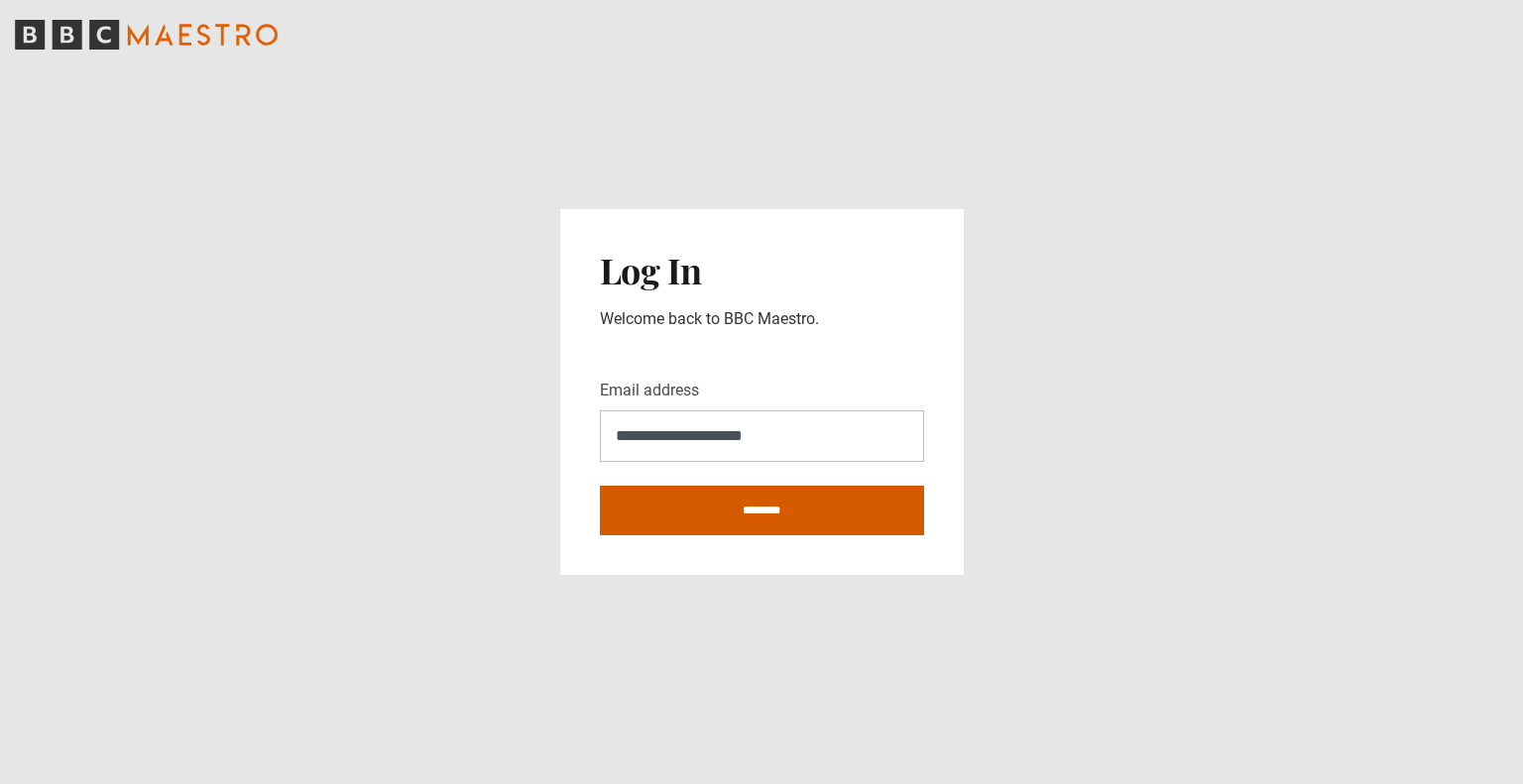 click on "********" at bounding box center [762, 510] 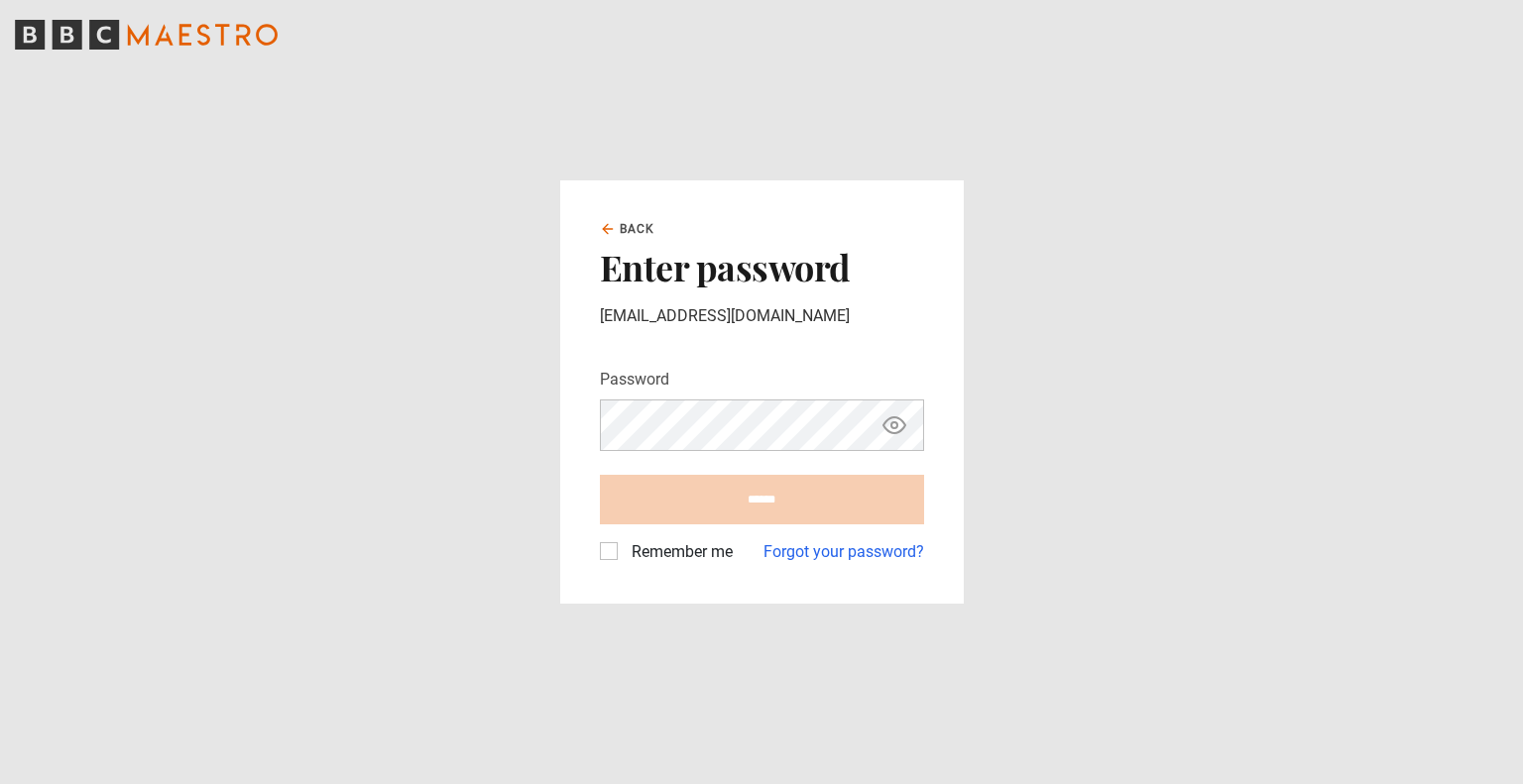 scroll, scrollTop: 0, scrollLeft: 0, axis: both 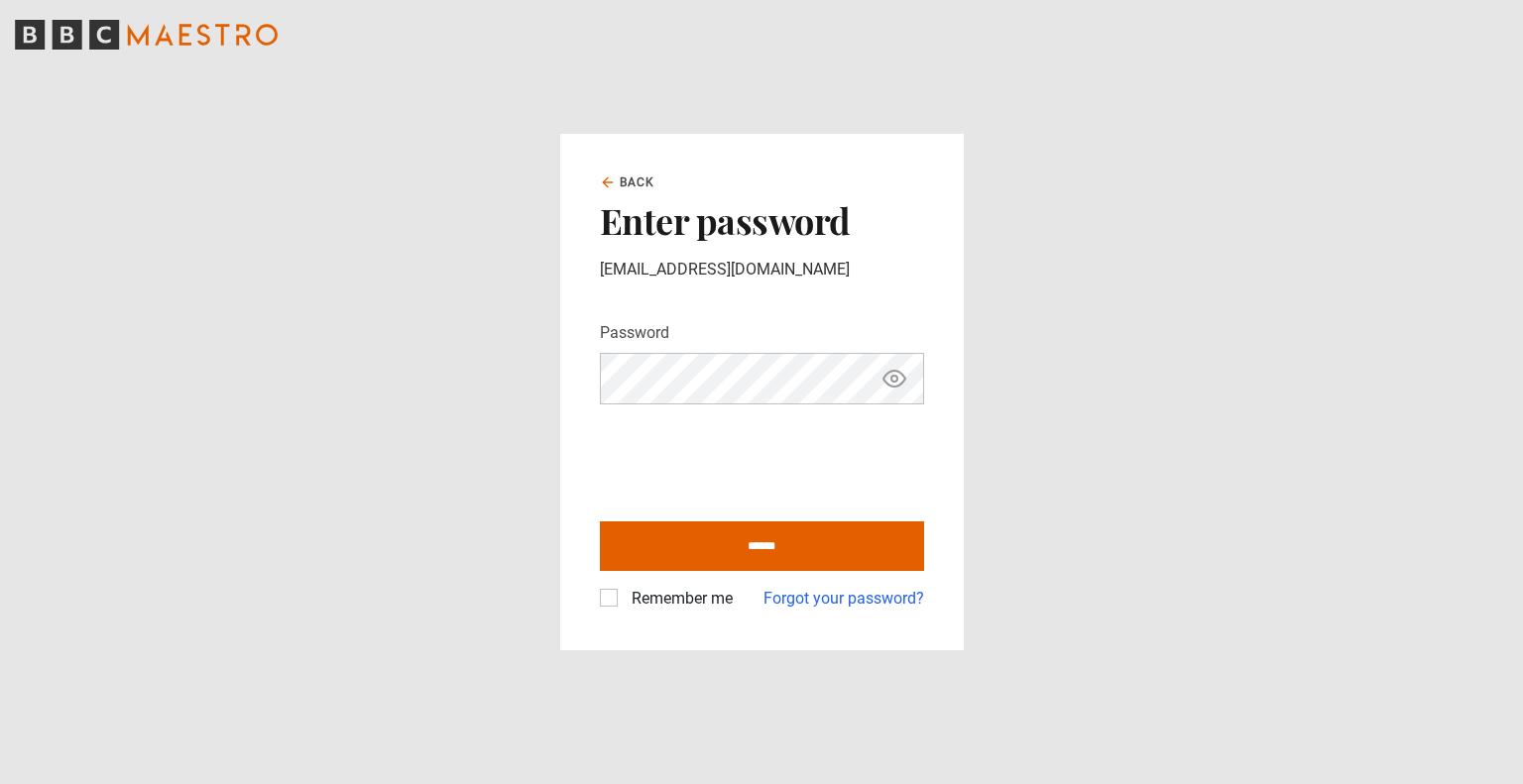 click on "Remember me" at bounding box center (678, 599) 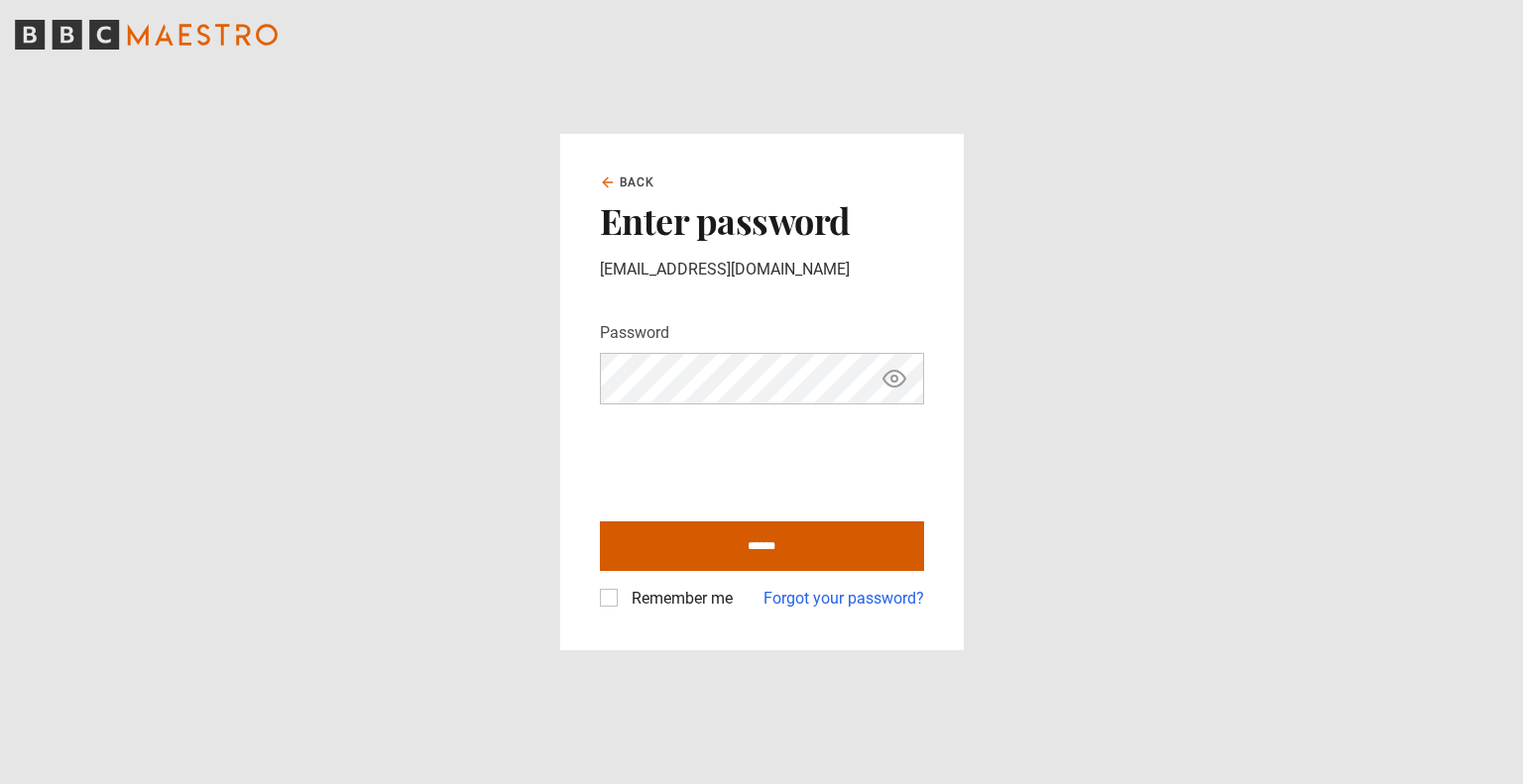 click on "******" at bounding box center [762, 546] 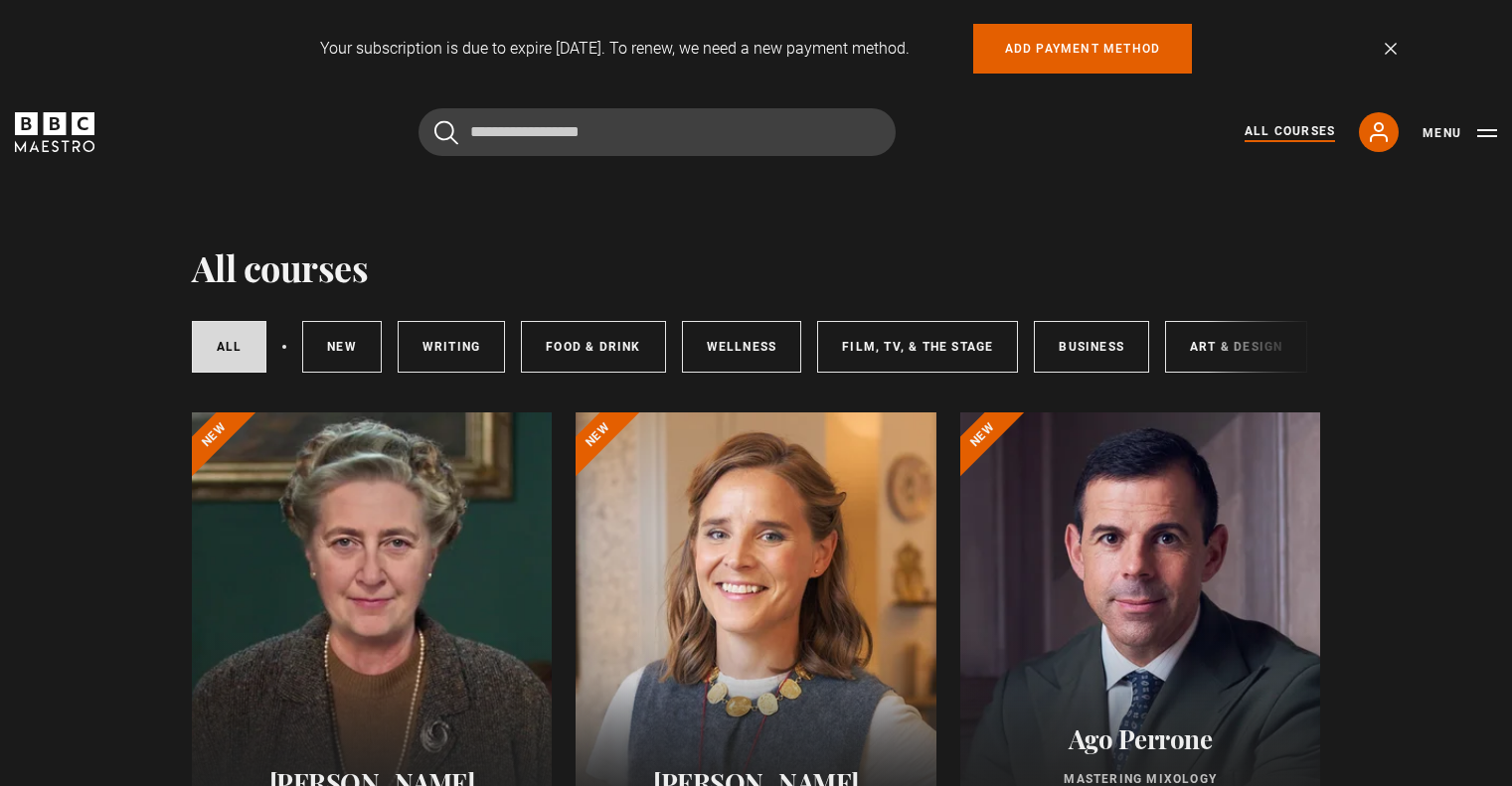 scroll, scrollTop: 0, scrollLeft: 0, axis: both 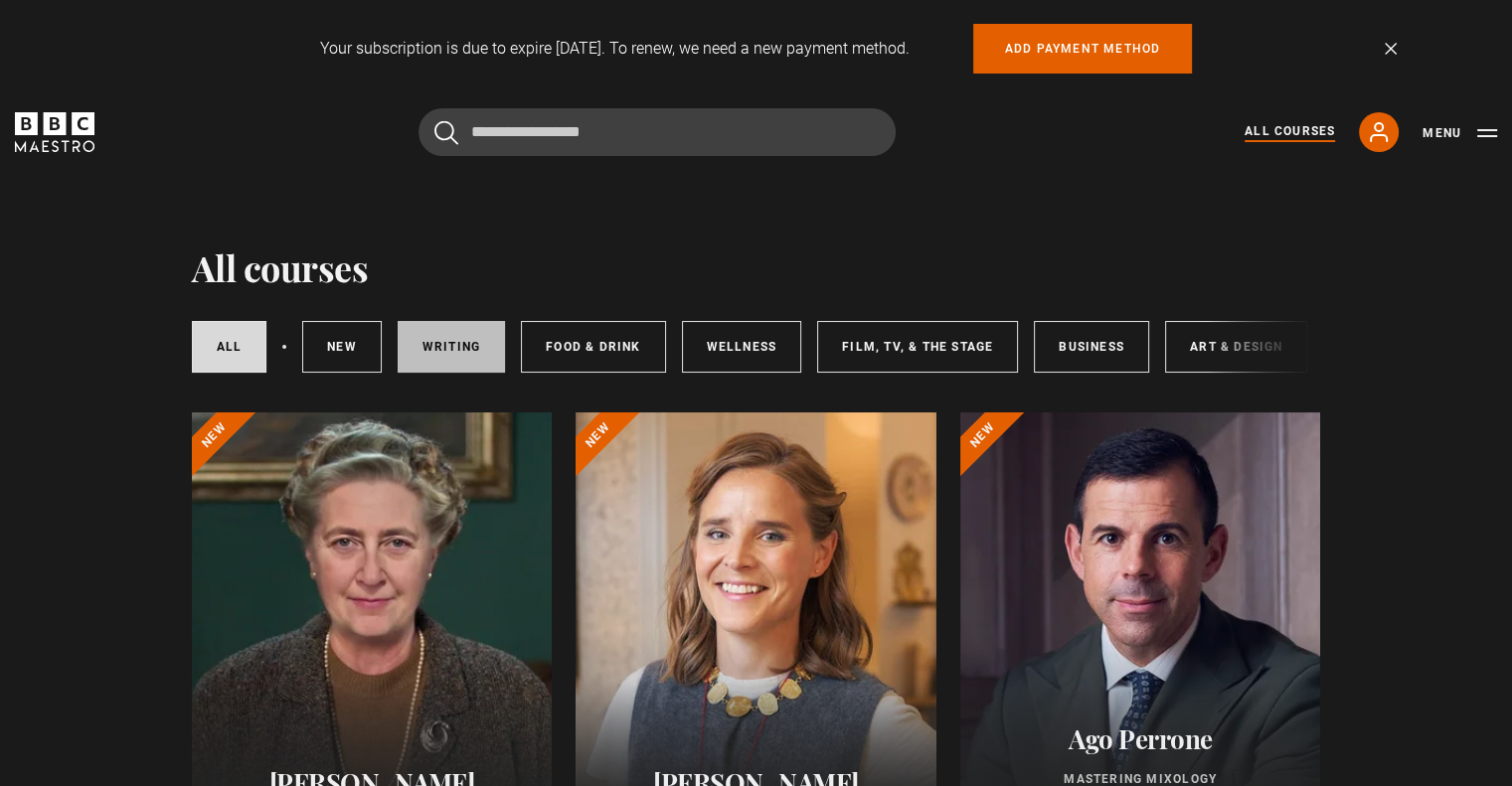click on "Writing" at bounding box center (451, 347) 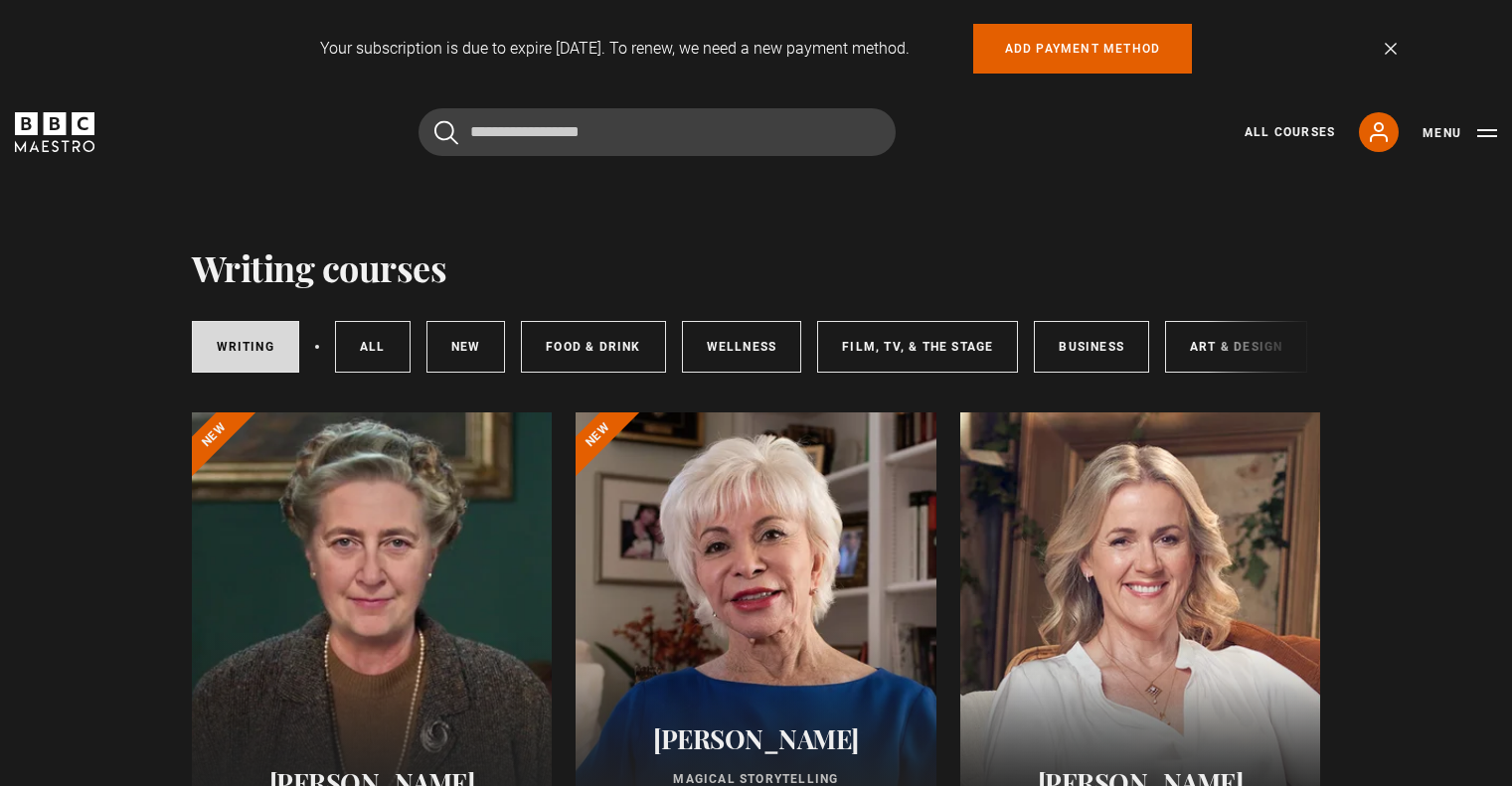 scroll, scrollTop: 0, scrollLeft: 0, axis: both 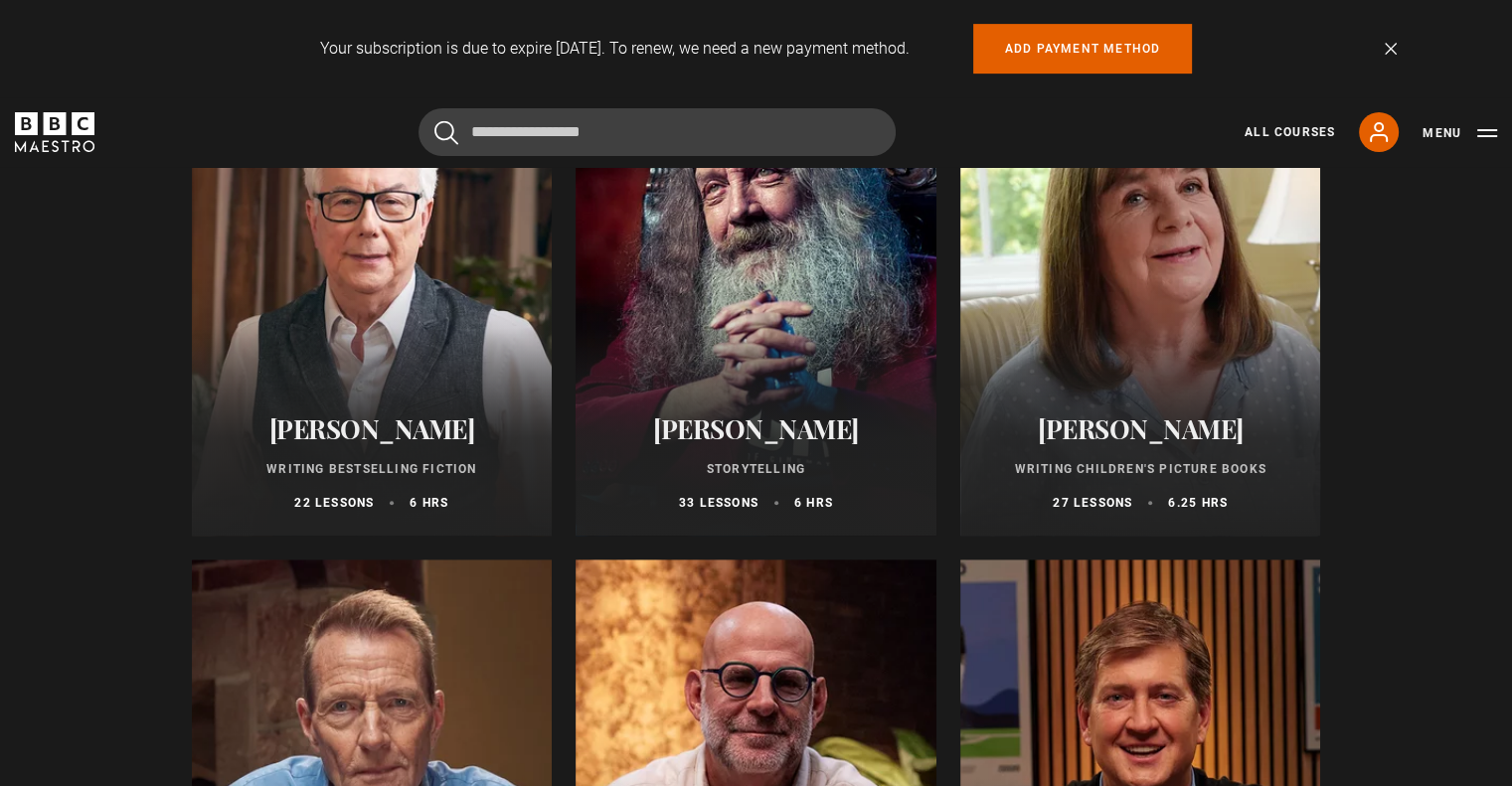 click at bounding box center (1140, 297) 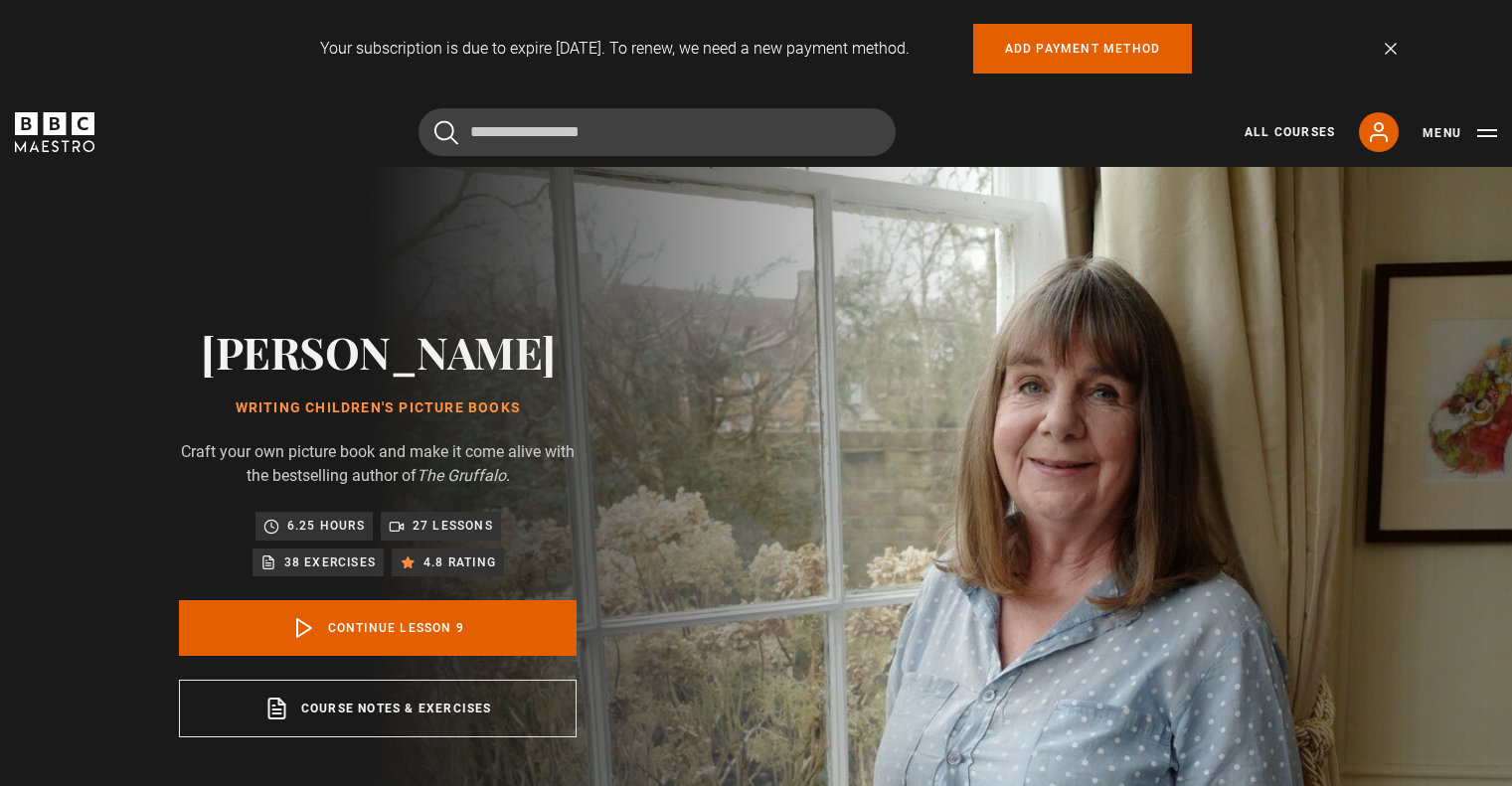 scroll, scrollTop: 895, scrollLeft: 0, axis: vertical 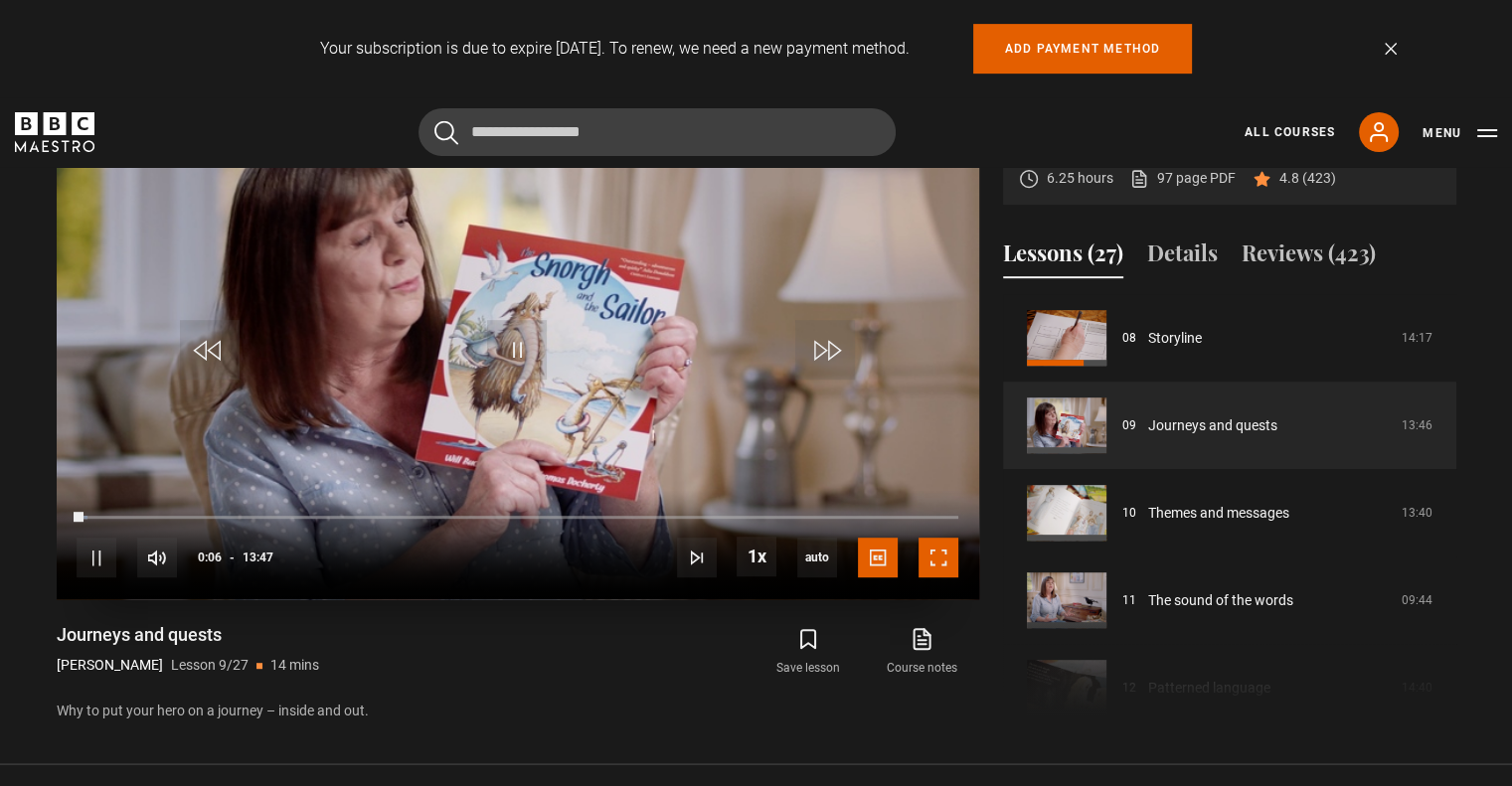 click at bounding box center [938, 557] 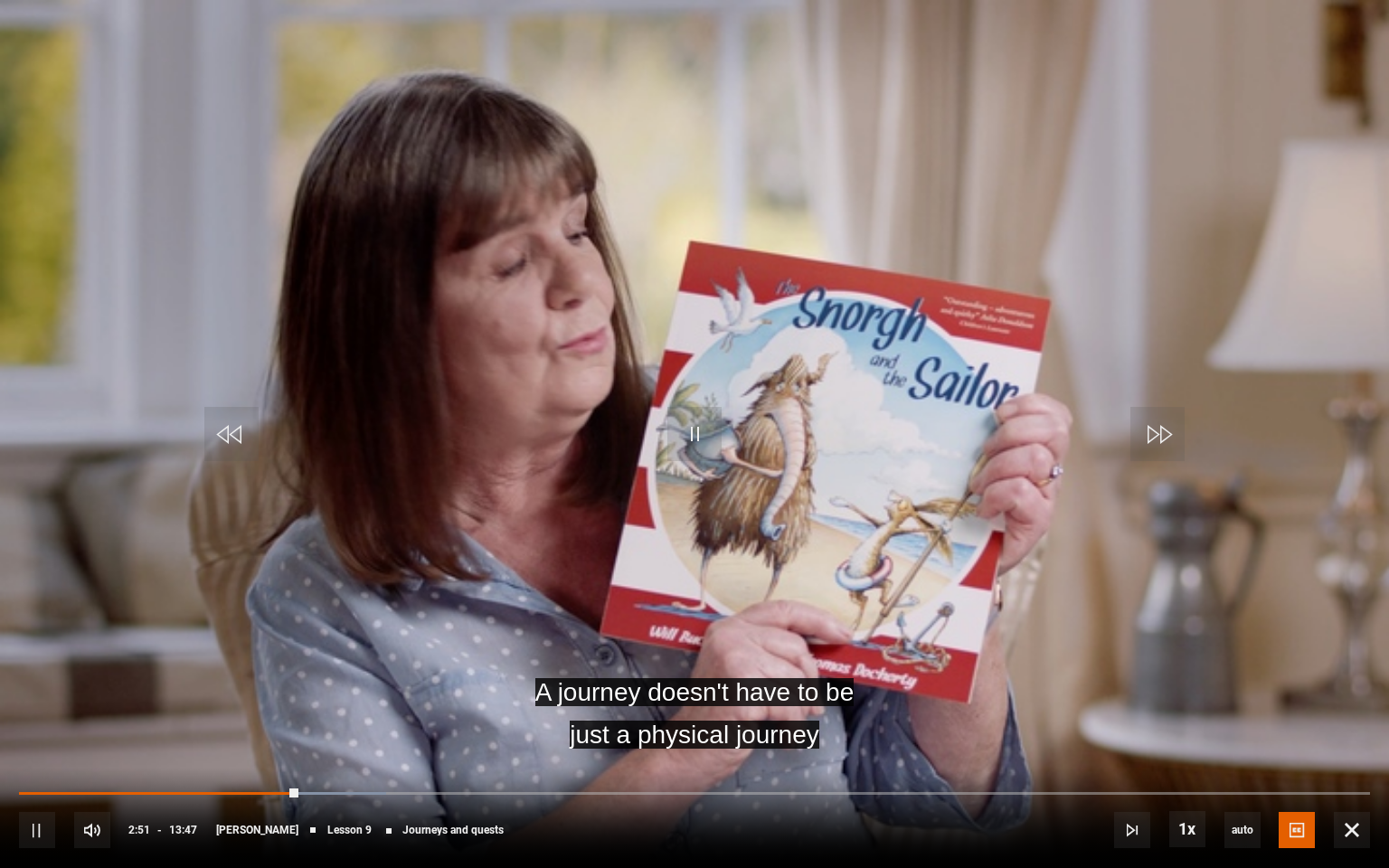 click at bounding box center (694, 434) 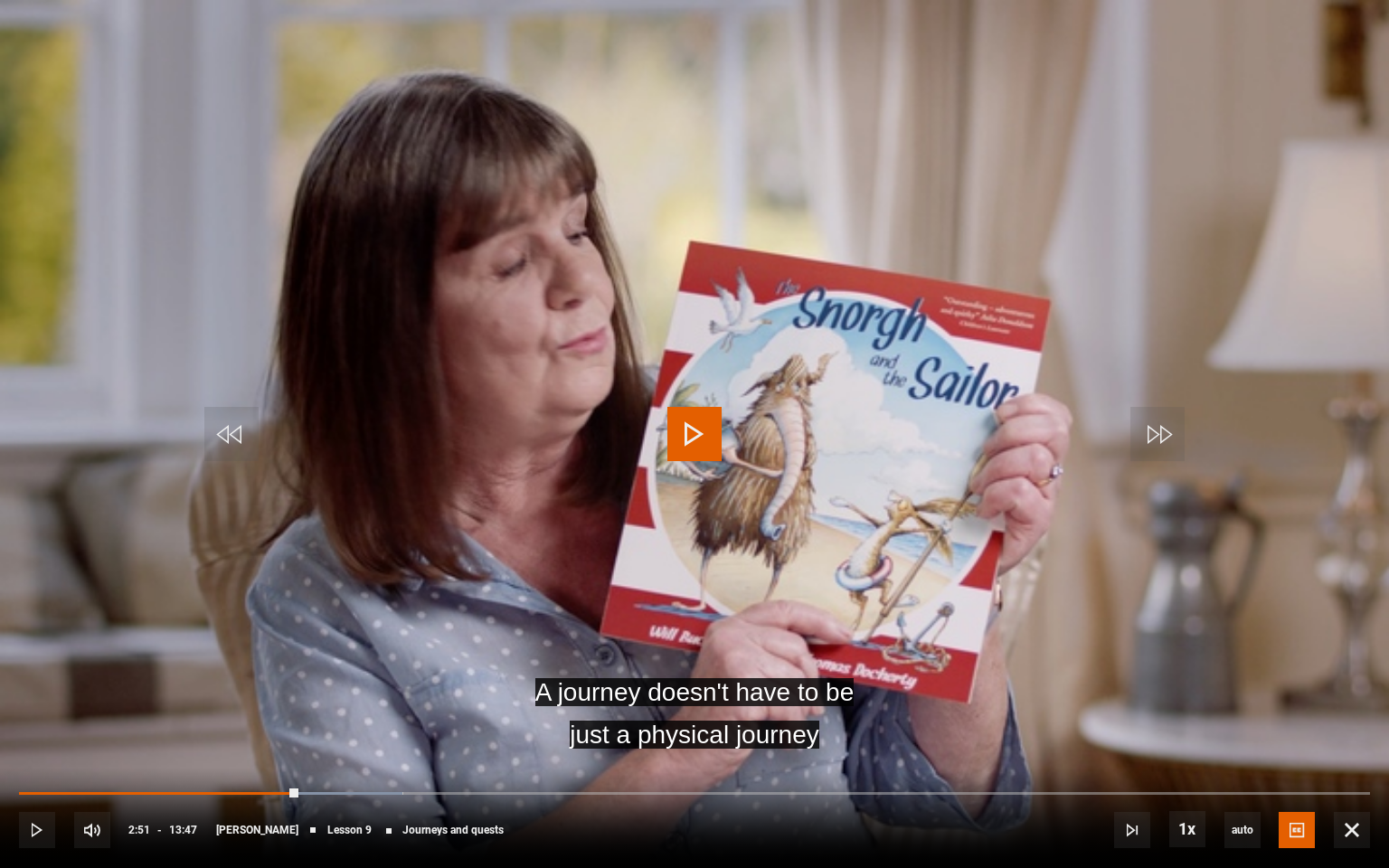 click at bounding box center [694, 434] 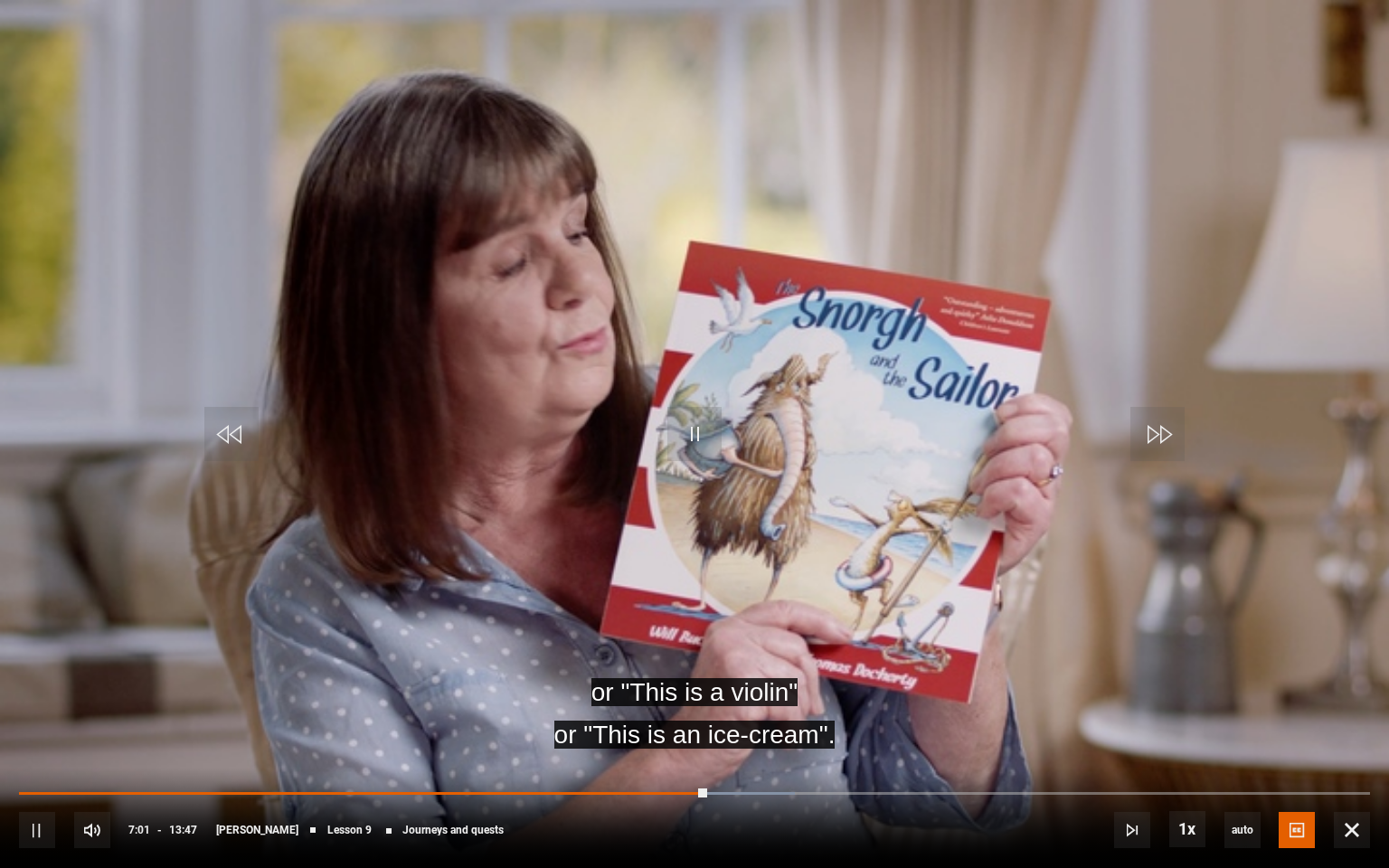 click at bounding box center [694, 434] 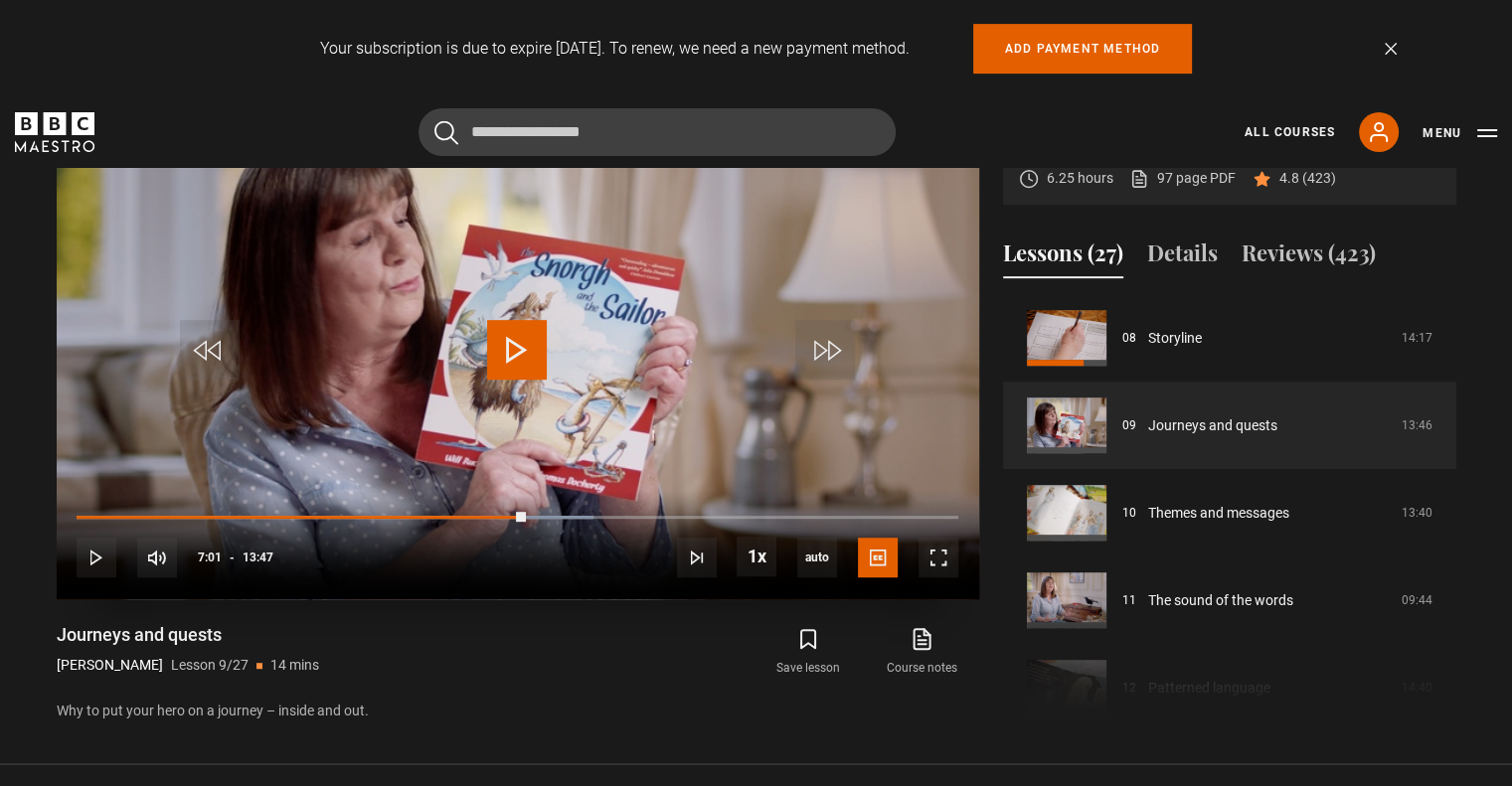 click at bounding box center (517, 350) 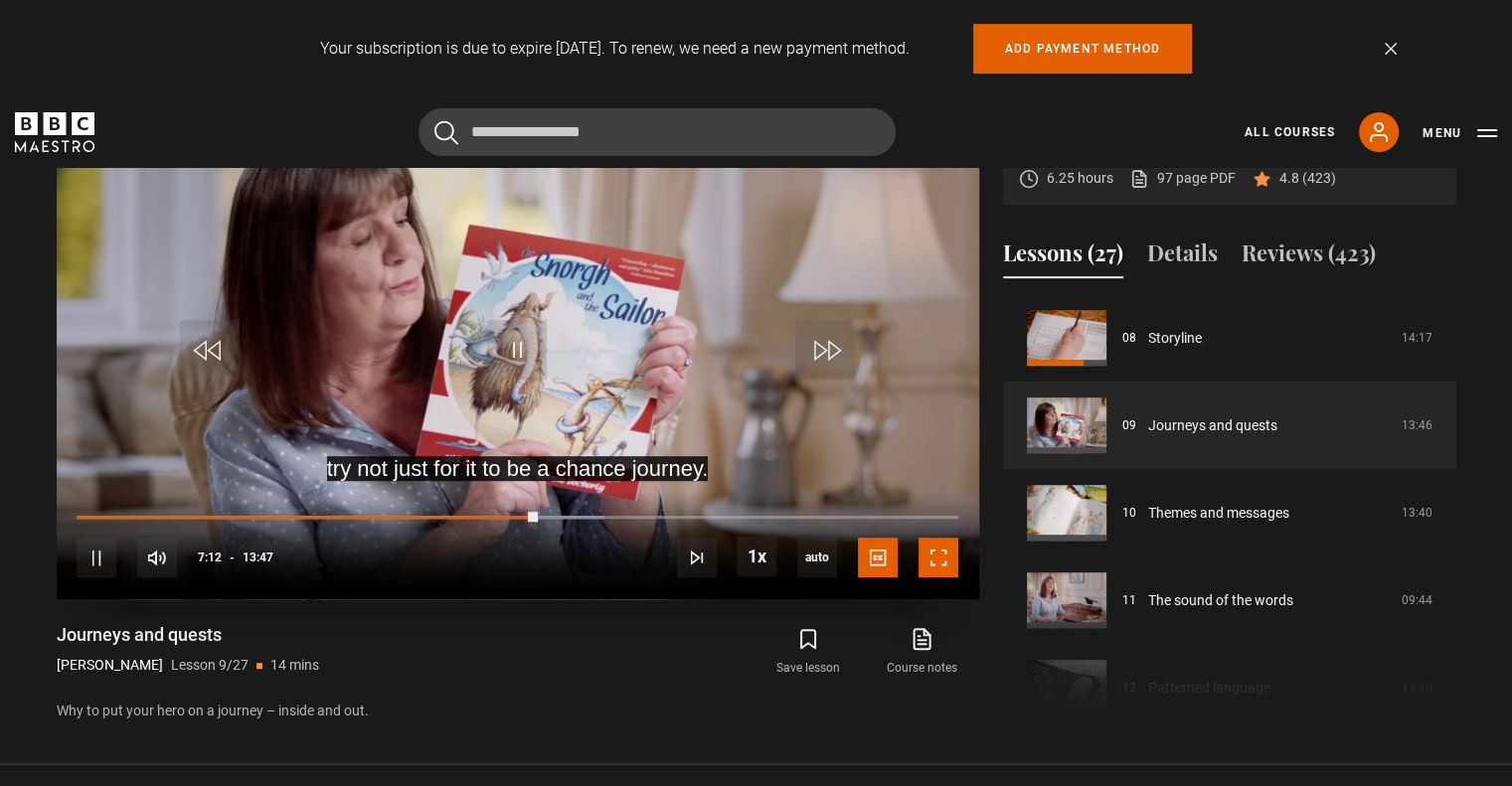 click at bounding box center (938, 557) 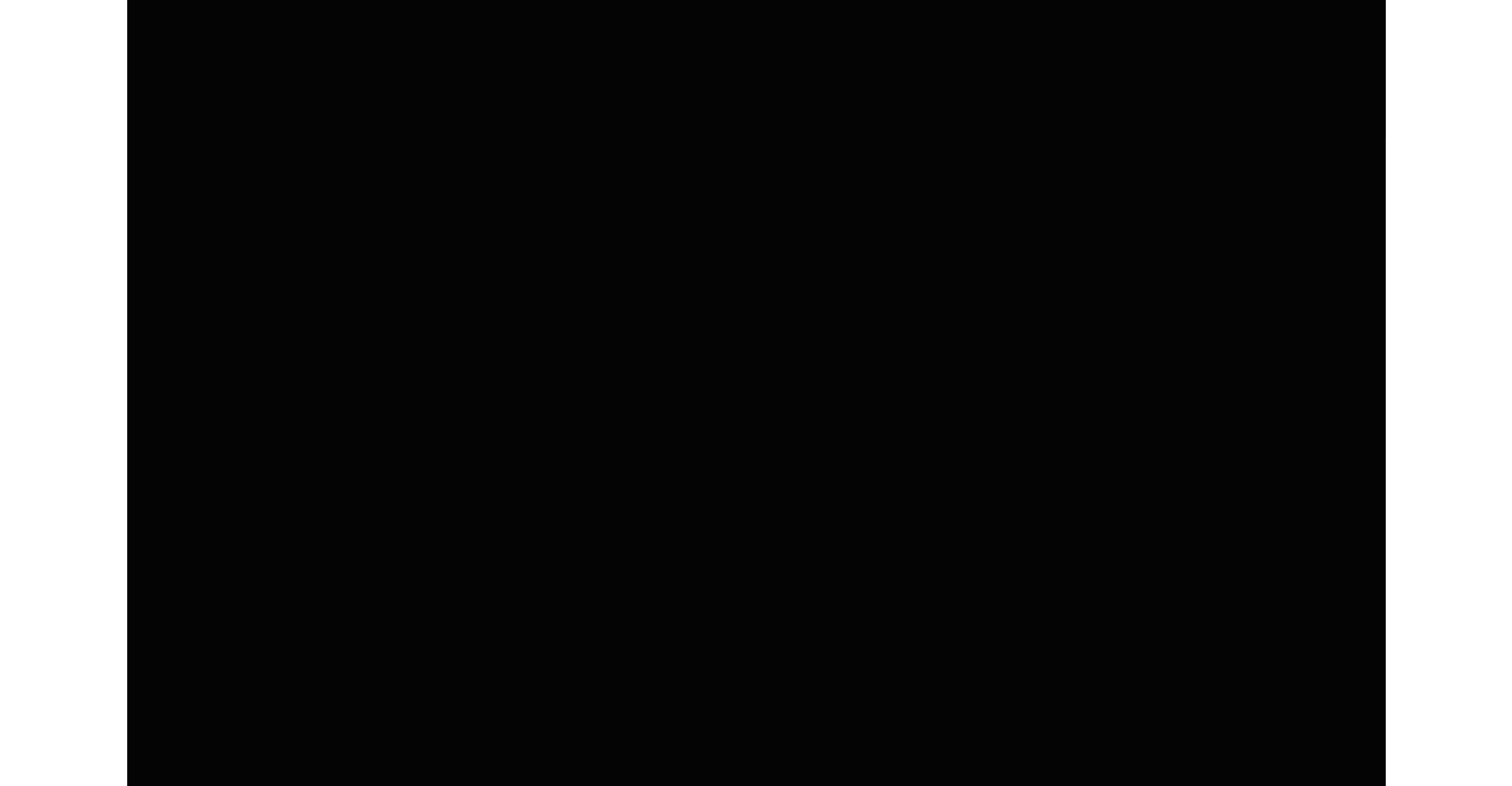 scroll, scrollTop: 1061, scrollLeft: 0, axis: vertical 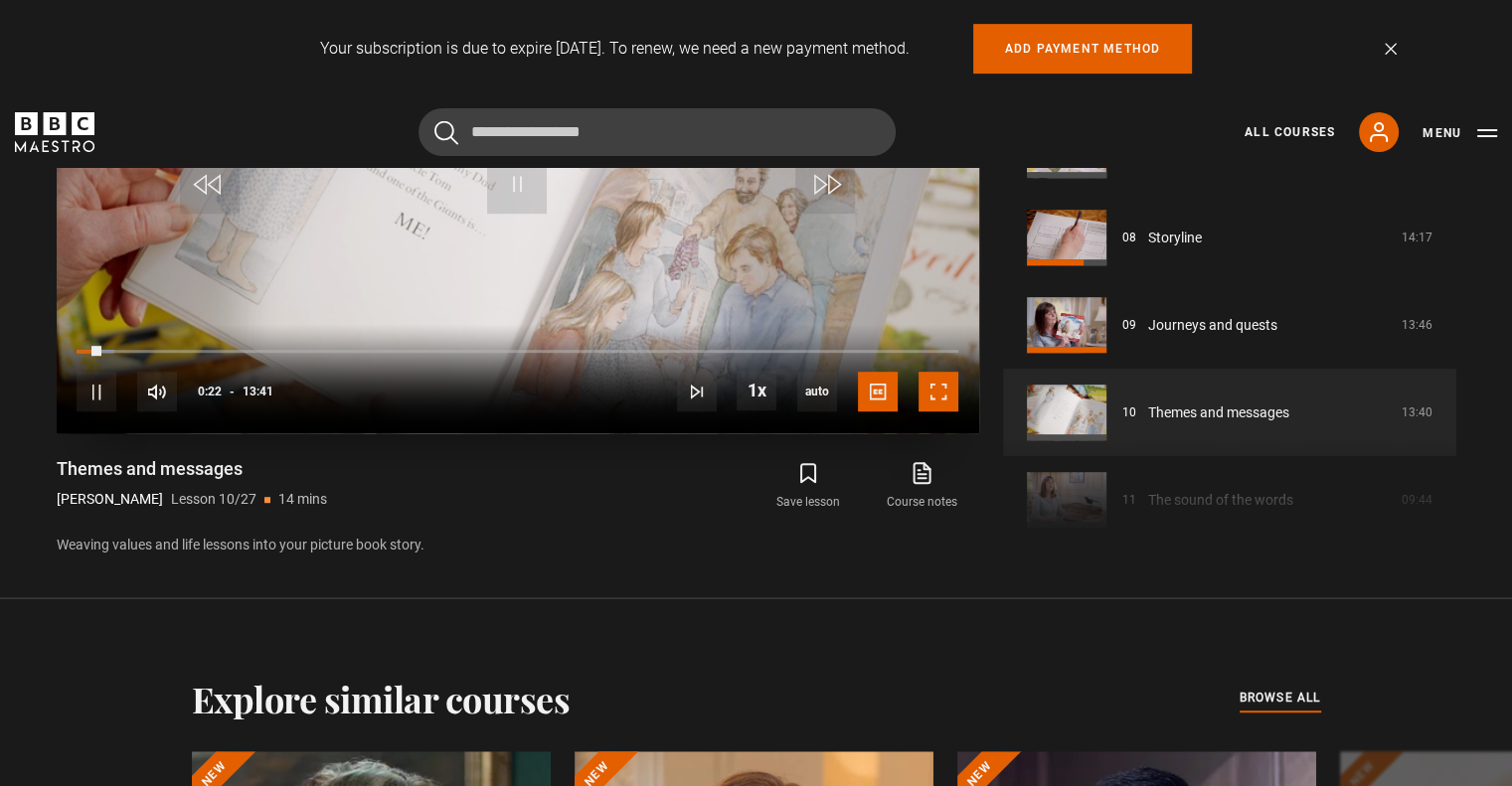 click at bounding box center (938, 392) 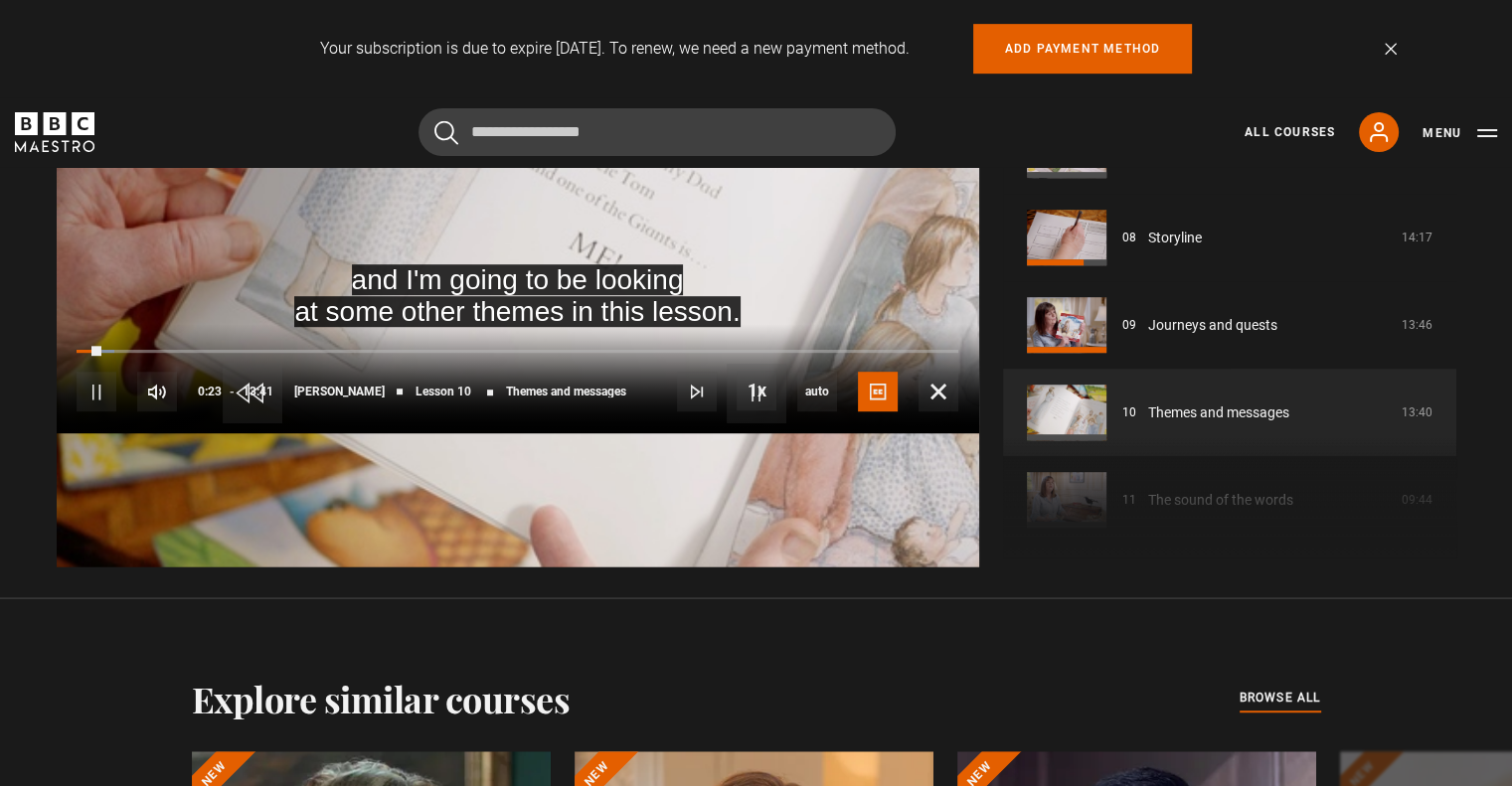 scroll, scrollTop: 975, scrollLeft: 0, axis: vertical 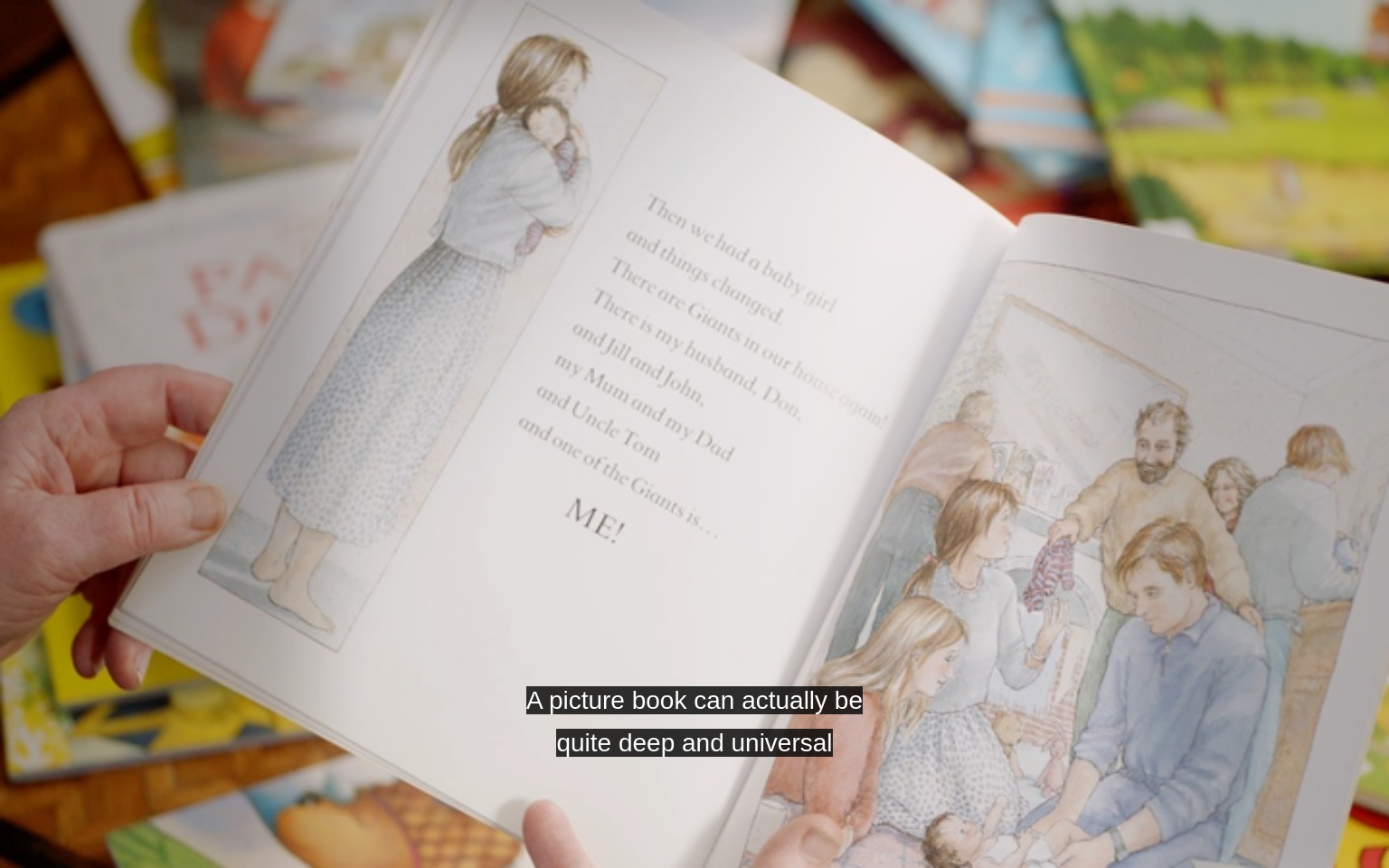 drag, startPoint x: 842, startPoint y: 467, endPoint x: 780, endPoint y: 547, distance: 101.21265 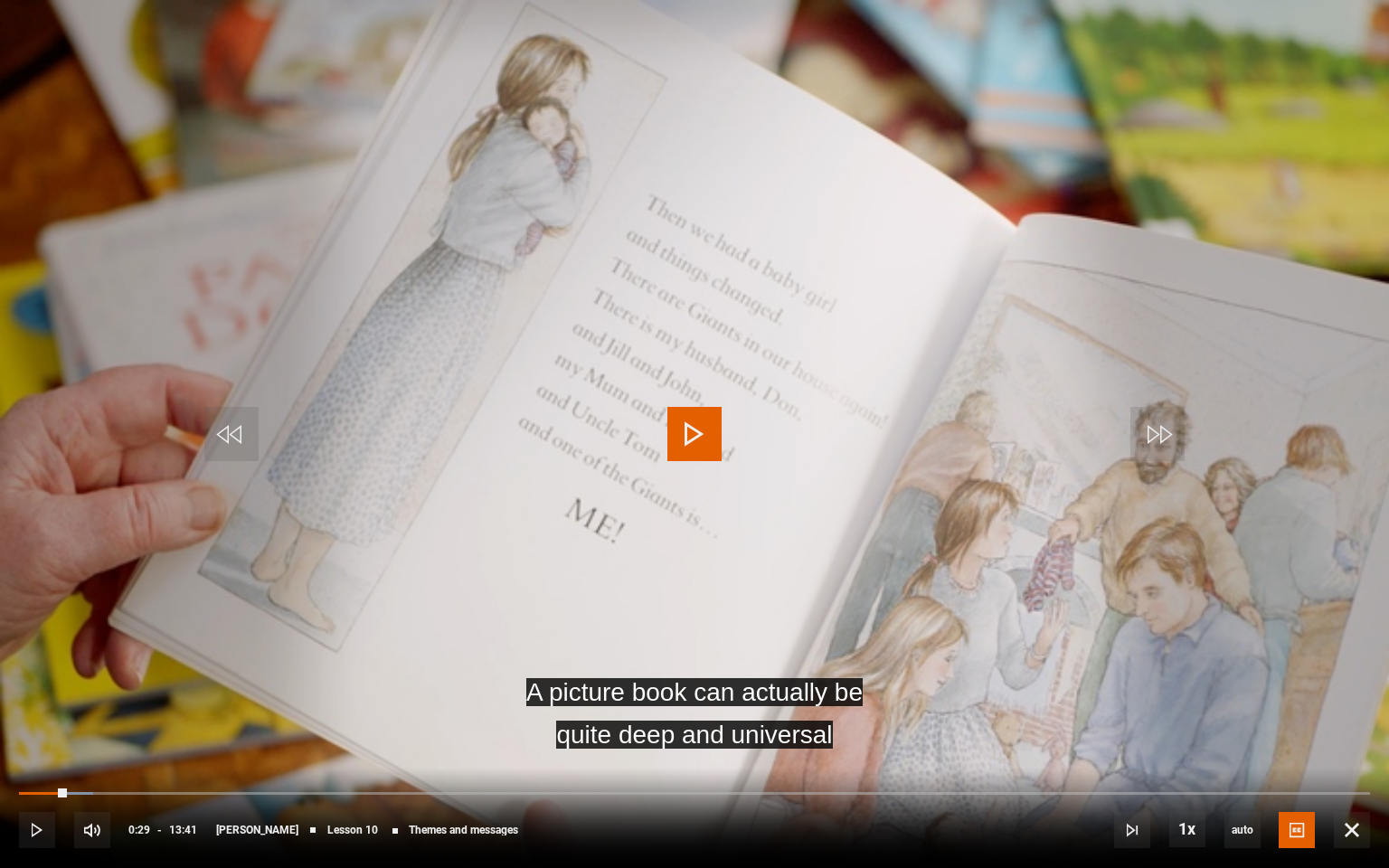 click at bounding box center [694, 434] 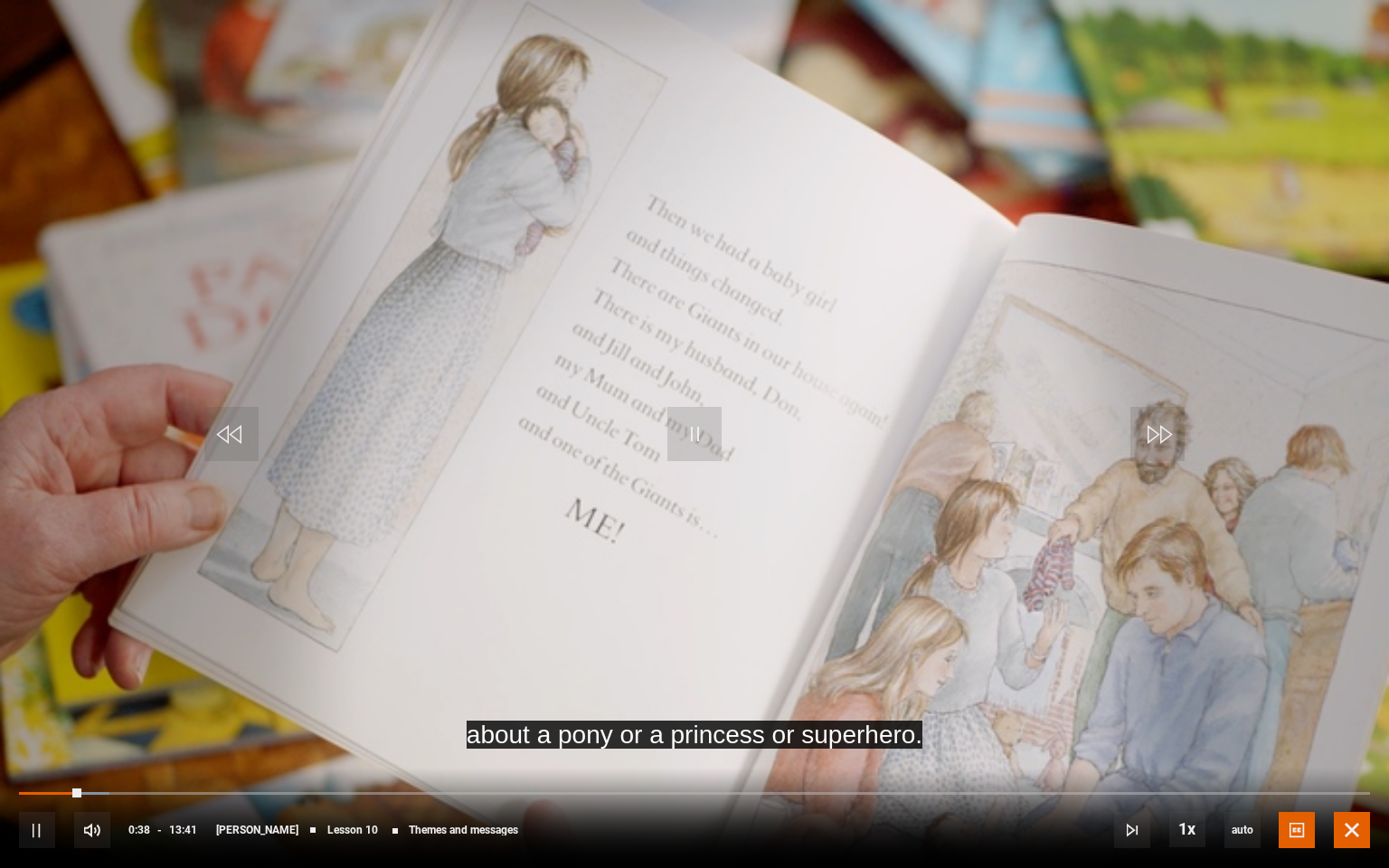 click at bounding box center (1352, 830) 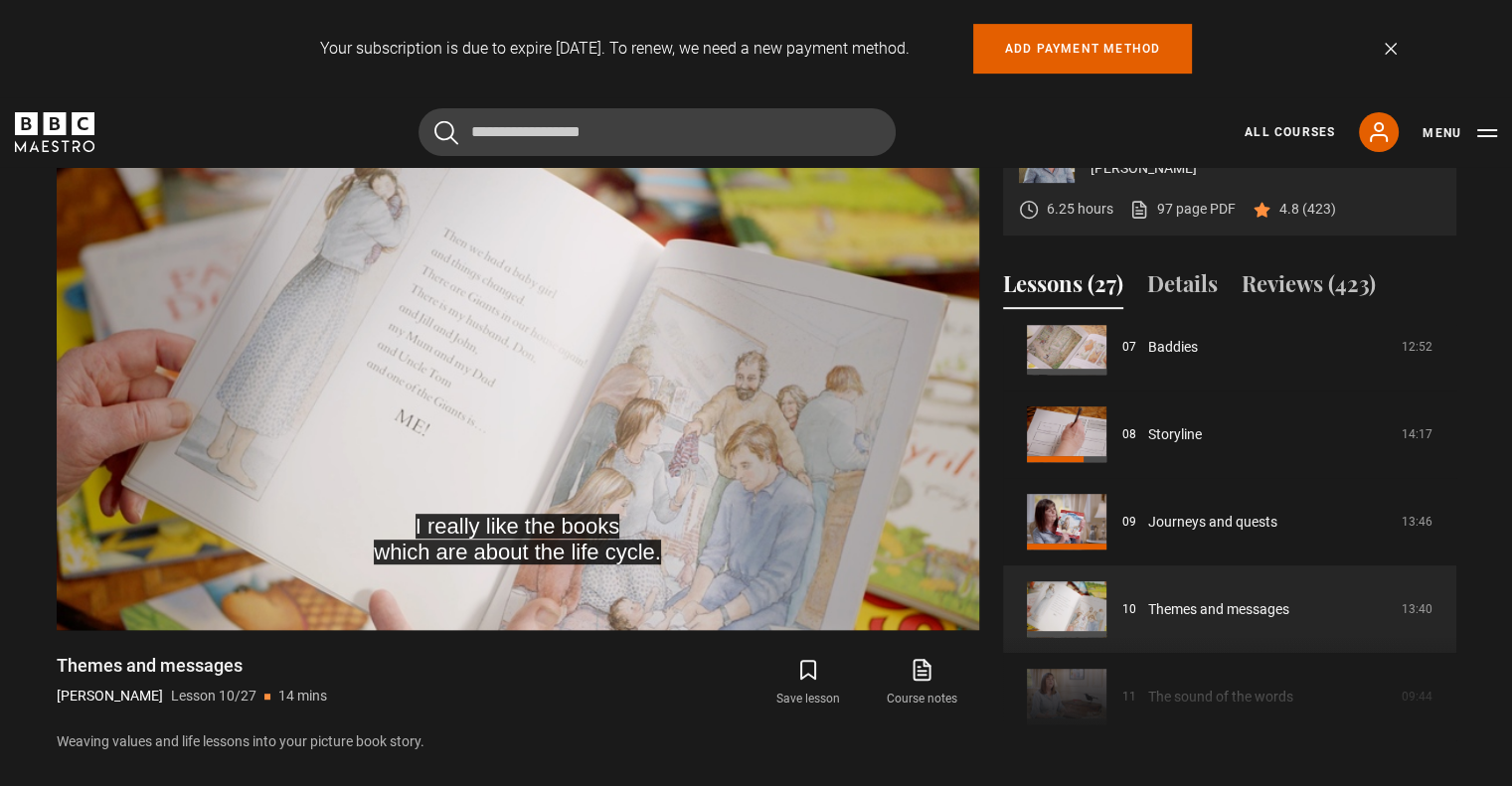 scroll, scrollTop: 794, scrollLeft: 0, axis: vertical 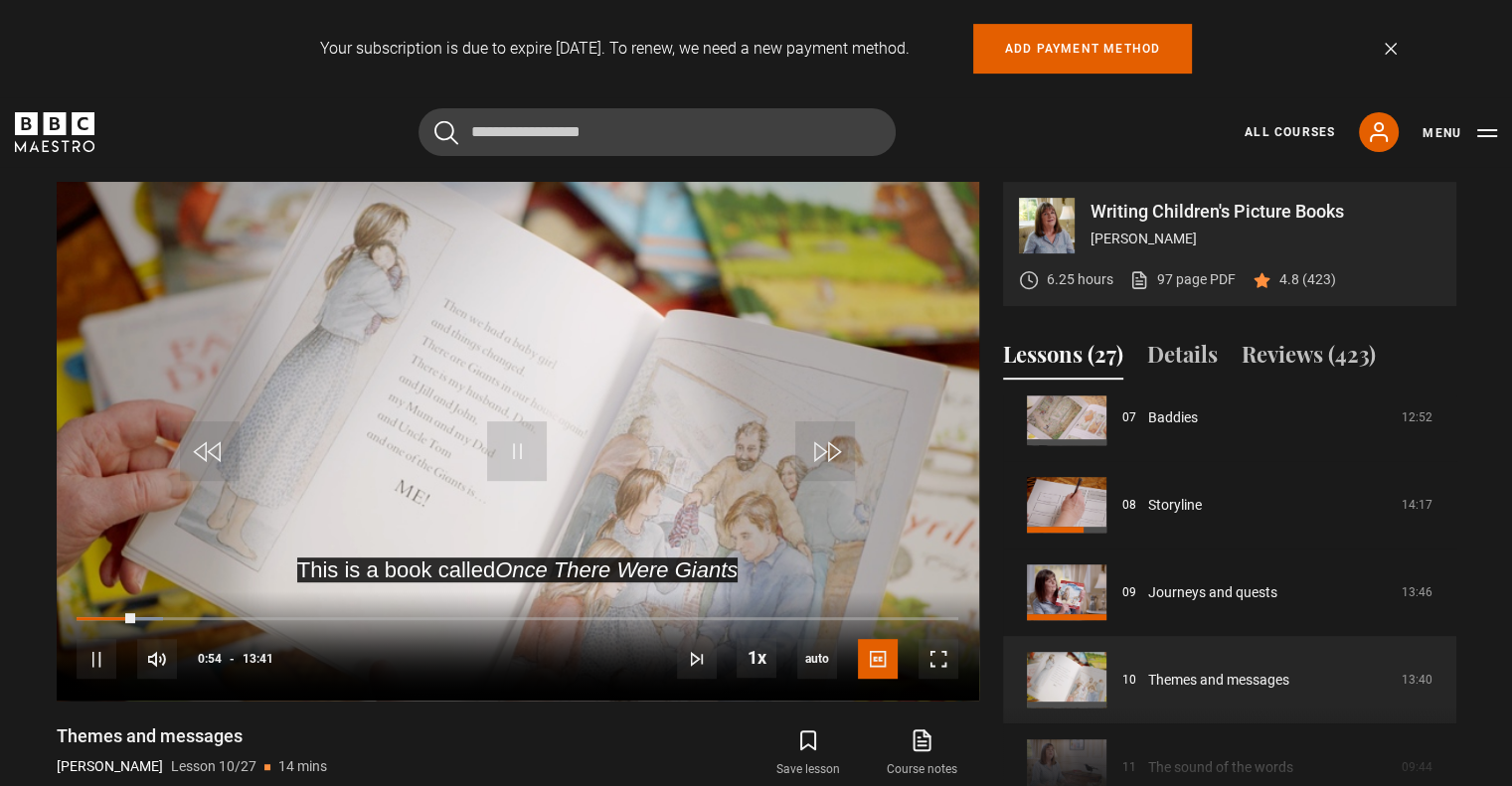 drag, startPoint x: 453, startPoint y: 250, endPoint x: 990, endPoint y: 100, distance: 557.5563 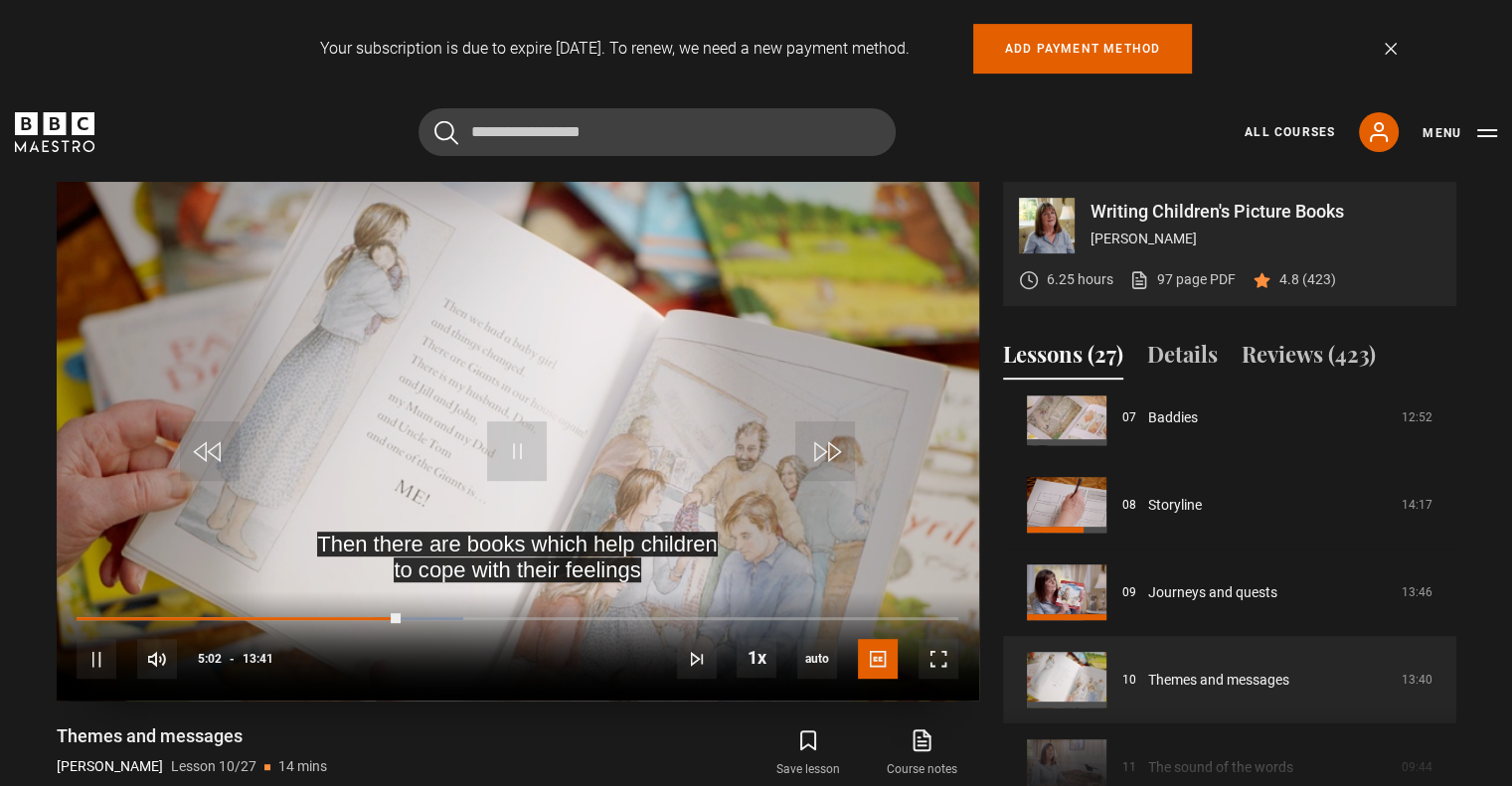click at bounding box center [518, 441] 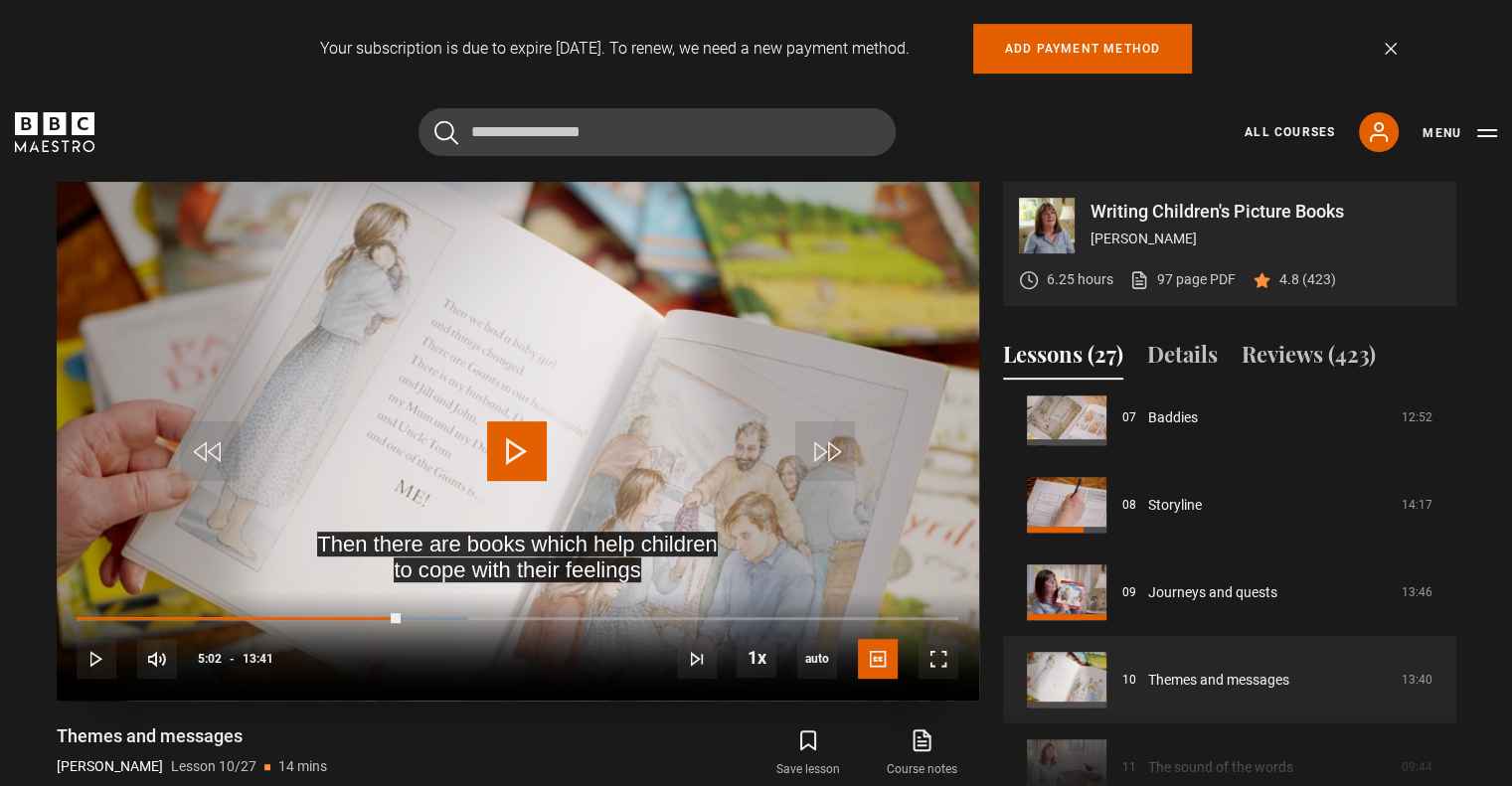 click at bounding box center [517, 451] 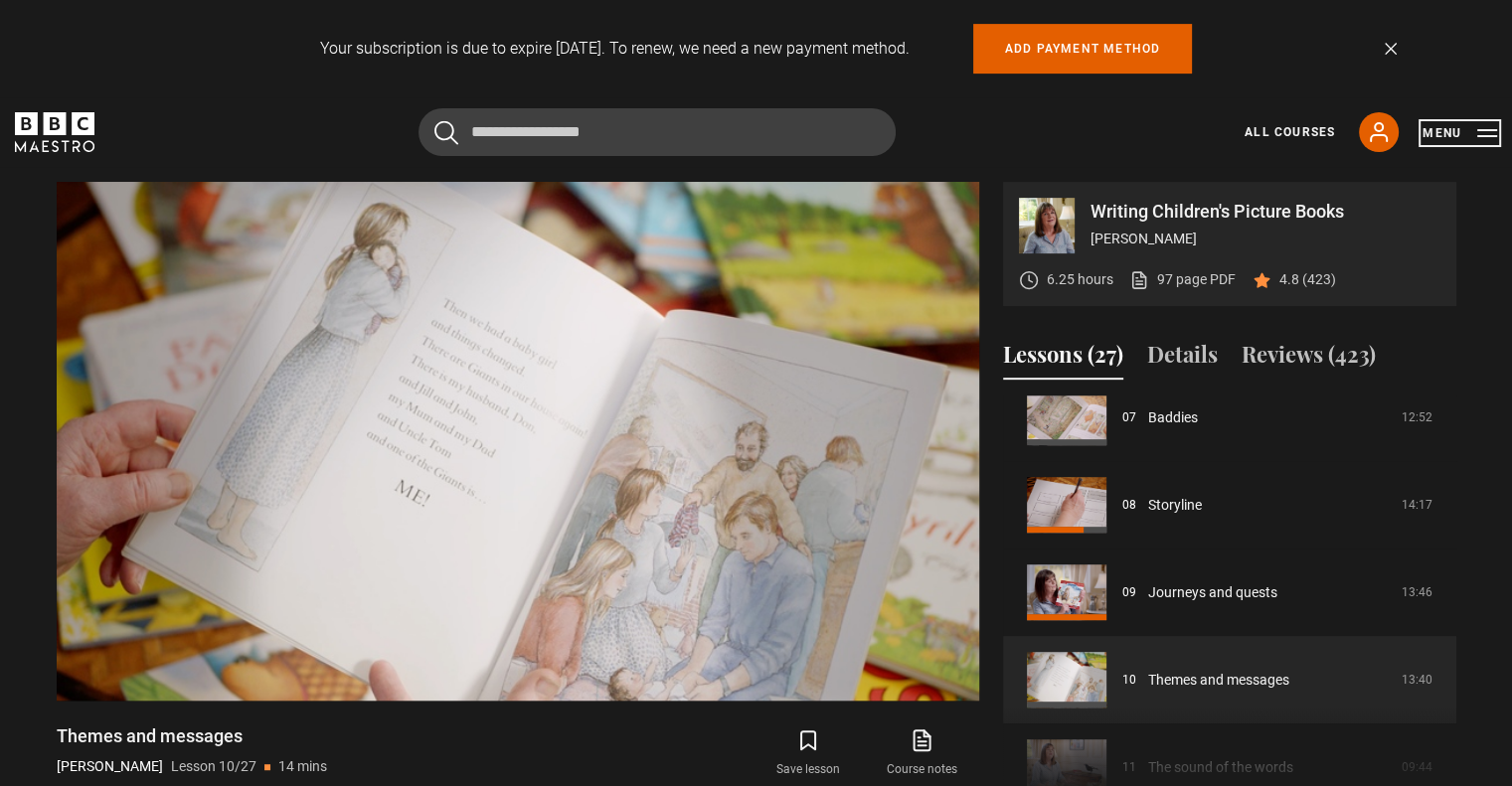 click on "Menu" at bounding box center [1459, 133] 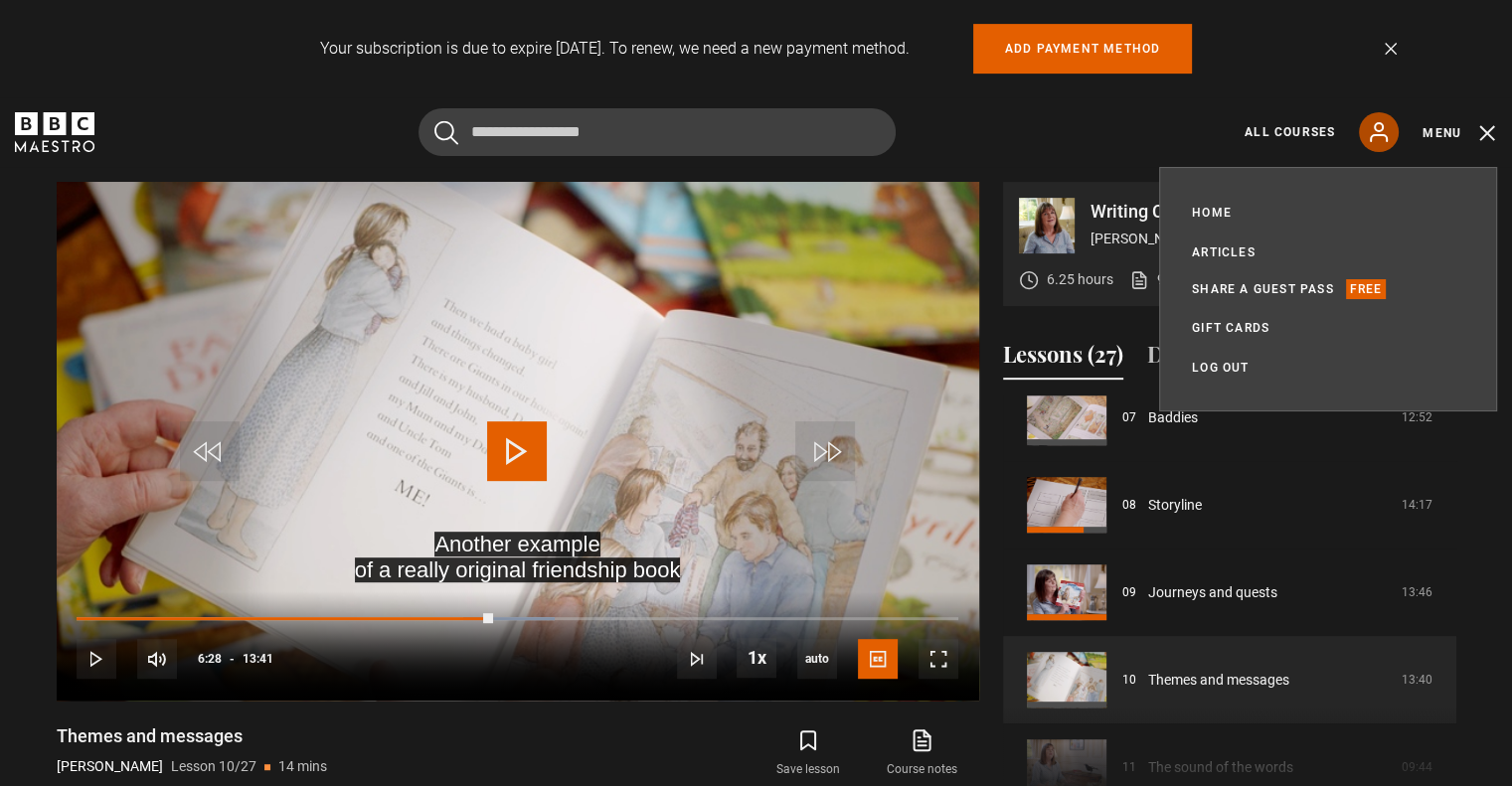 click 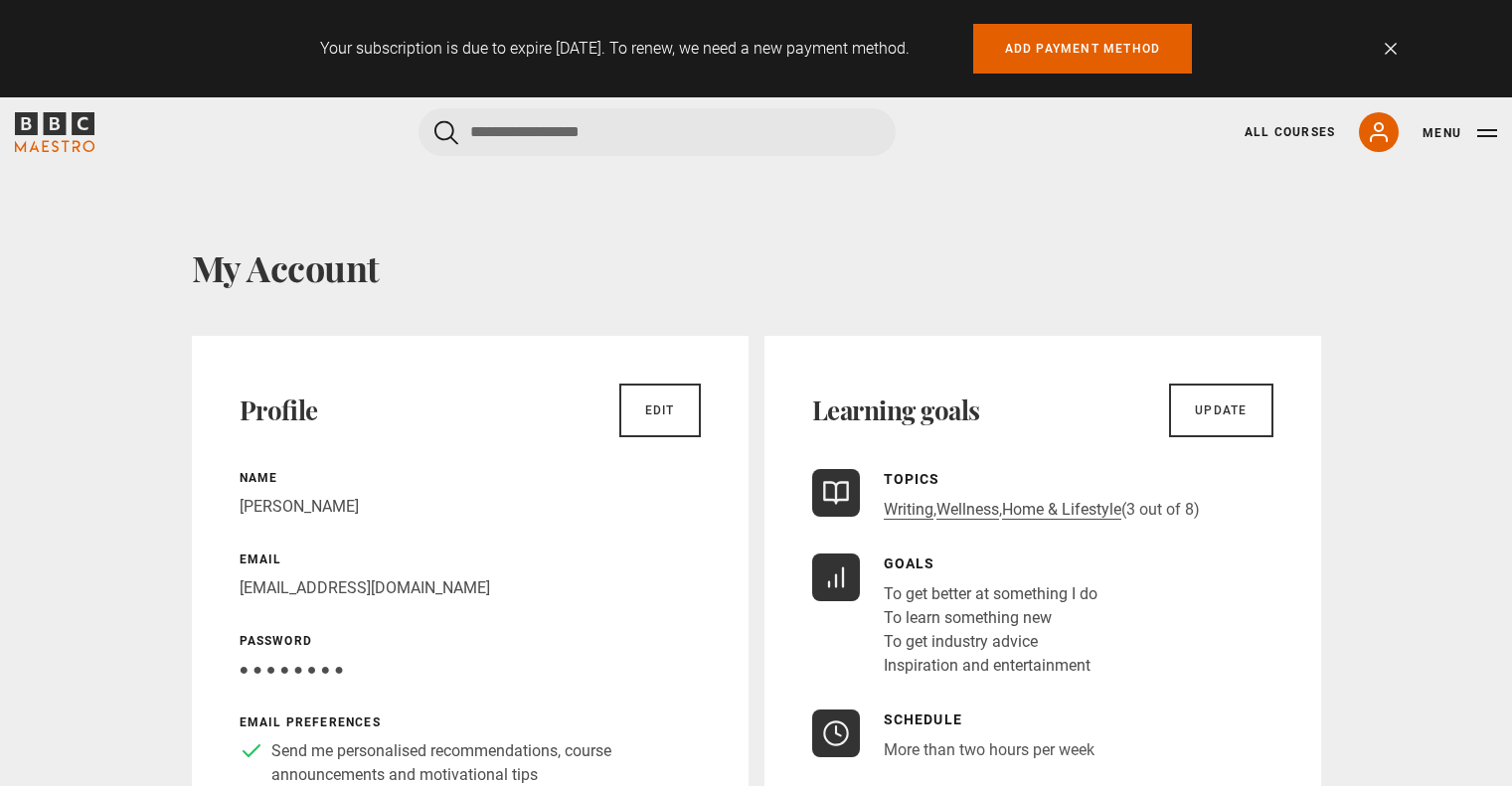 scroll, scrollTop: 0, scrollLeft: 0, axis: both 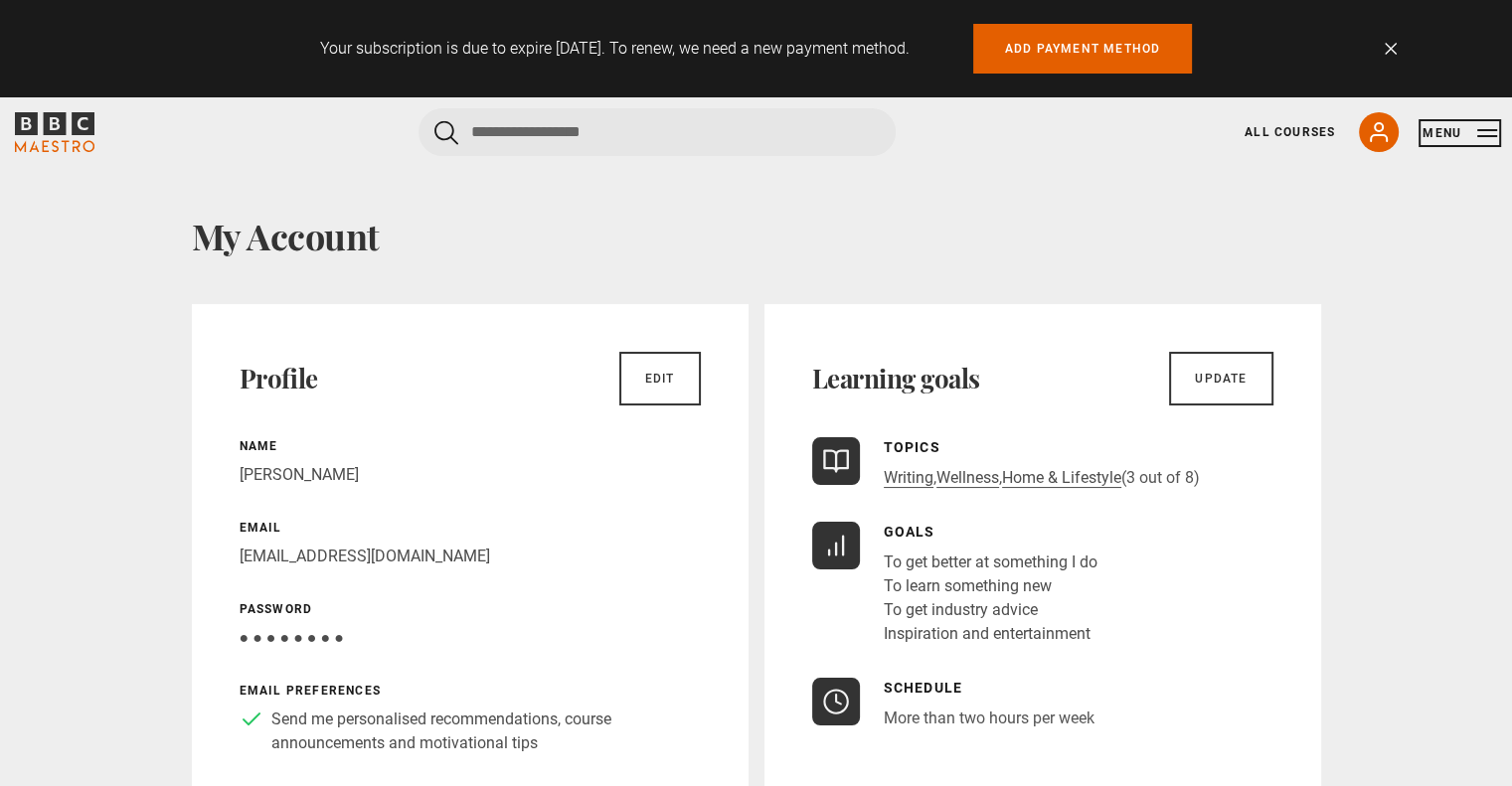 click on "Menu" at bounding box center [1459, 133] 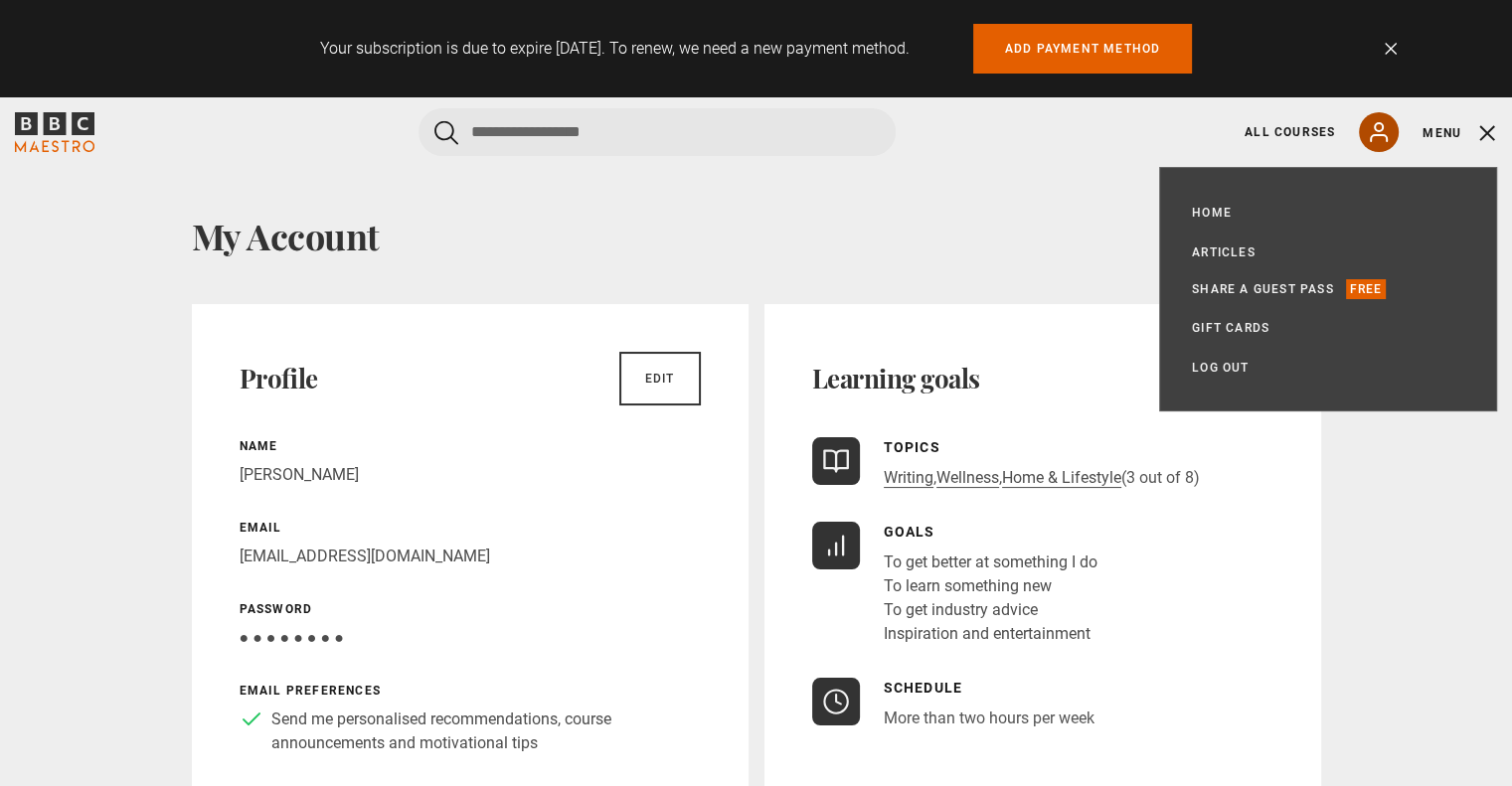click on "My Account" at bounding box center [1379, 132] 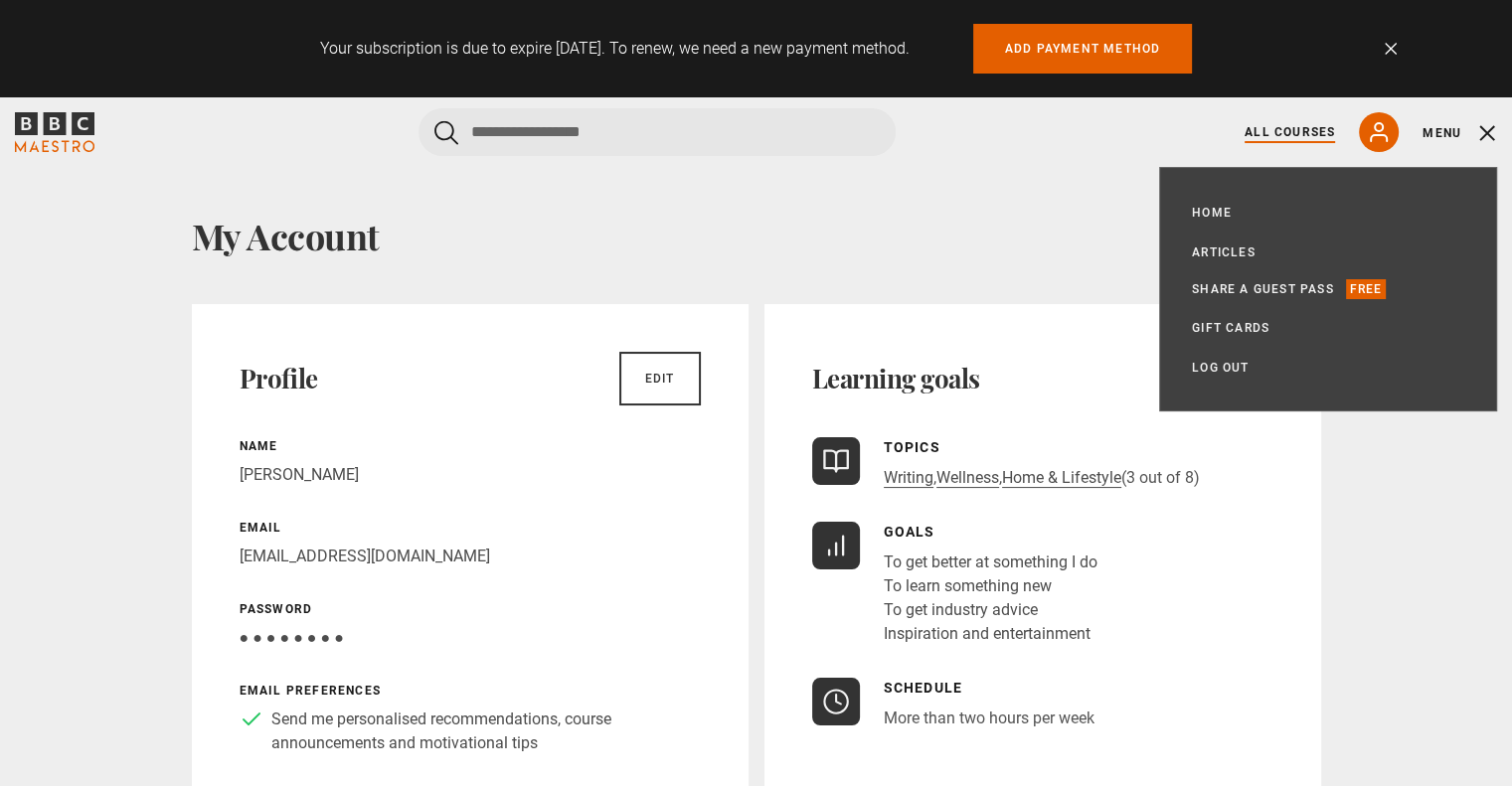 click on "All Courses" at bounding box center [1289, 132] 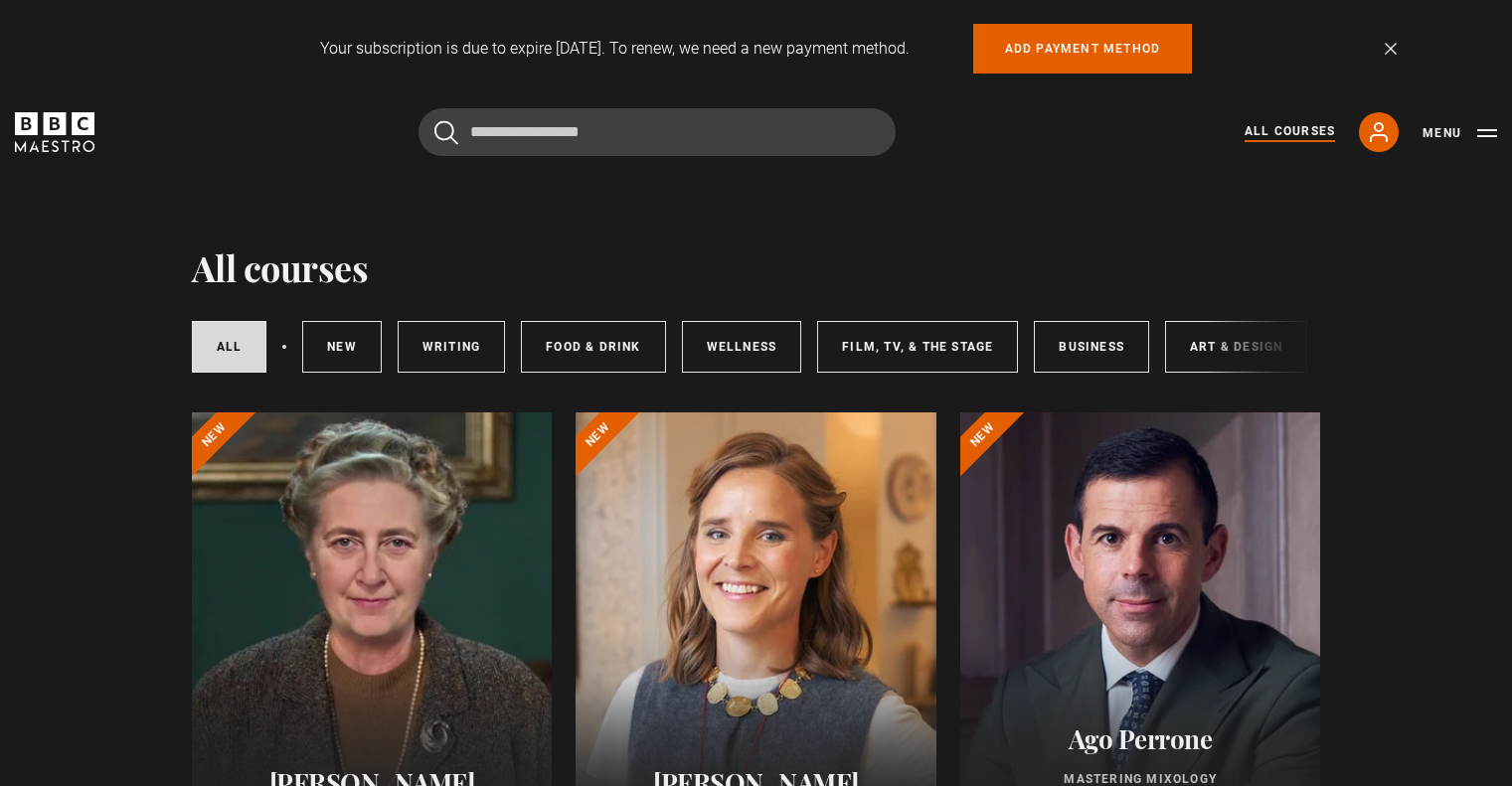 scroll, scrollTop: 0, scrollLeft: 0, axis: both 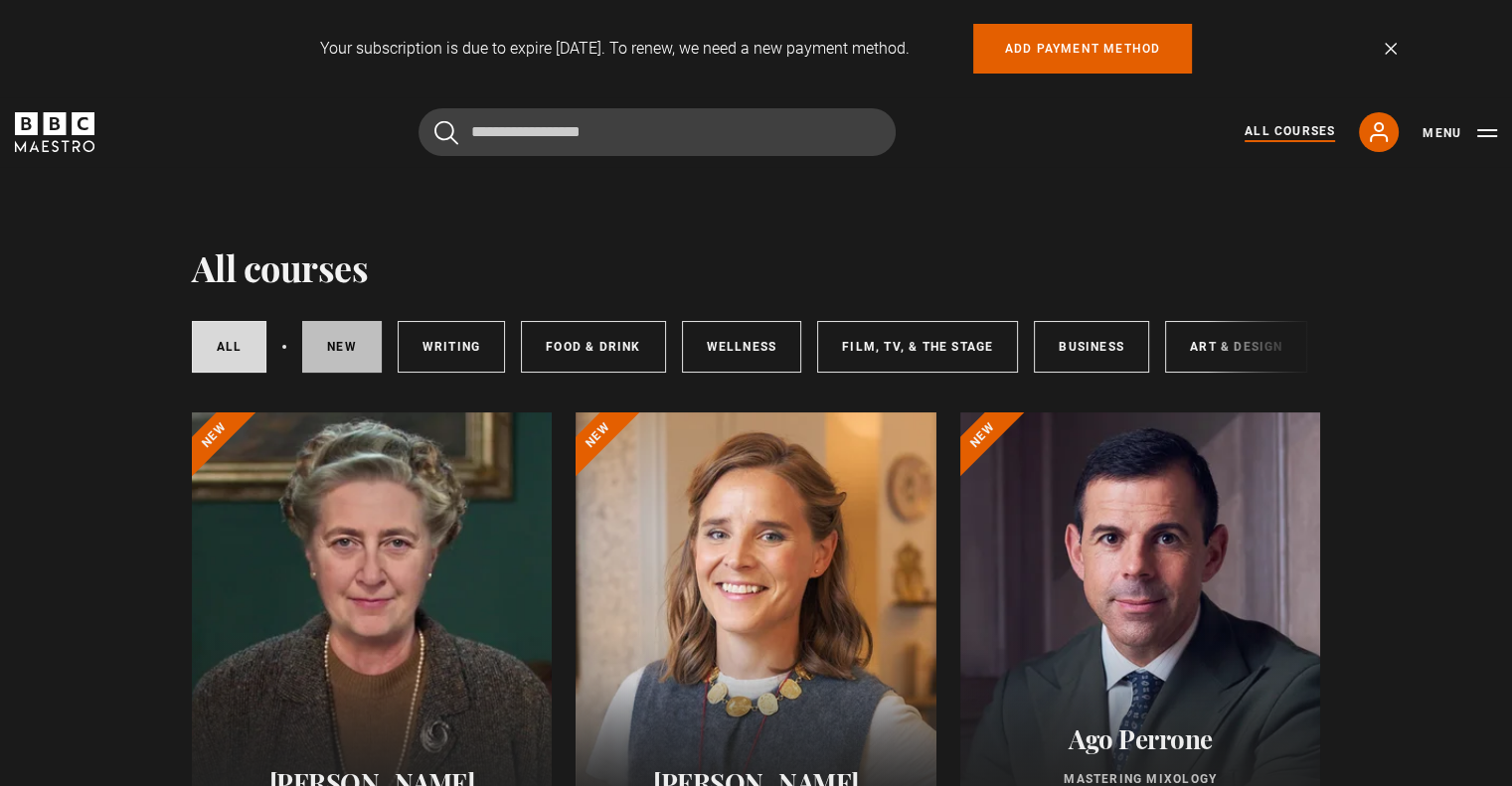 click on "New courses" at bounding box center (342, 347) 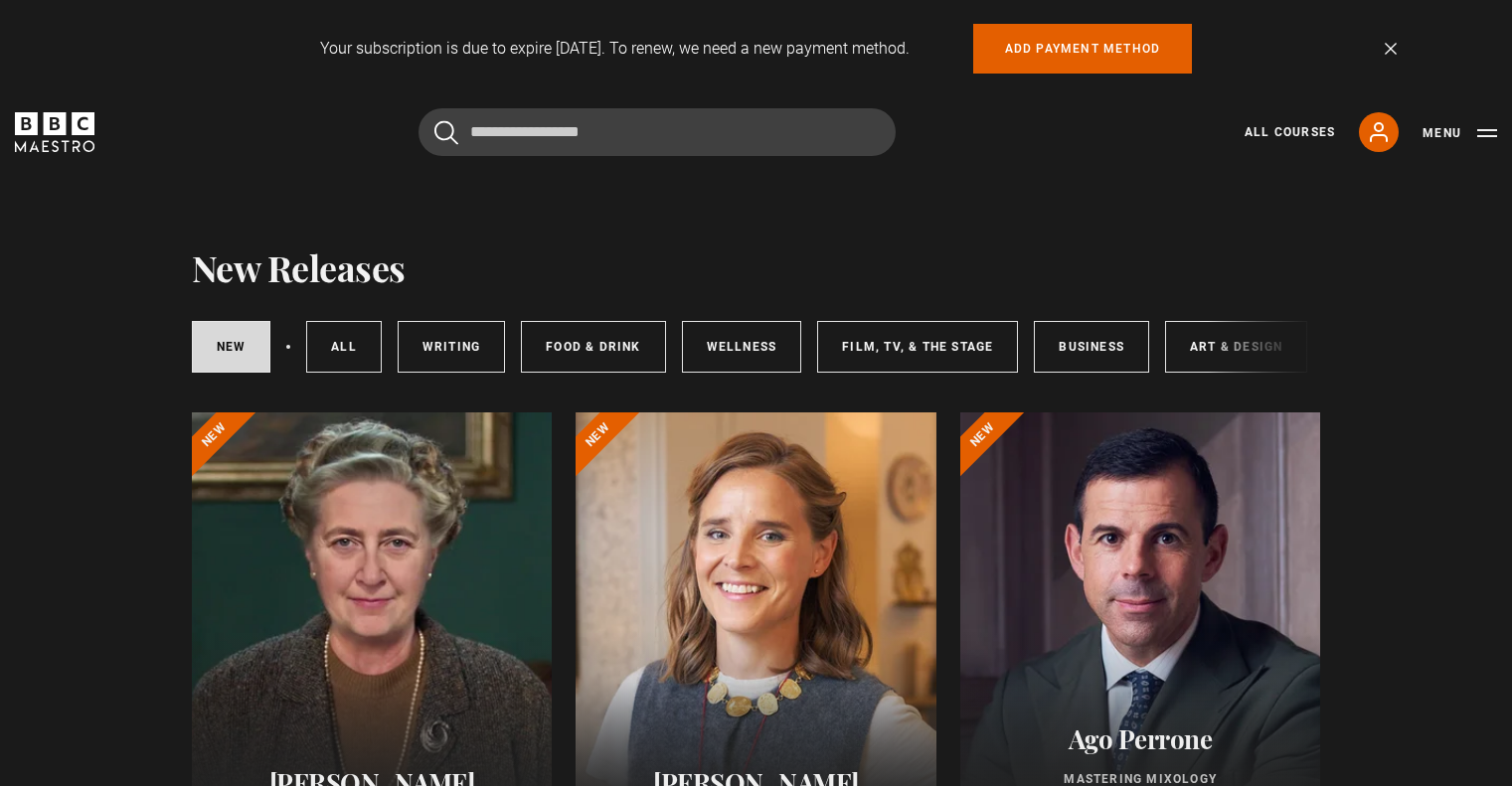 scroll, scrollTop: 134, scrollLeft: 0, axis: vertical 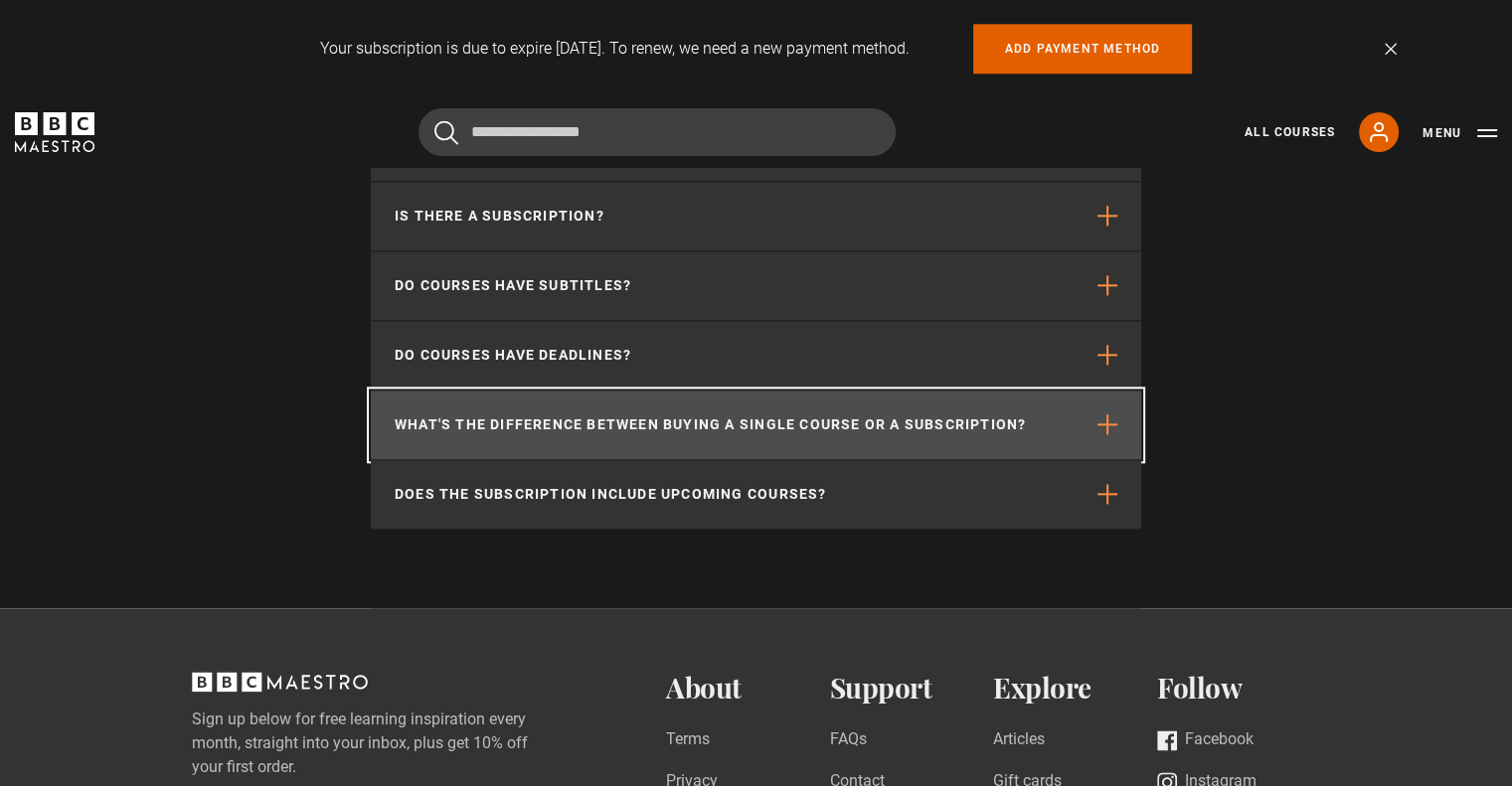 click at bounding box center (1107, 424) 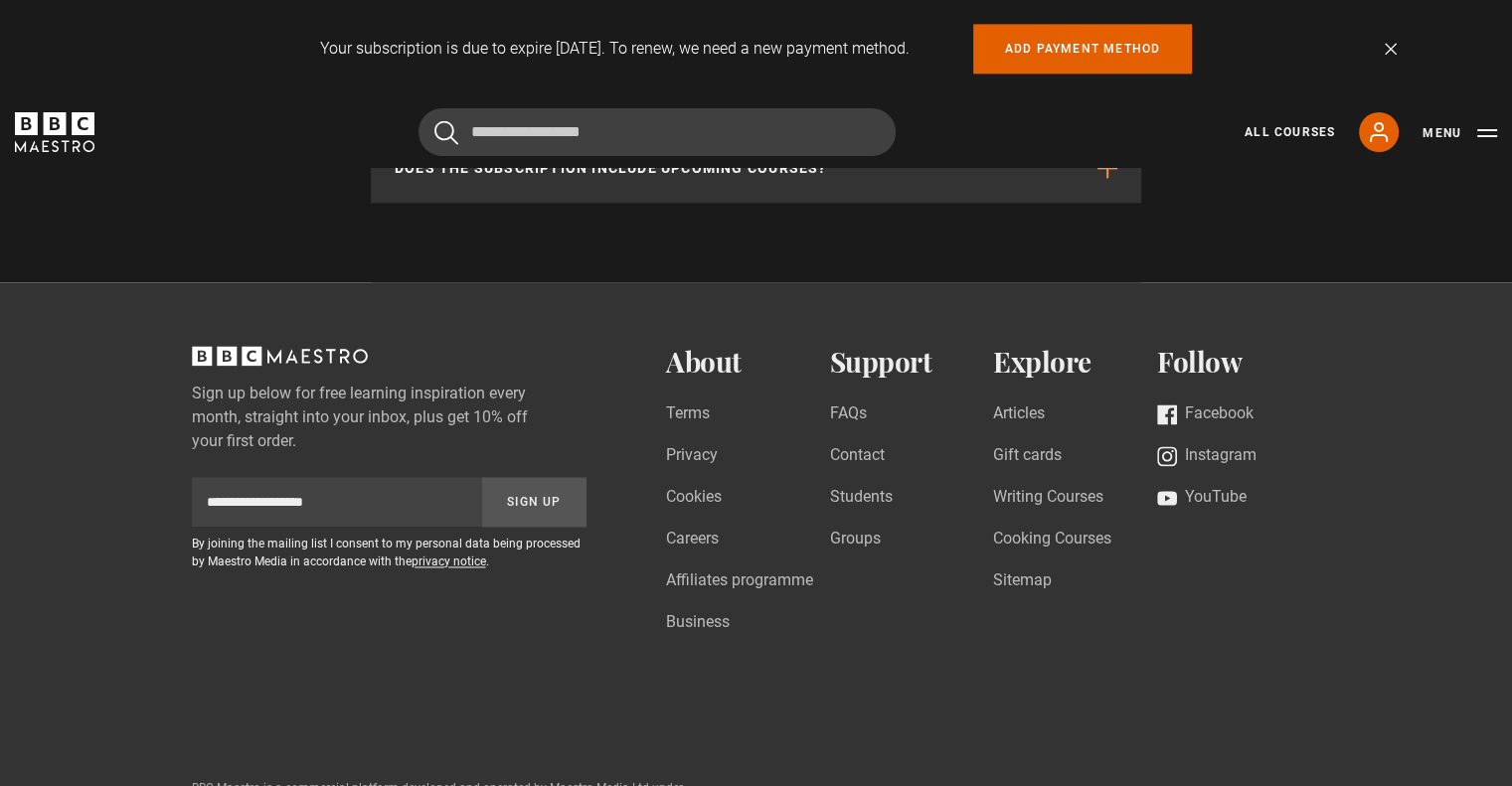 scroll, scrollTop: 2691, scrollLeft: 0, axis: vertical 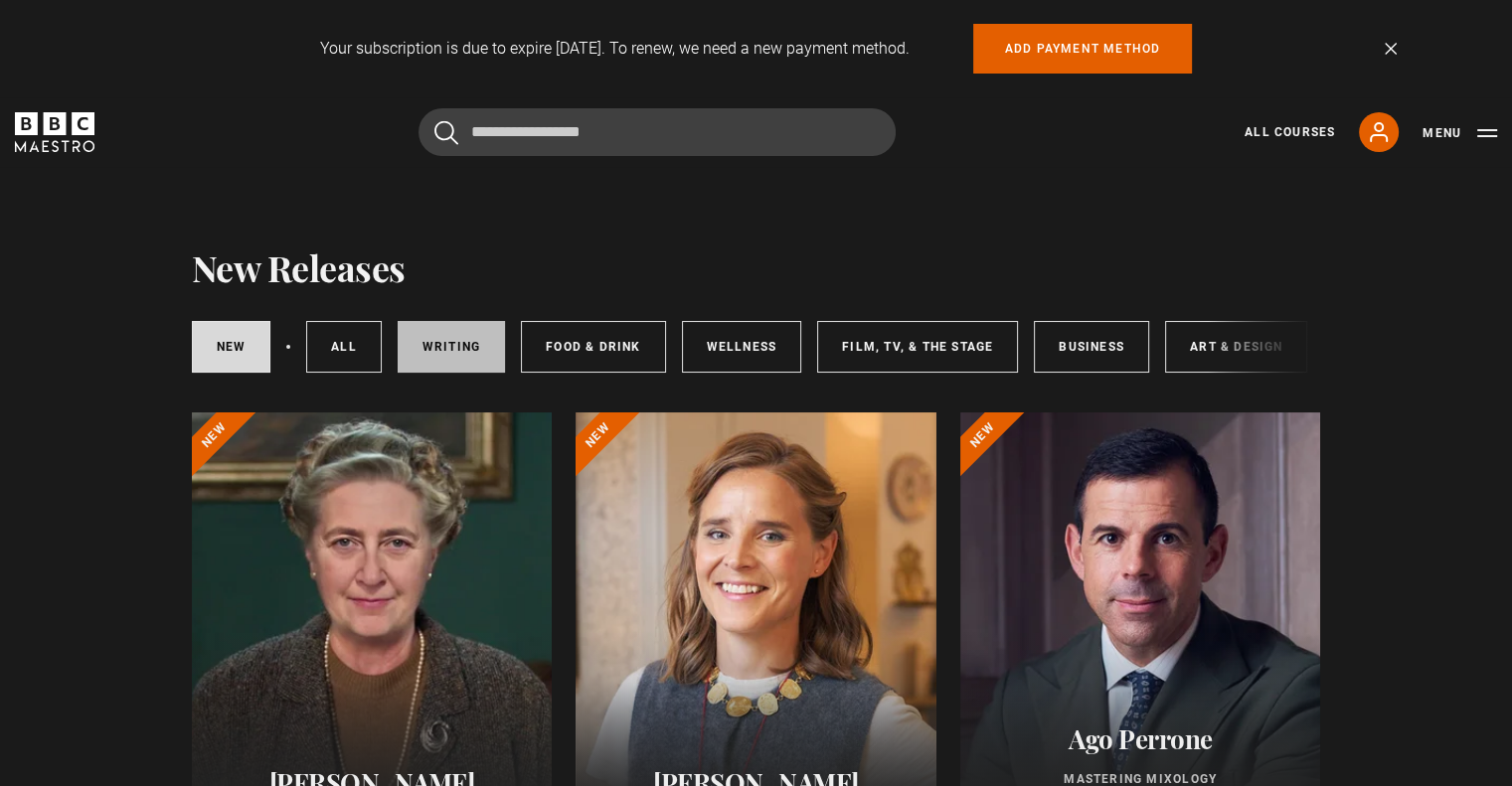 click on "Writing" at bounding box center [451, 347] 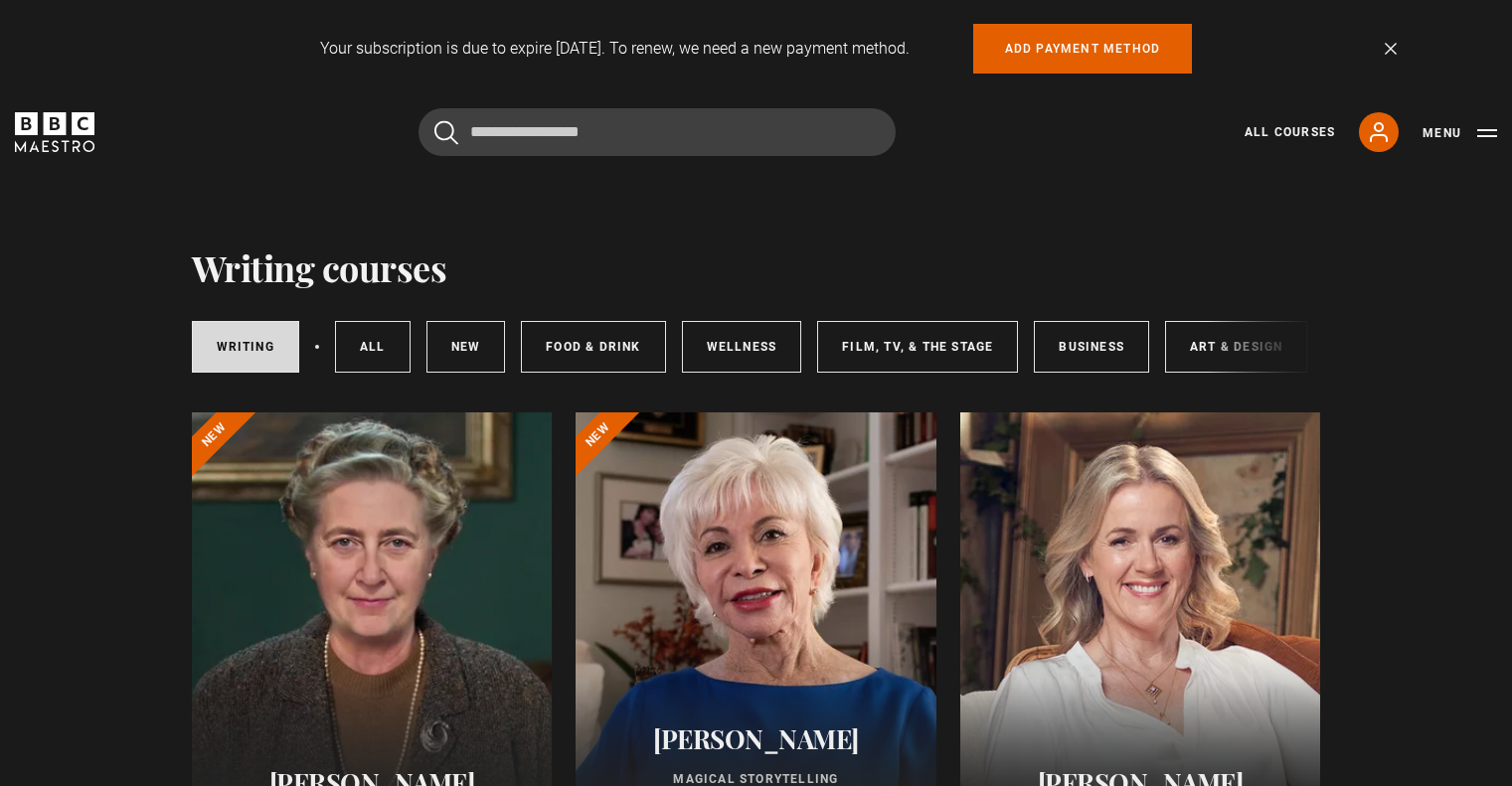 scroll, scrollTop: 38, scrollLeft: 0, axis: vertical 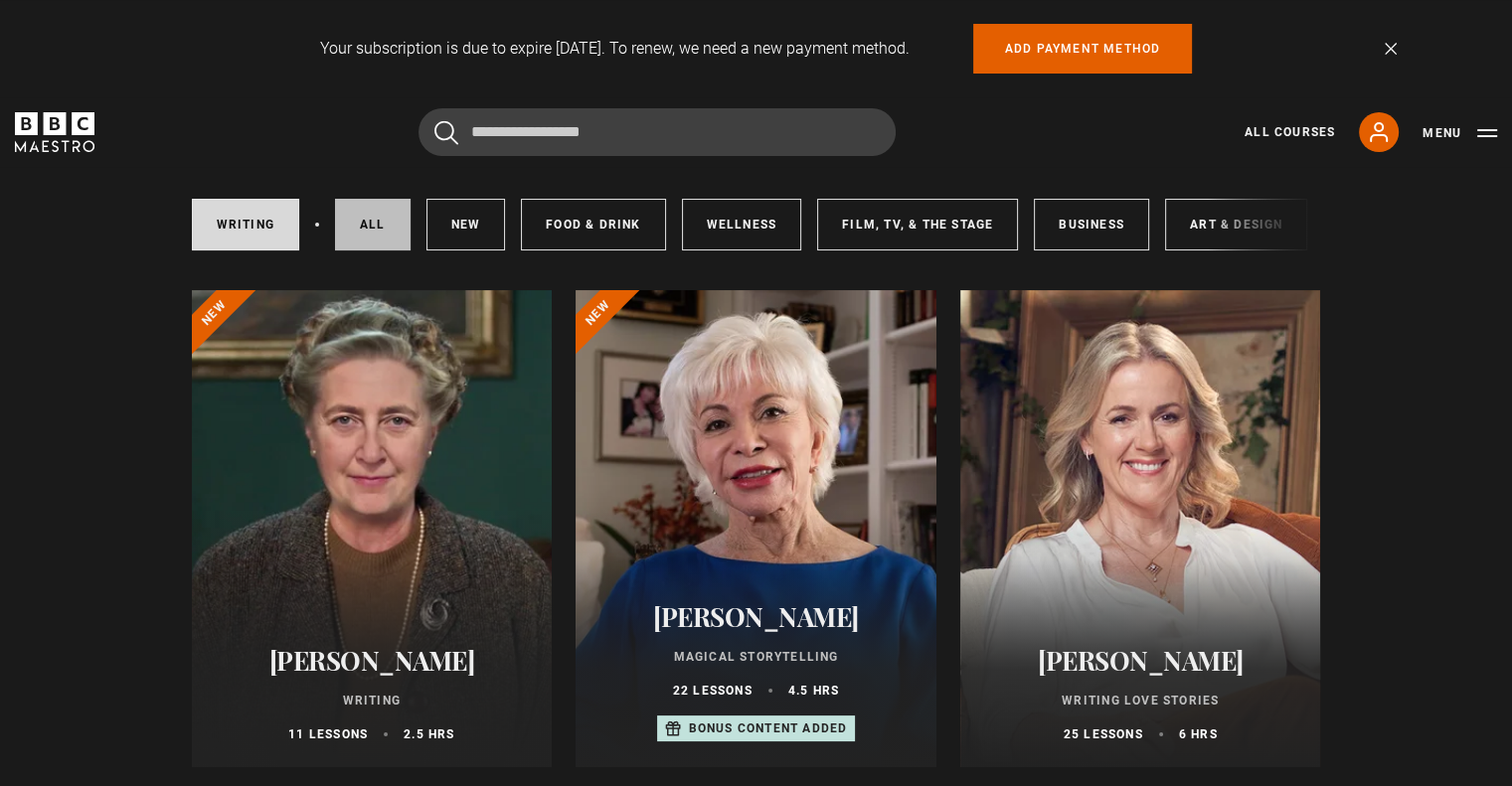 click on "All courses" at bounding box center [373, 225] 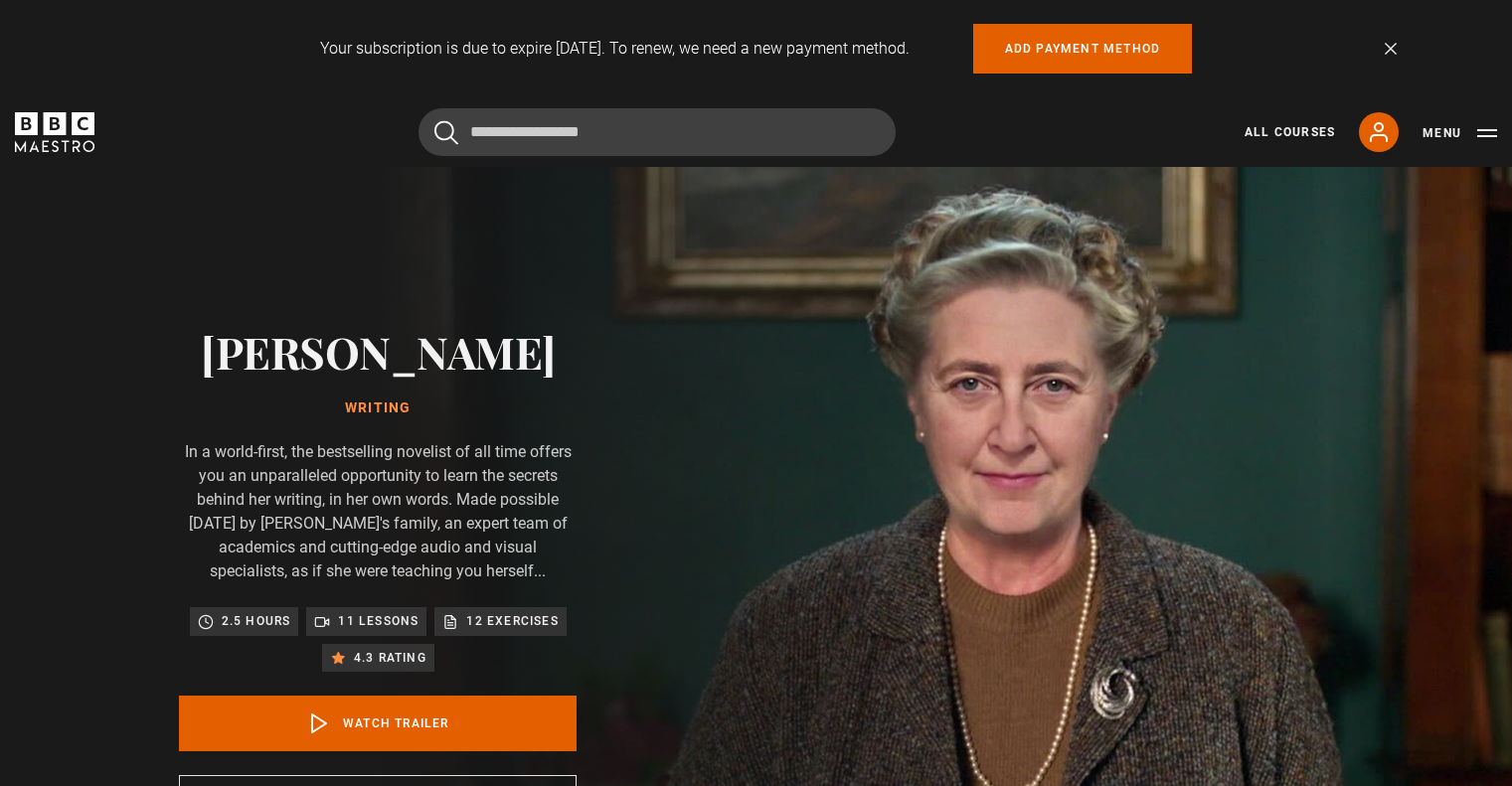 scroll, scrollTop: 0, scrollLeft: 0, axis: both 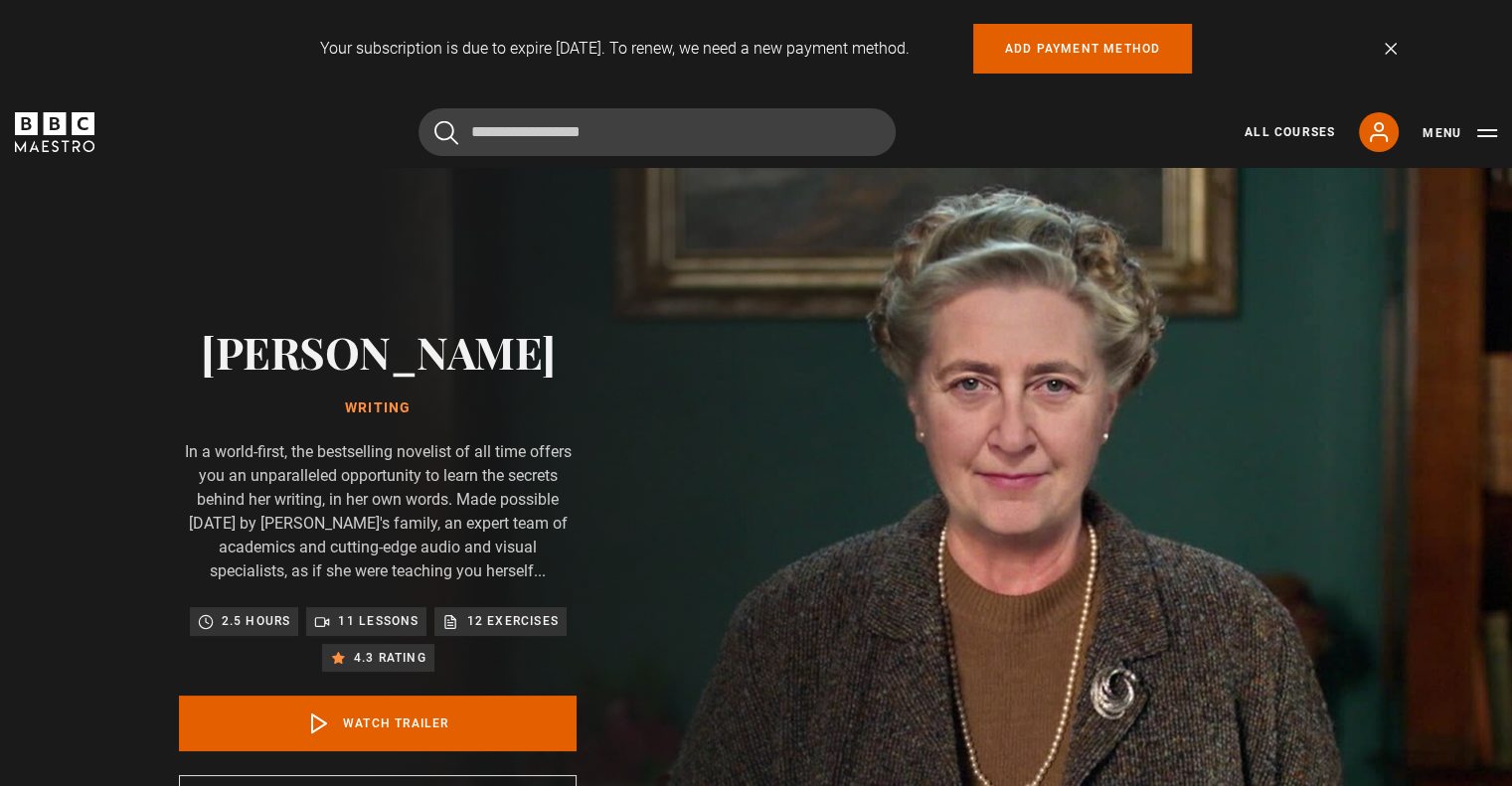 drag, startPoint x: 1511, startPoint y: 135, endPoint x: 1523, endPoint y: 193, distance: 59.22837 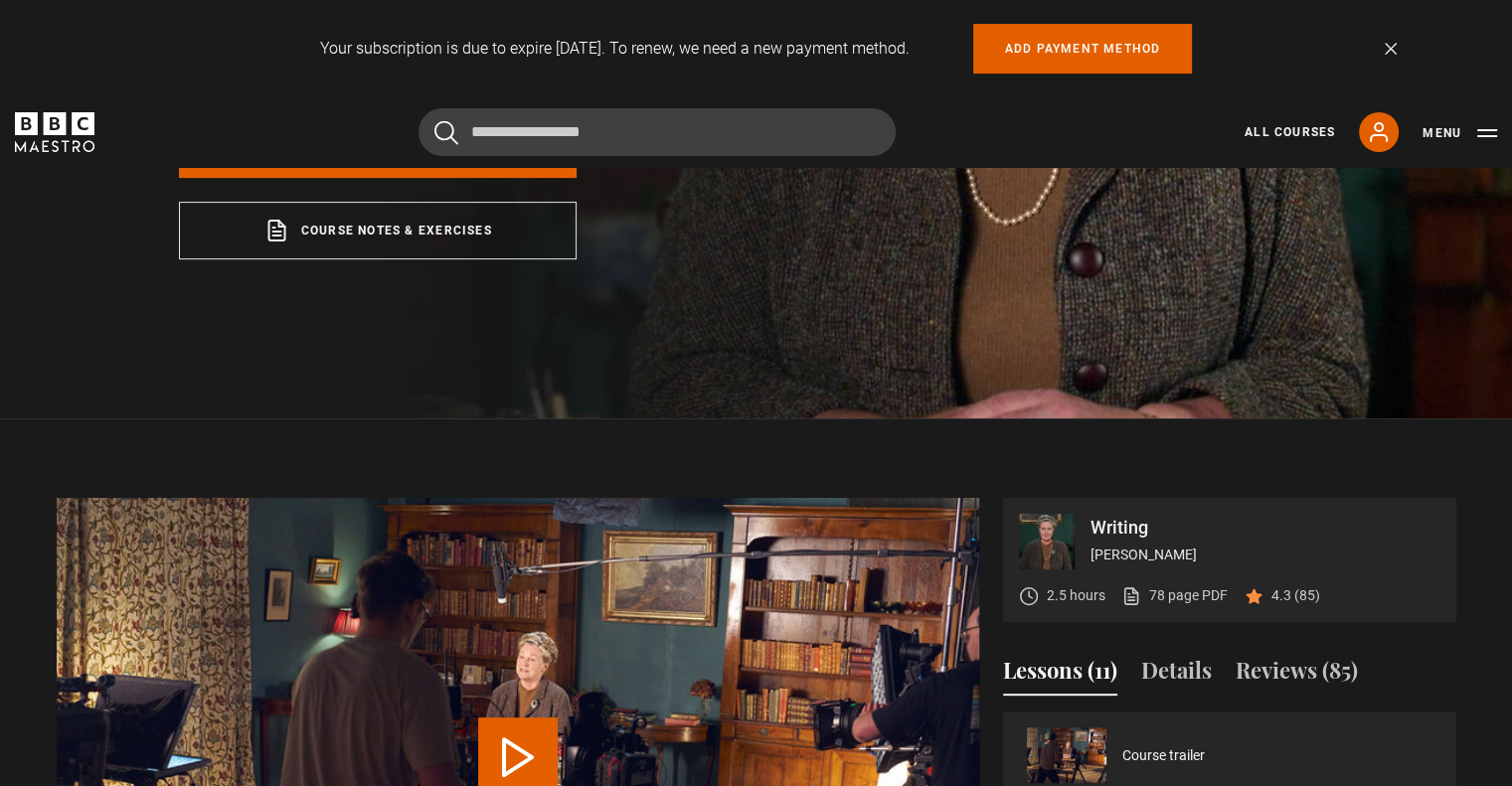 scroll, scrollTop: 530, scrollLeft: 0, axis: vertical 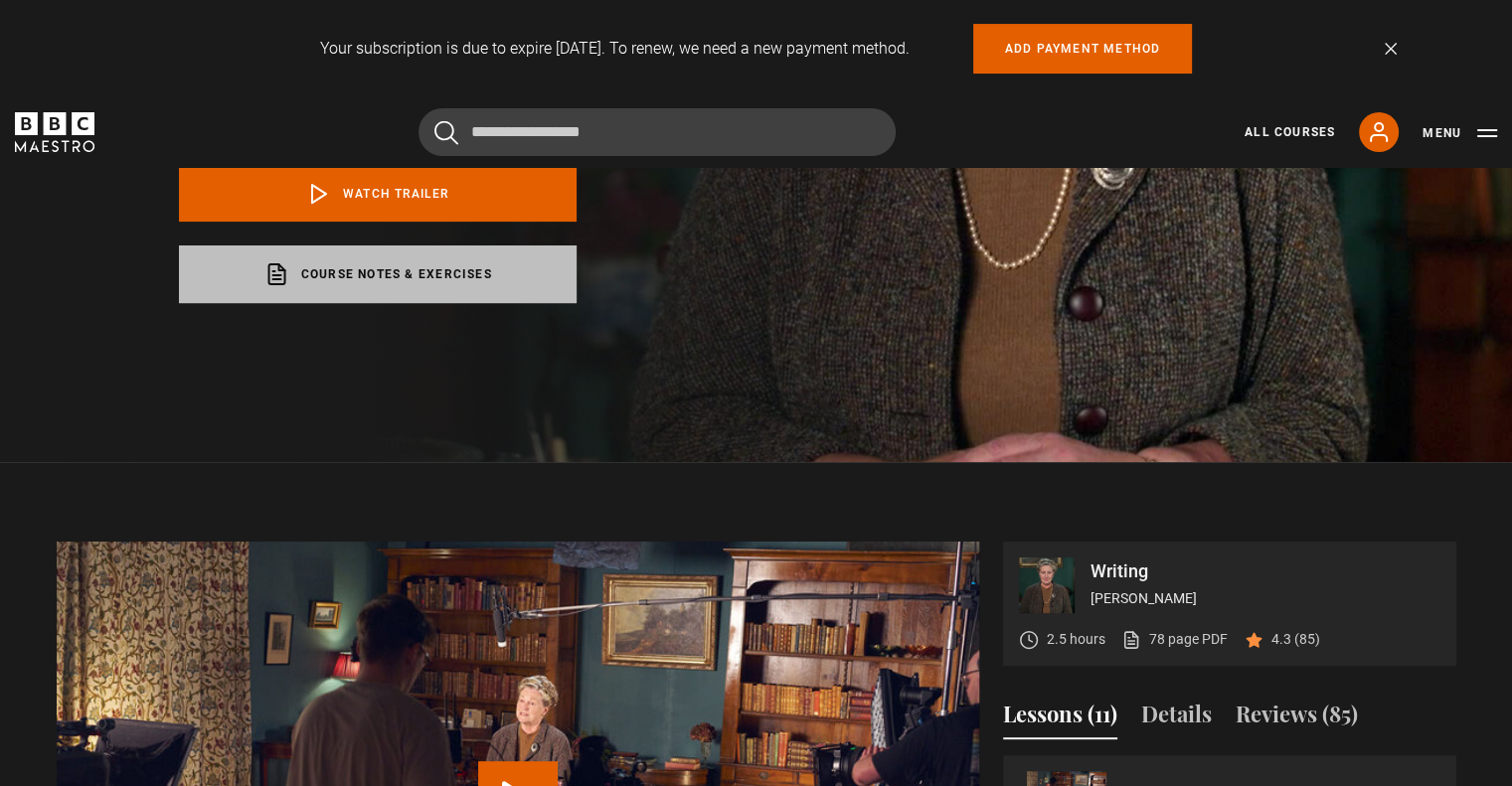 click on "Course notes & exercises
opens in a new tab" at bounding box center [378, 274] 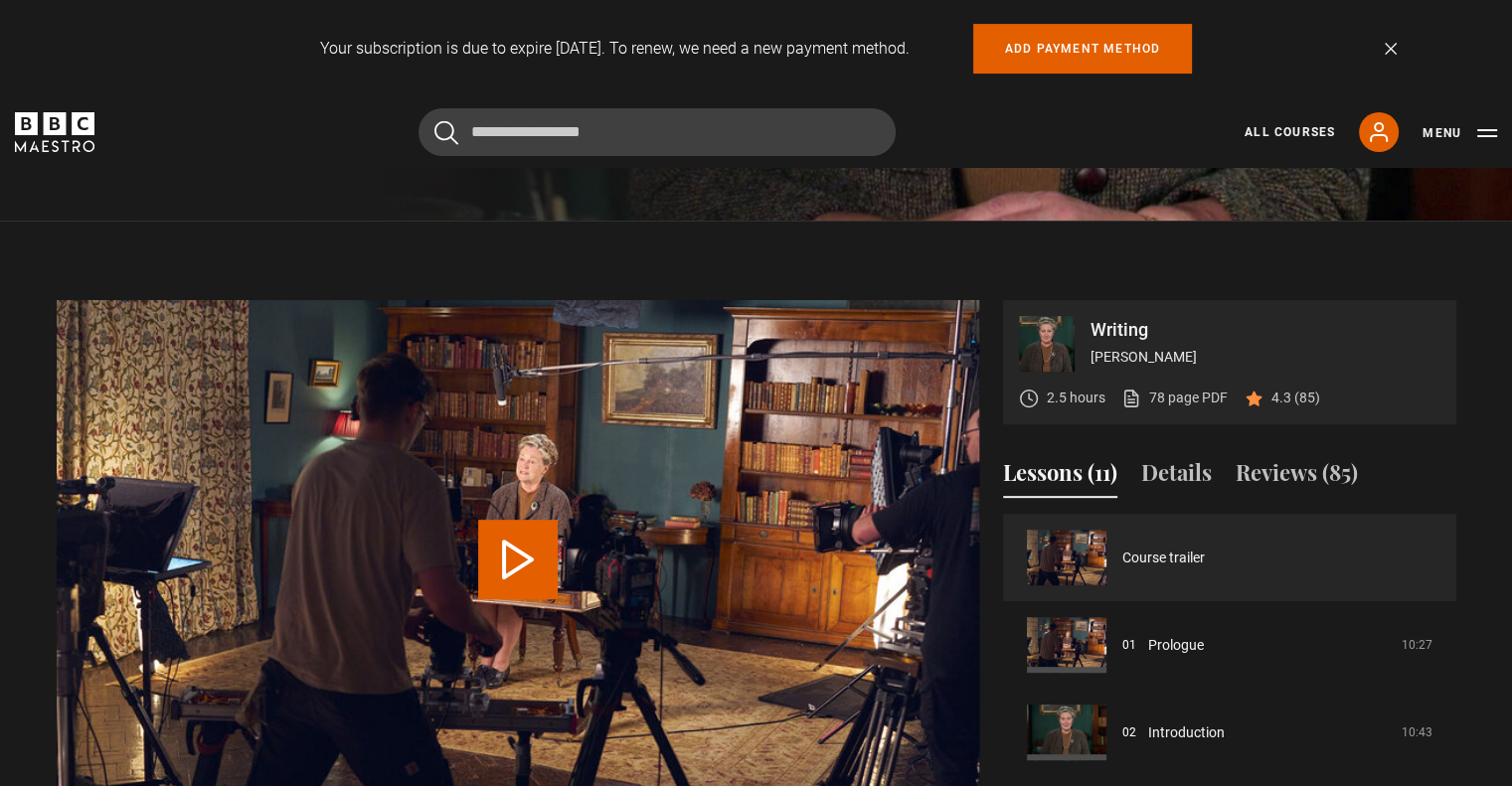 scroll, scrollTop: 714, scrollLeft: 0, axis: vertical 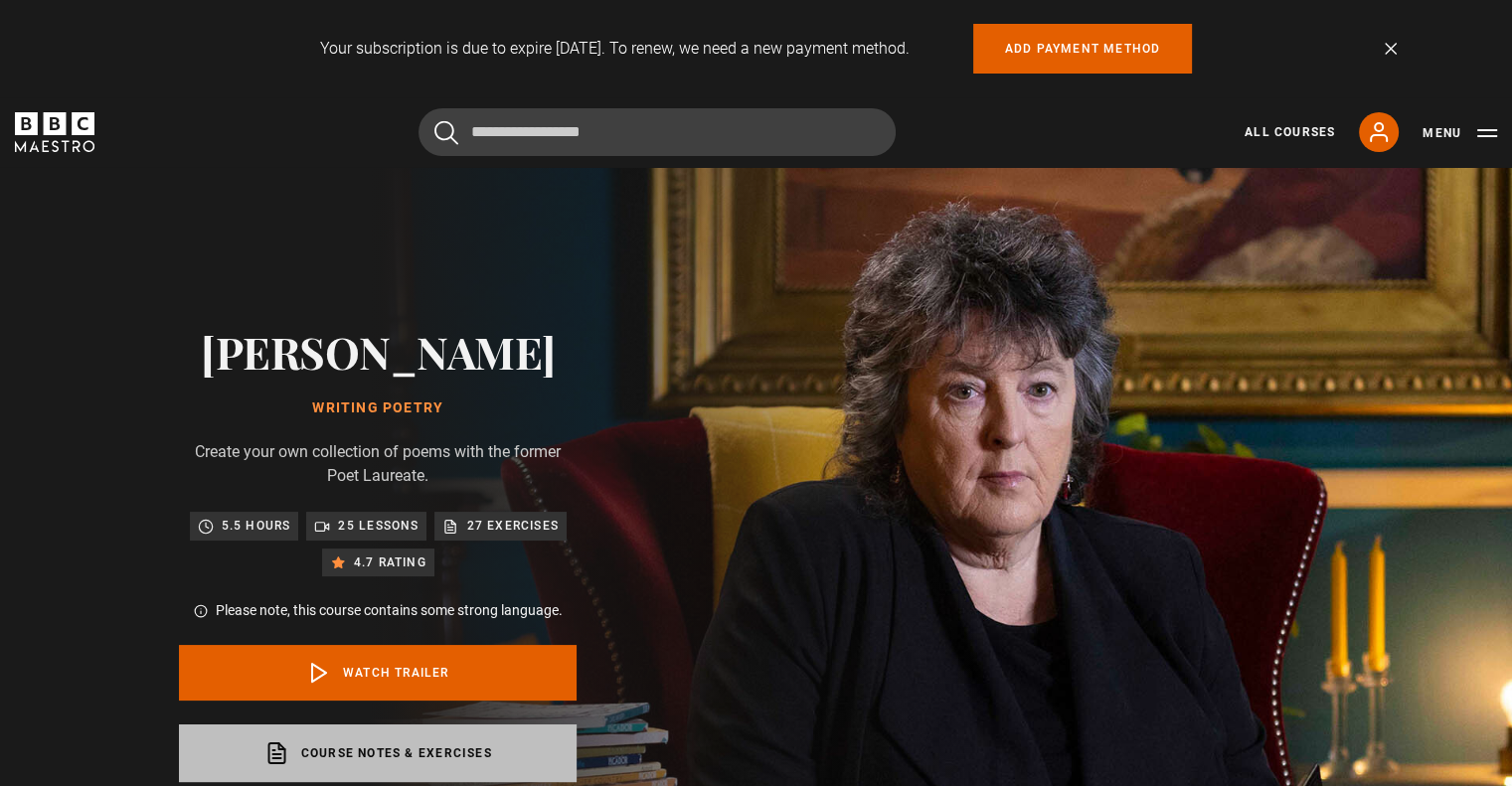 click on "Course notes & exercises
opens in a new tab" at bounding box center [378, 753] 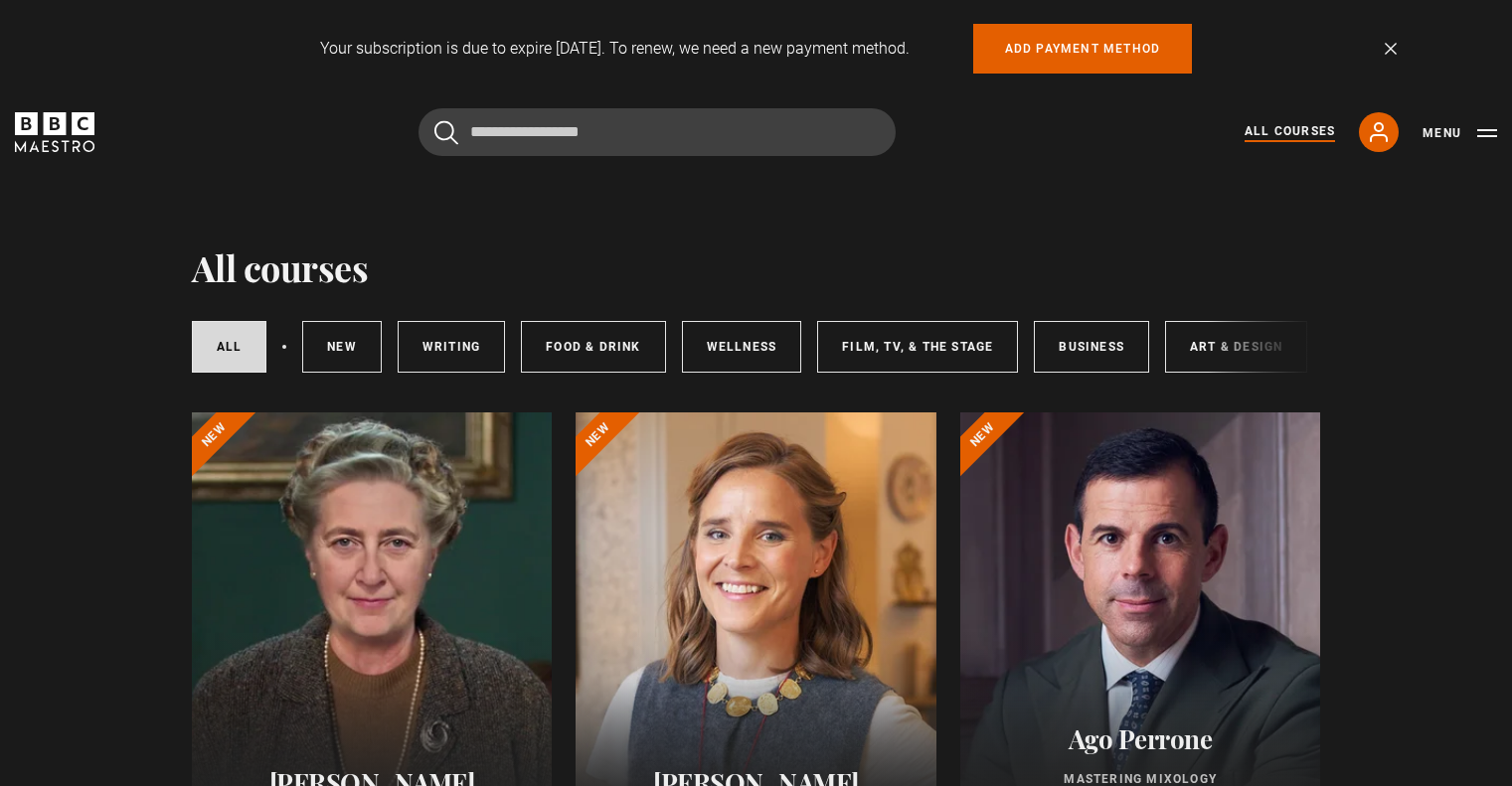 scroll, scrollTop: 0, scrollLeft: 0, axis: both 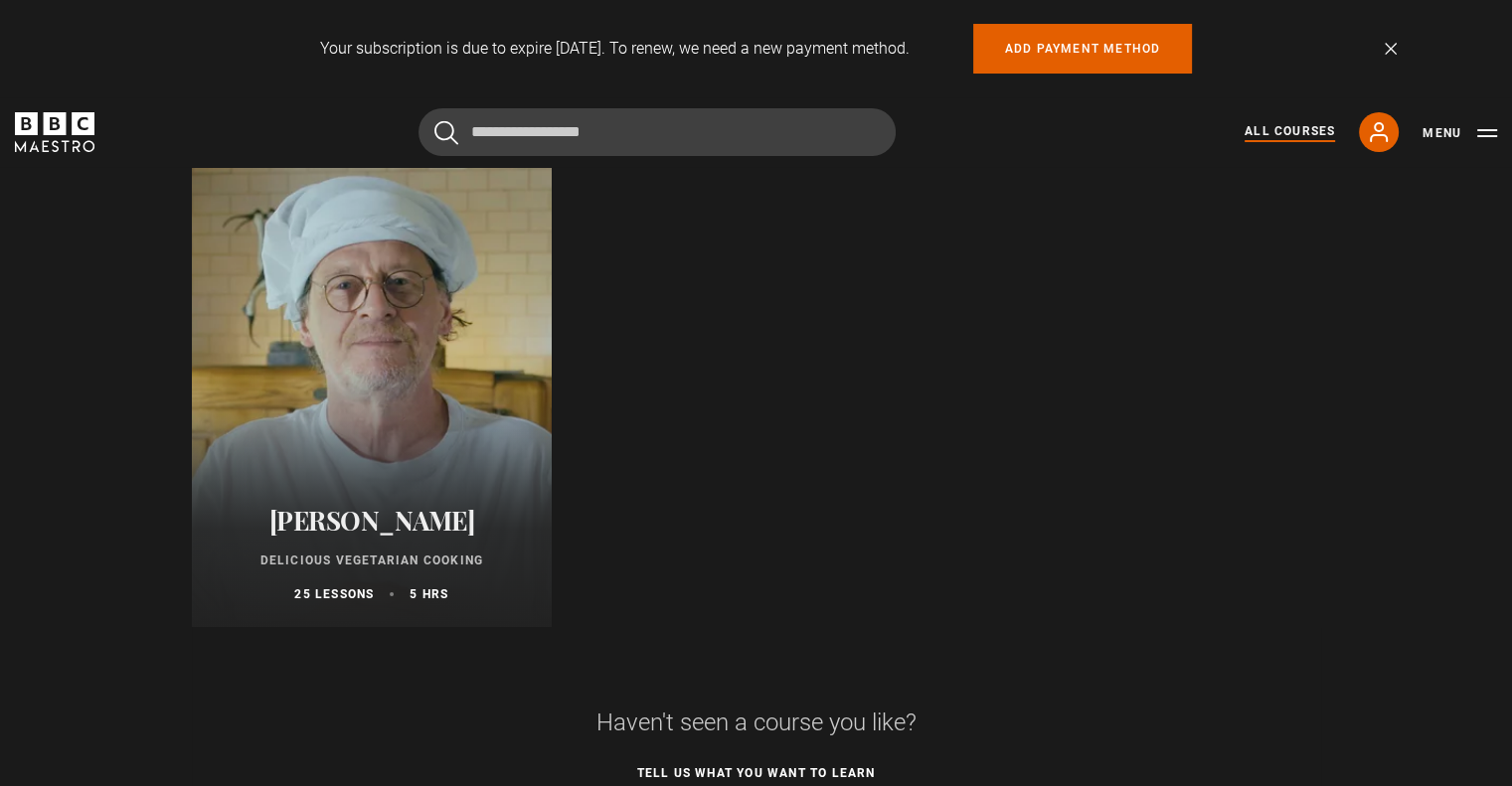 click on "Your subscription is due to expire [DATE]. To renew, we need a new payment method." at bounding box center [614, 49] 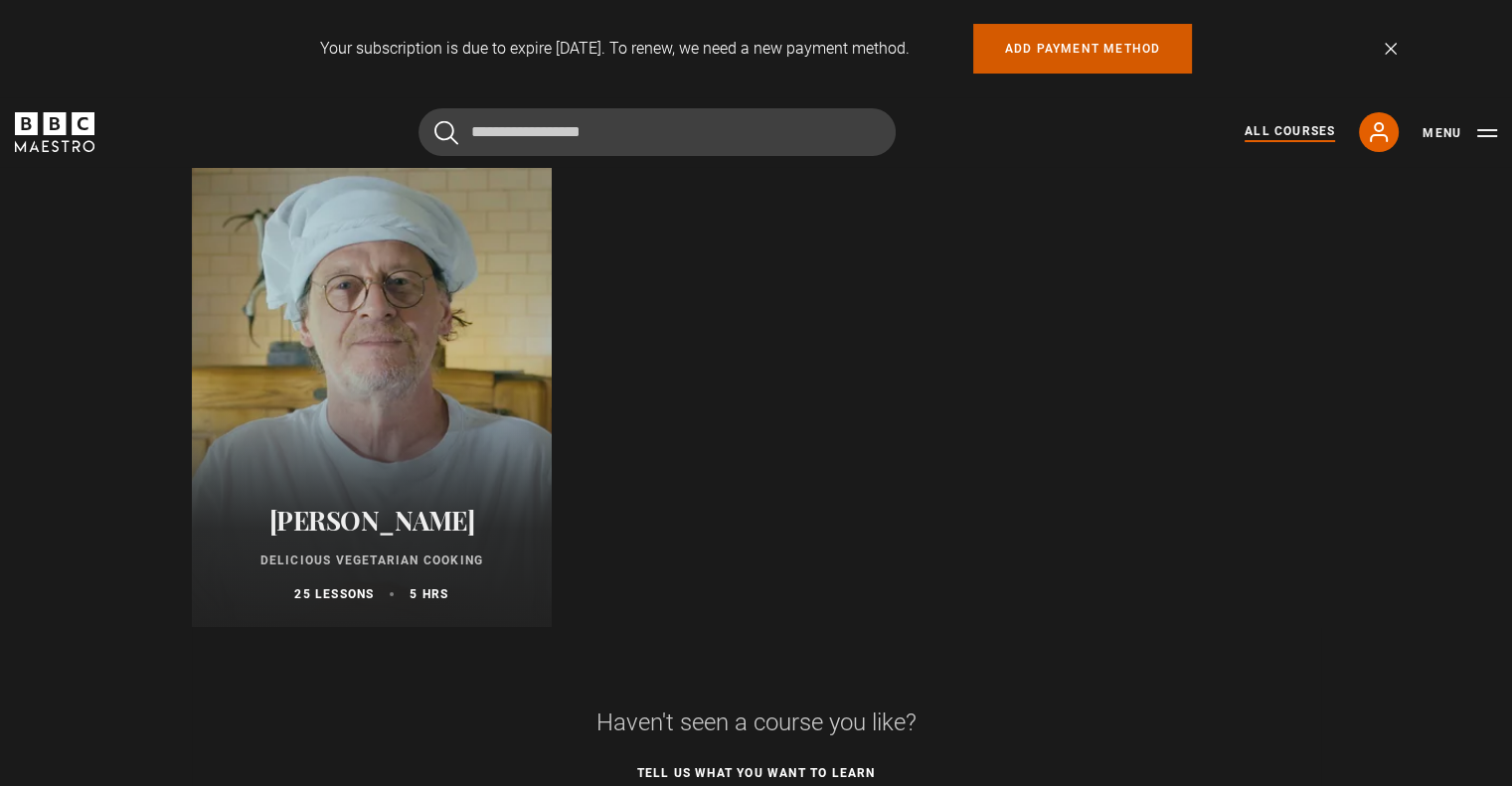 click on "Add payment method" at bounding box center [1083, 49] 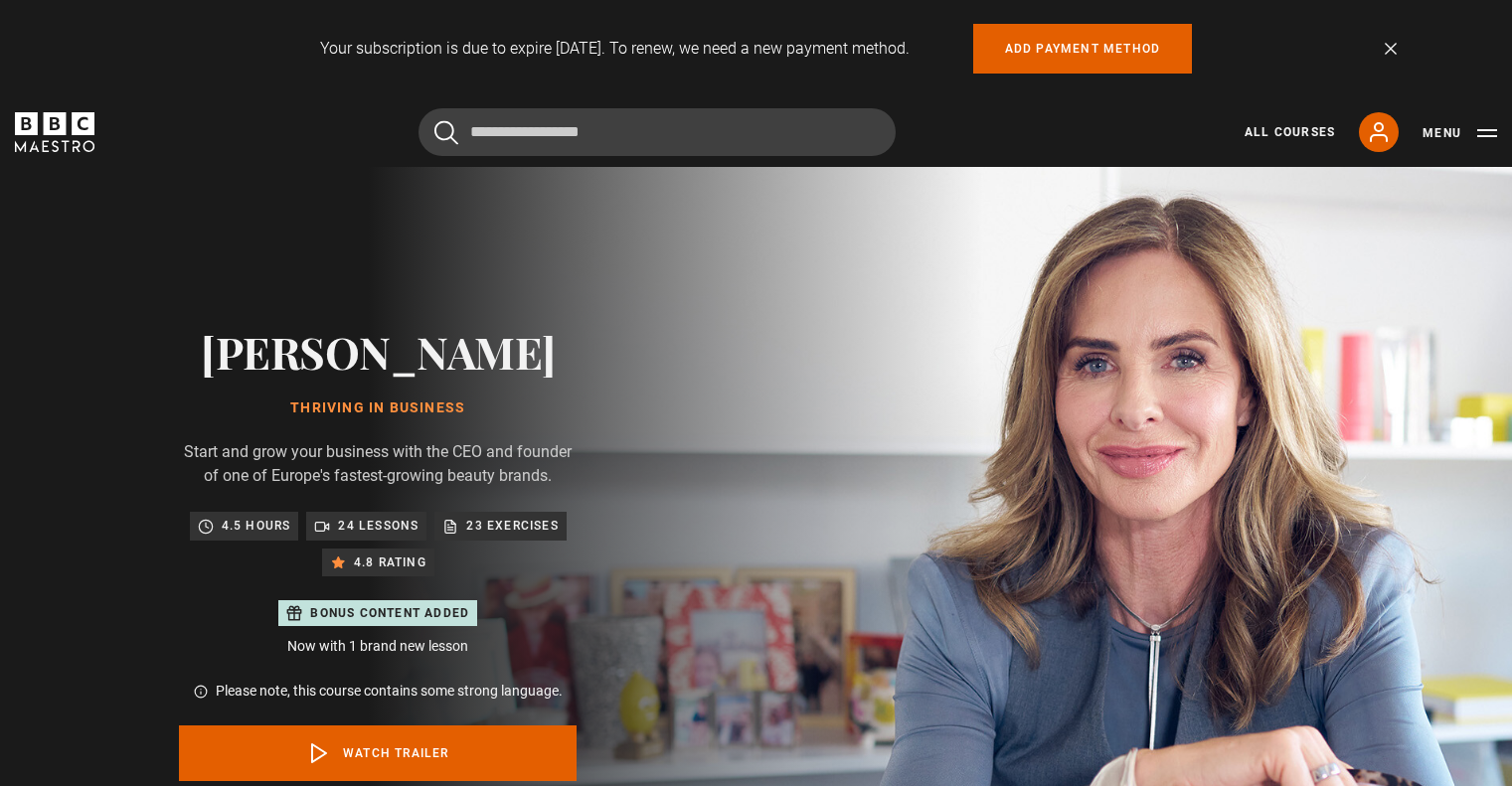 scroll, scrollTop: 0, scrollLeft: 0, axis: both 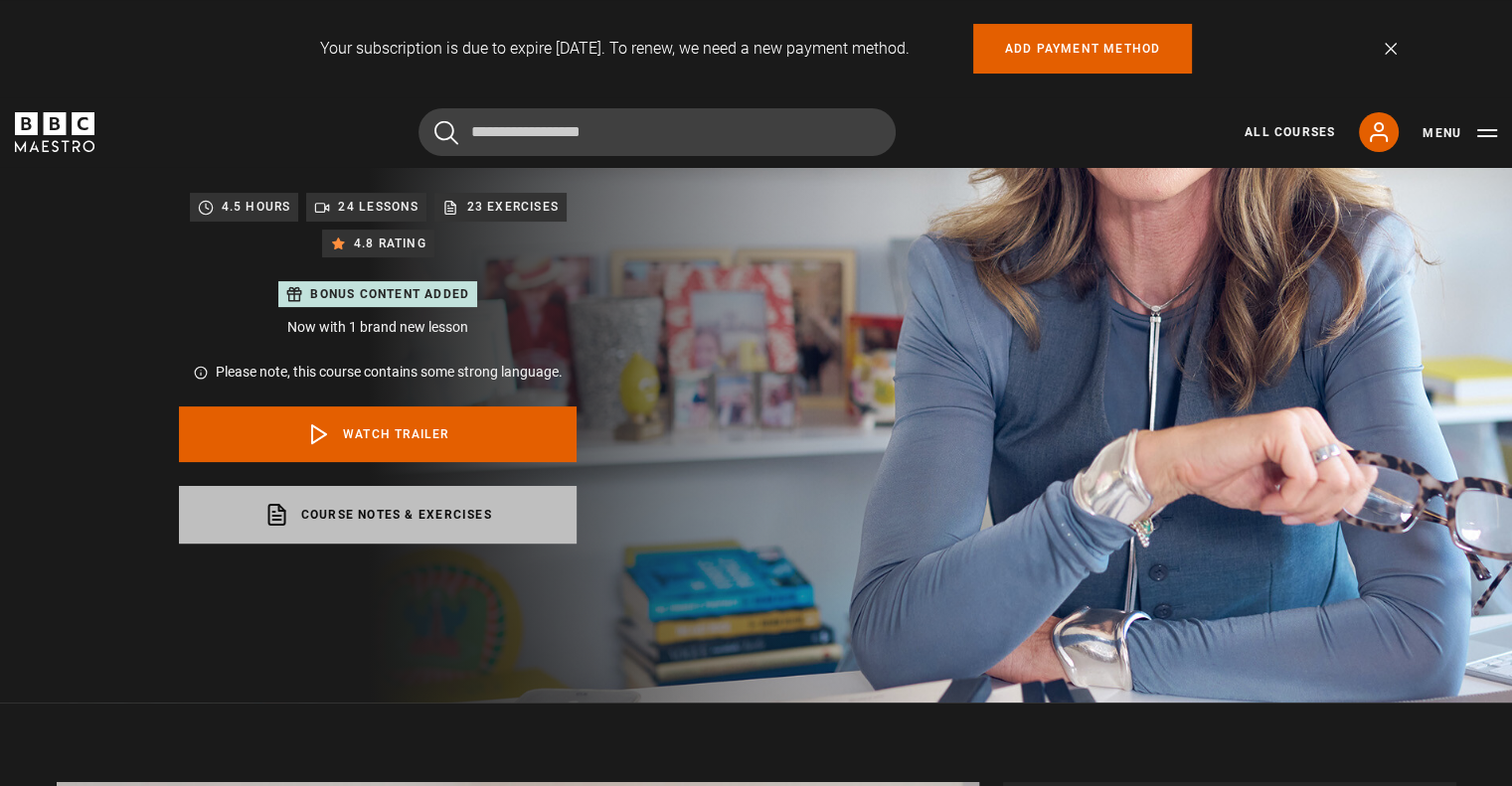 click on "Course notes & exercises
opens in a new tab" at bounding box center (378, 515) 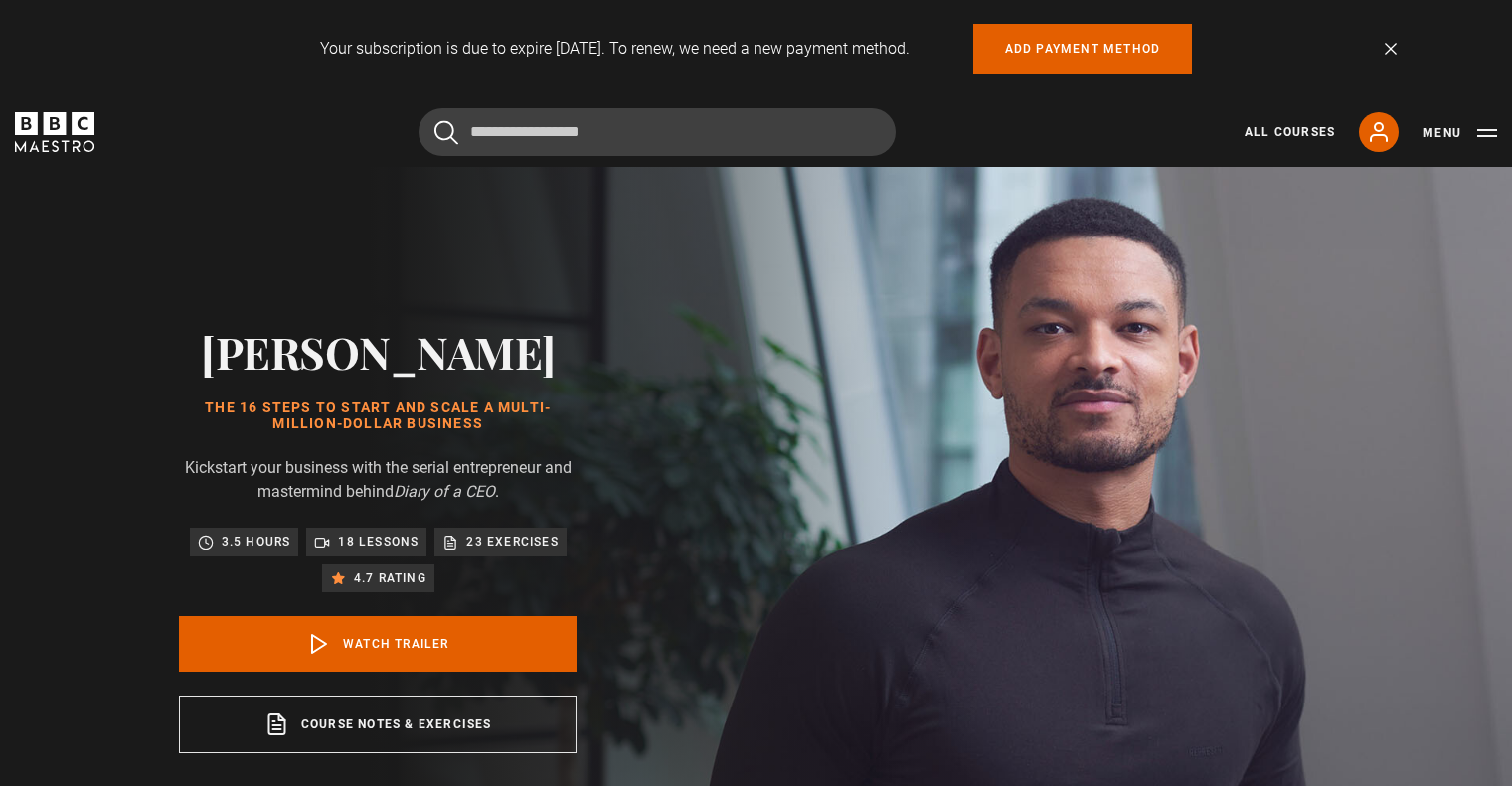 scroll, scrollTop: 0, scrollLeft: 0, axis: both 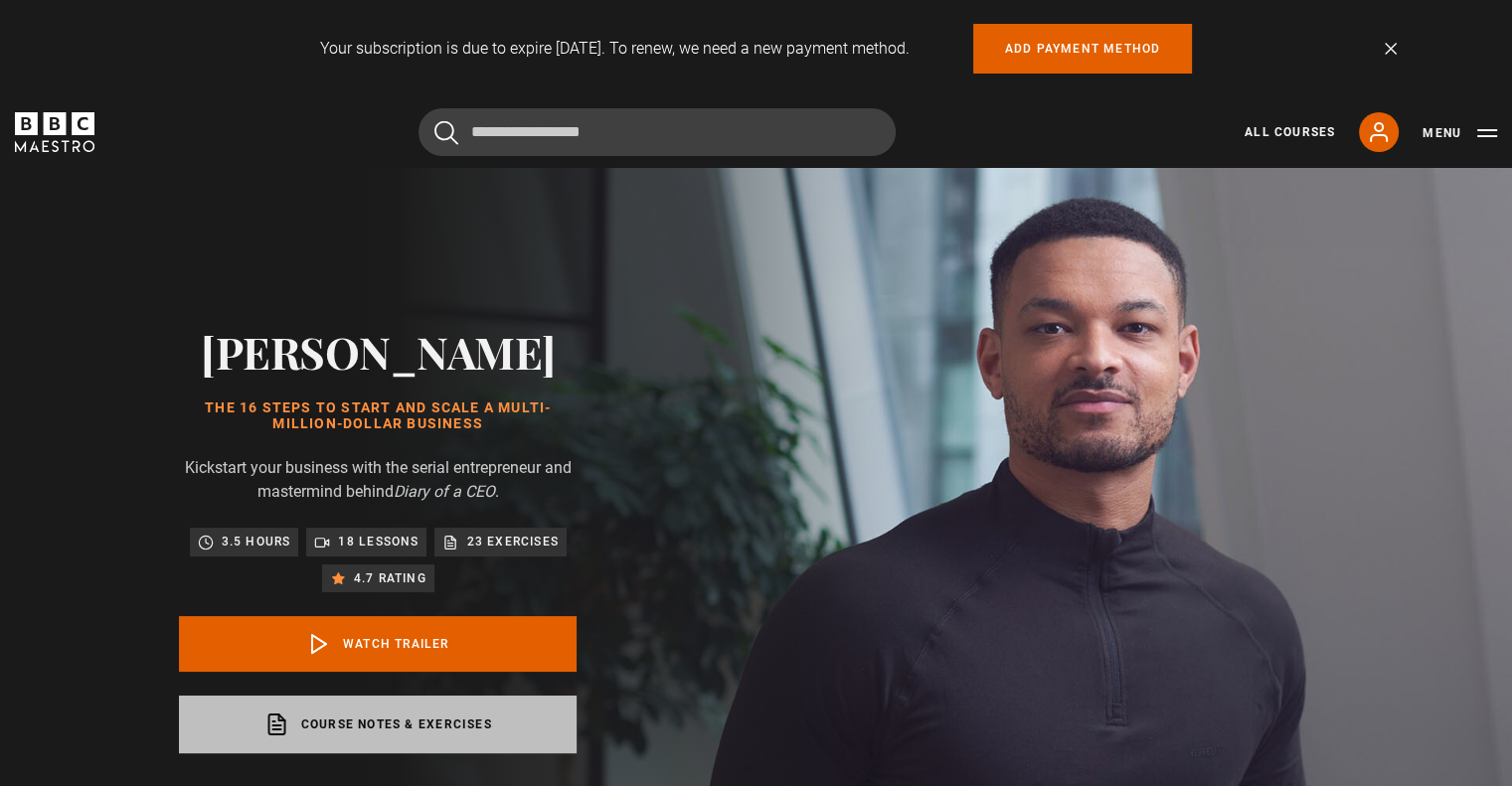 click on "Course notes & exercises
opens in a new tab" at bounding box center (378, 724) 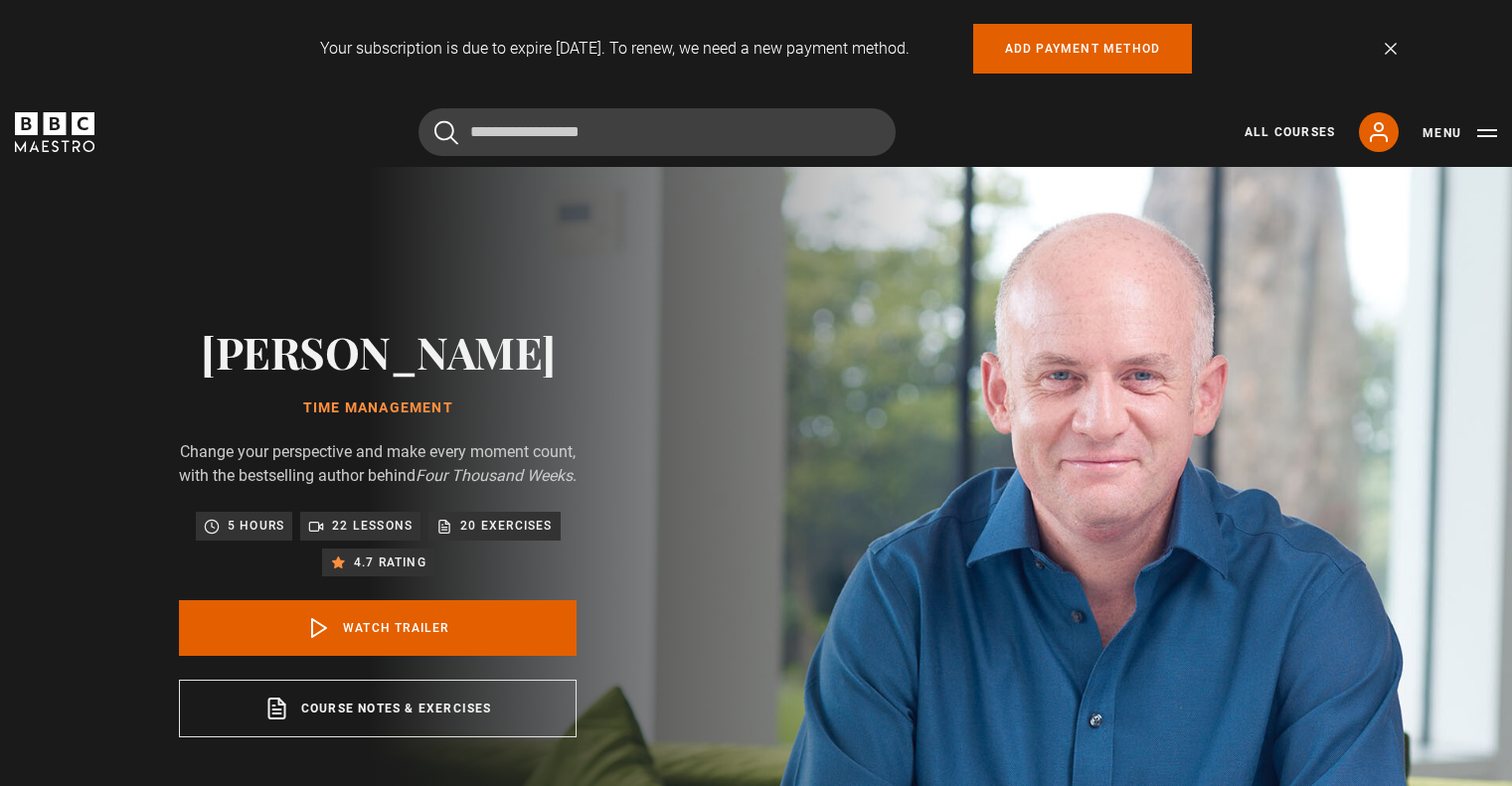 scroll, scrollTop: 0, scrollLeft: 0, axis: both 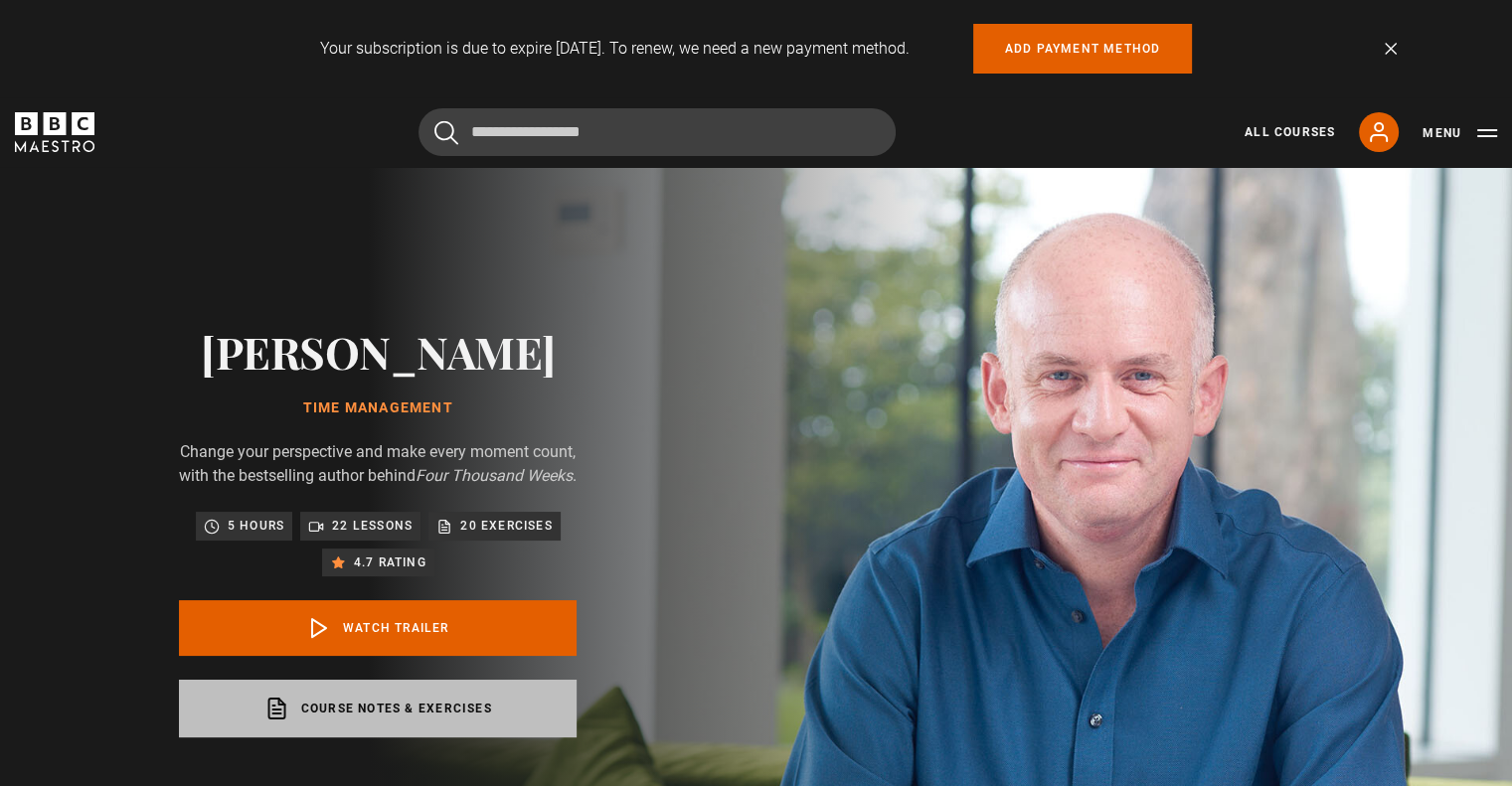 click on "Course notes & exercises
opens in a new tab" at bounding box center [378, 708] 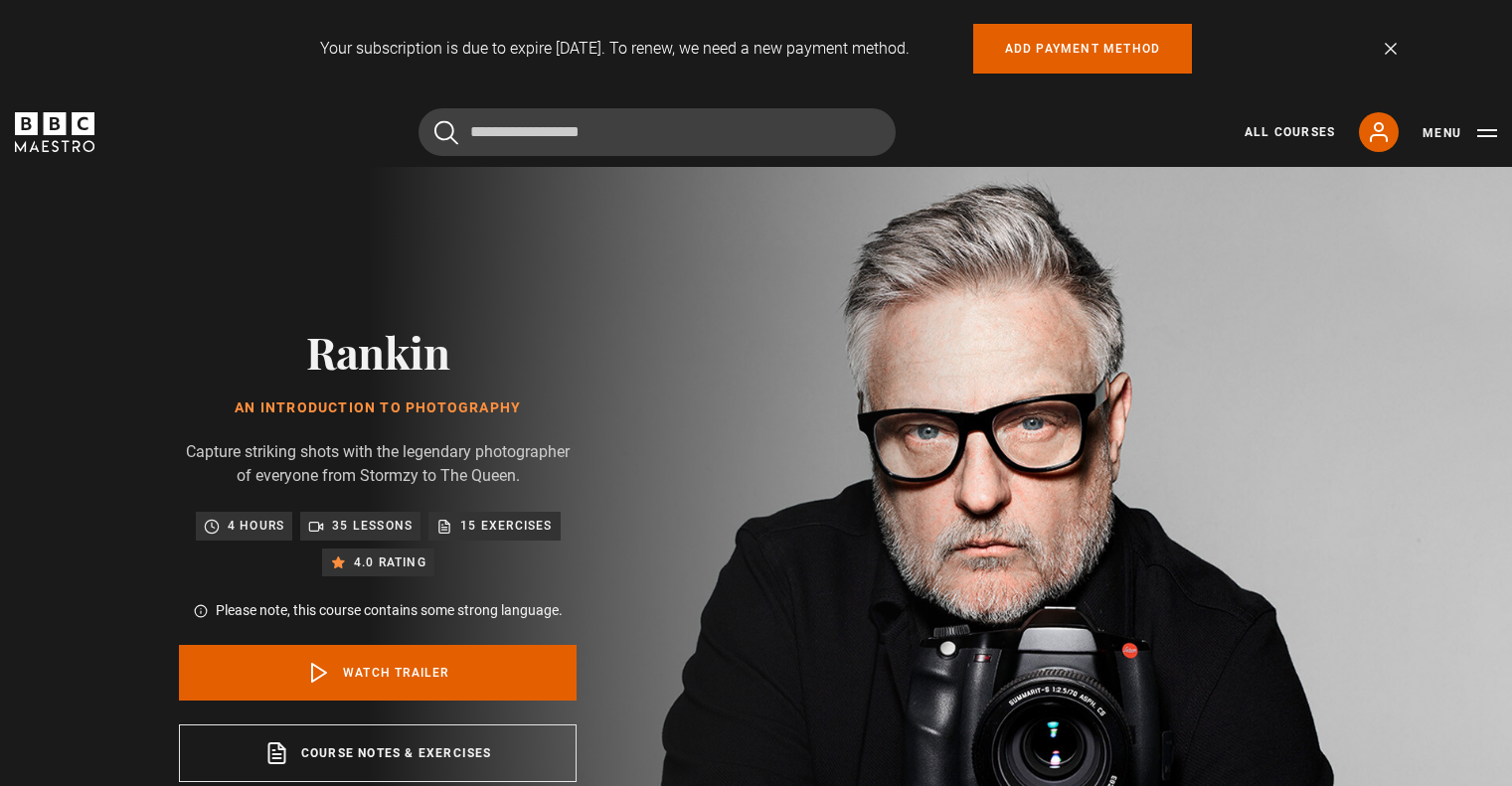 scroll, scrollTop: 0, scrollLeft: 0, axis: both 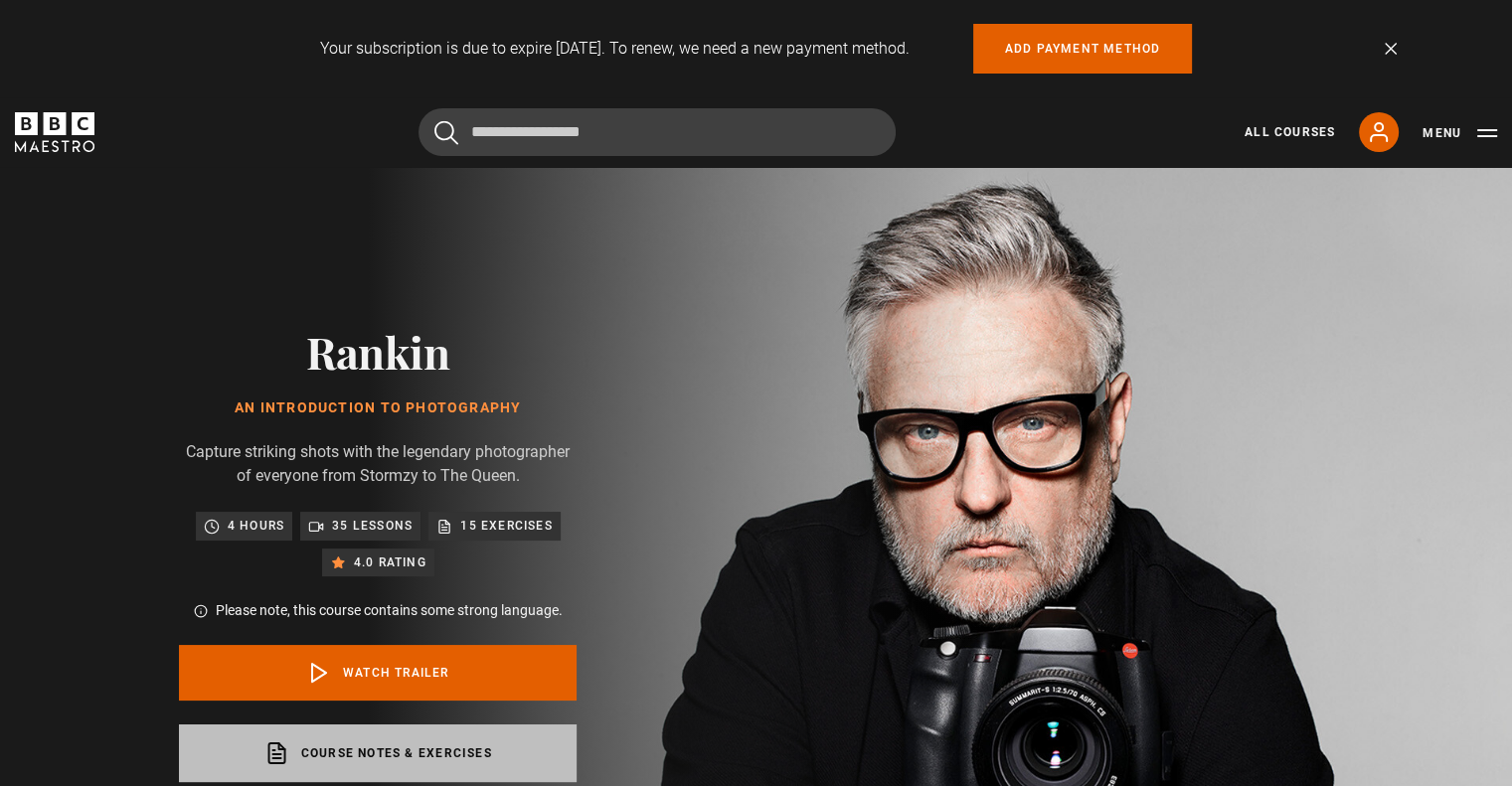 click on "Course notes & exercises
opens in a new tab" at bounding box center [378, 753] 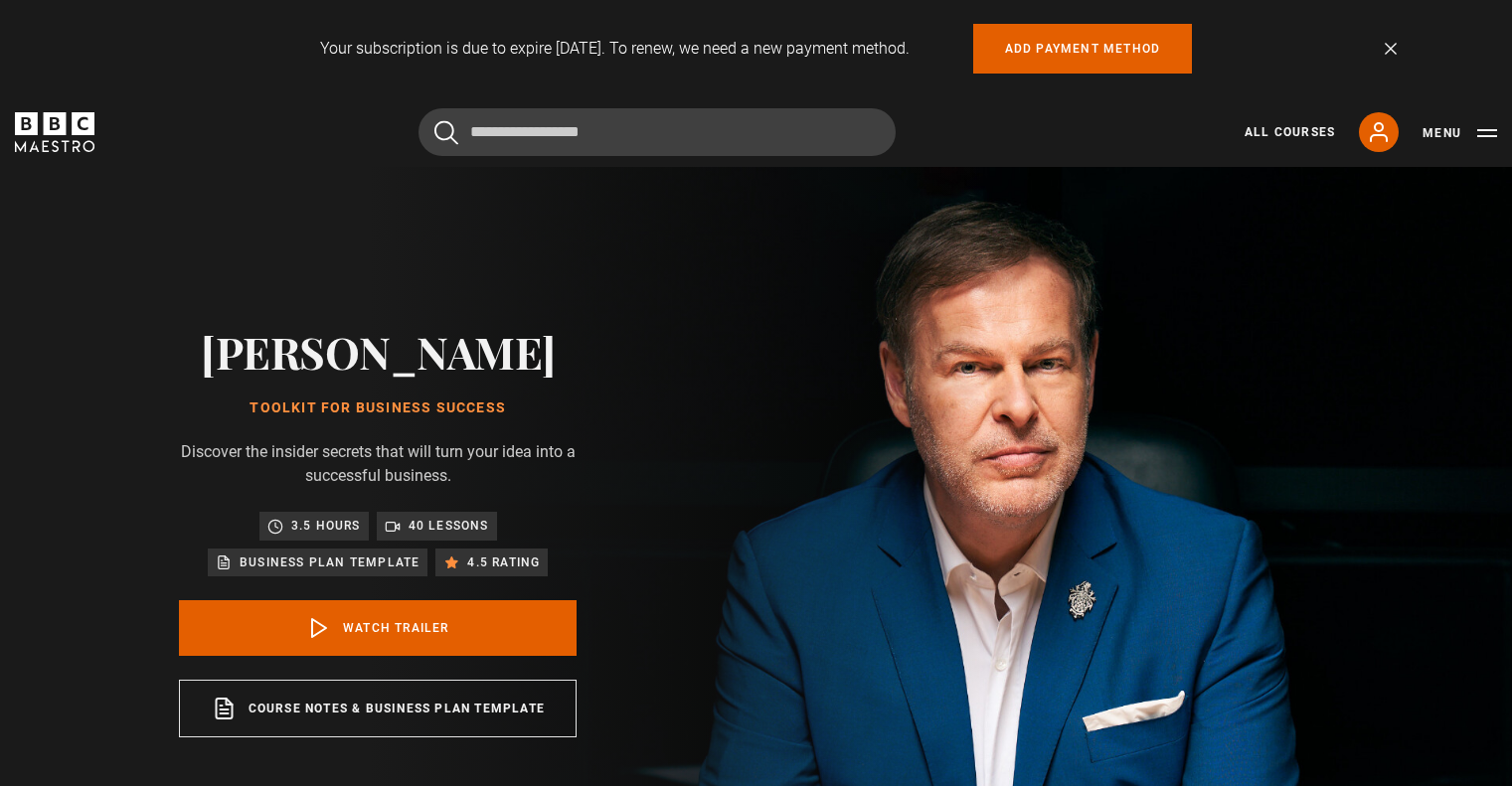 scroll, scrollTop: 0, scrollLeft: 0, axis: both 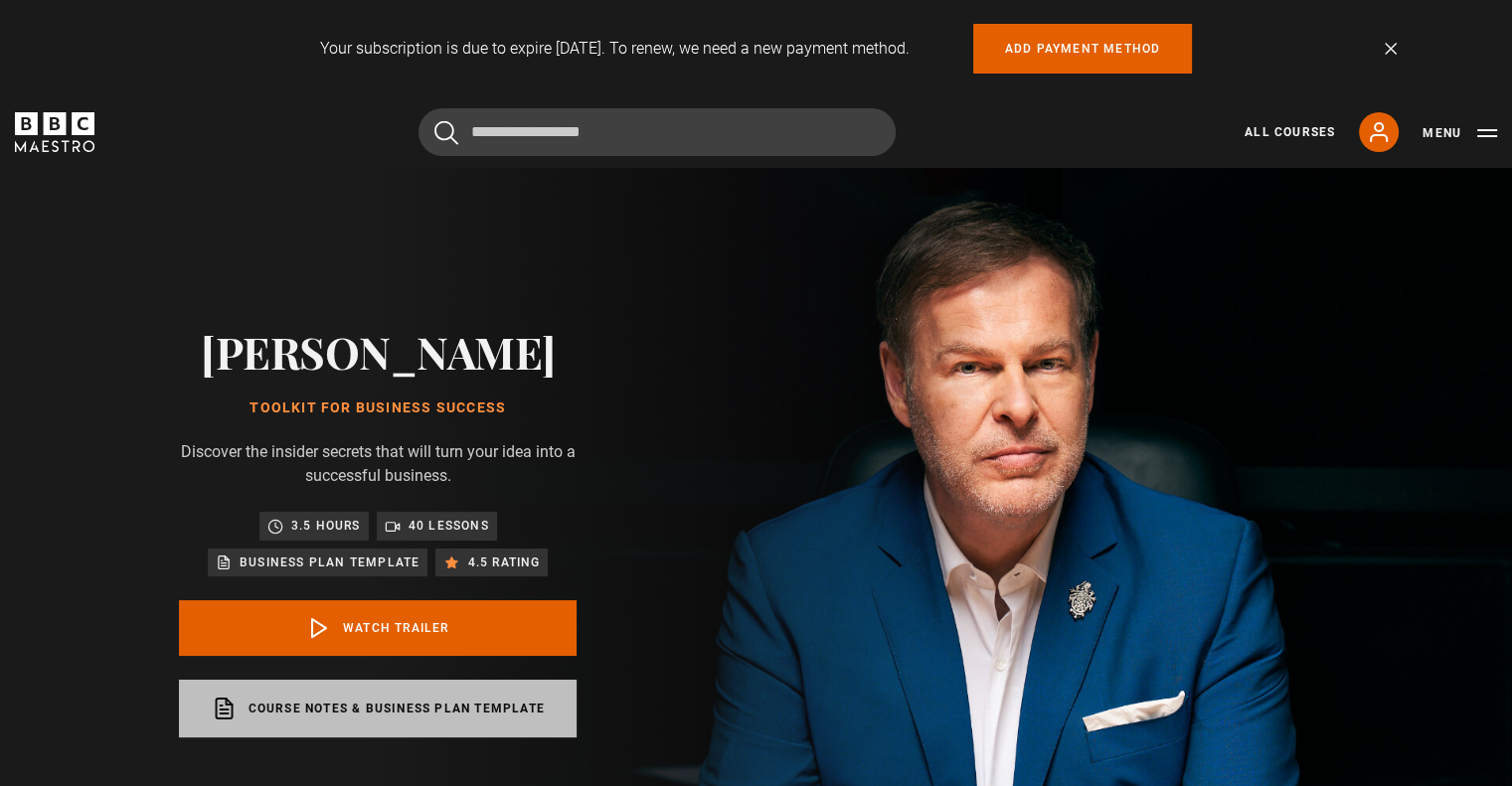 click on "Course notes & Business plan template
opens in a new tab" at bounding box center (378, 708) 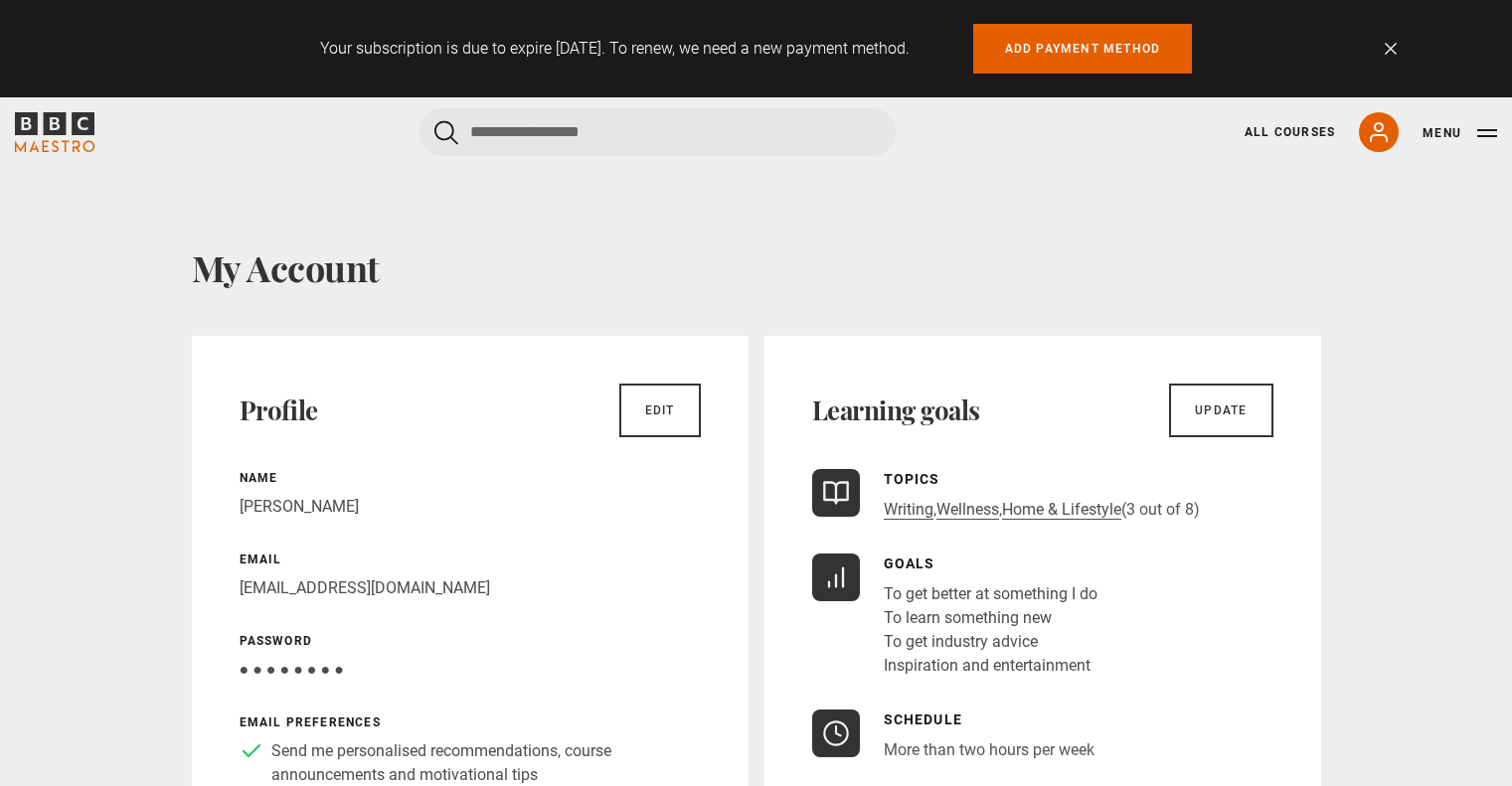 scroll, scrollTop: 1172, scrollLeft: 0, axis: vertical 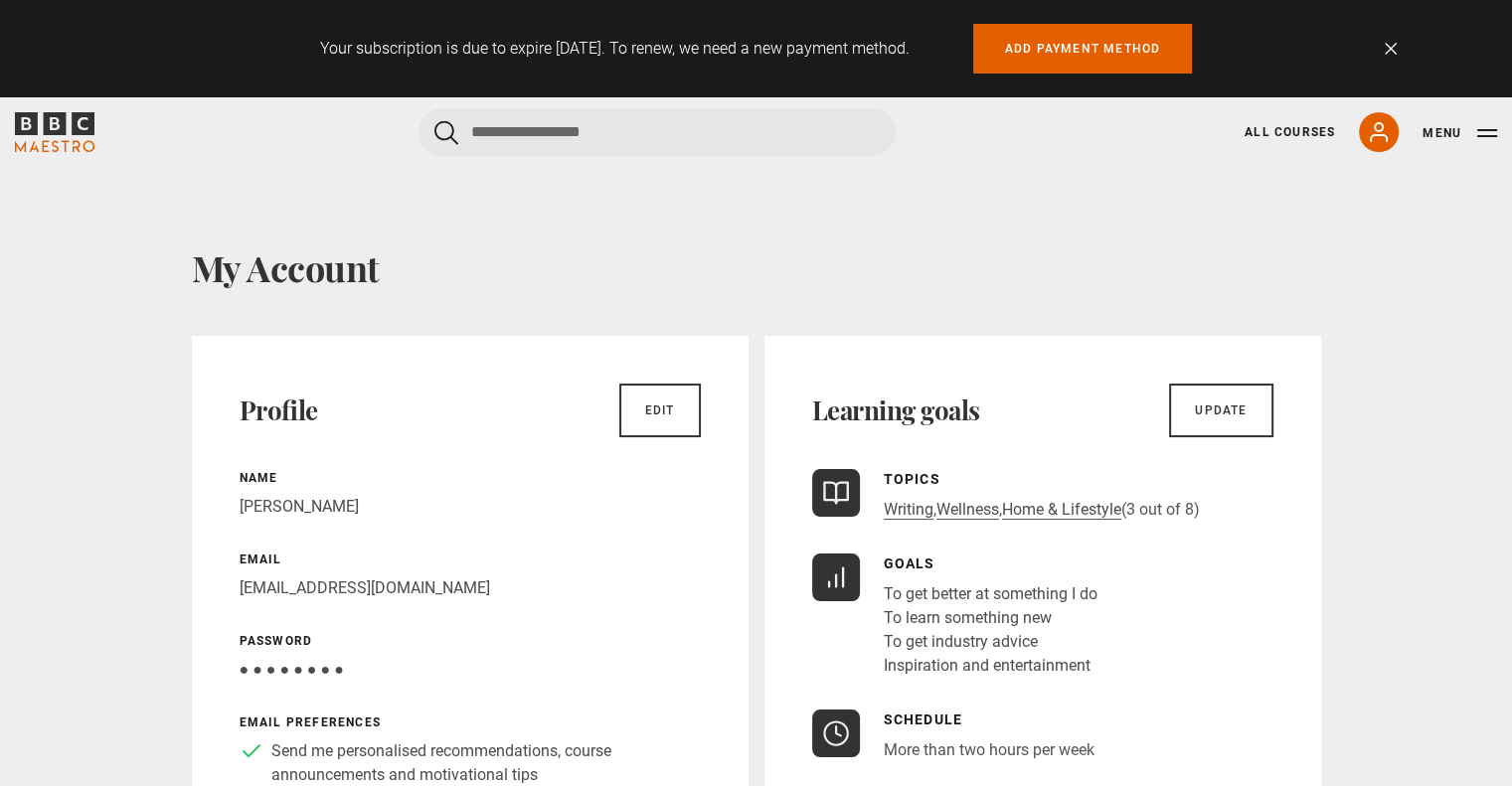 click on "All Courses
My Account
Search
Menu" at bounding box center [1359, 132] 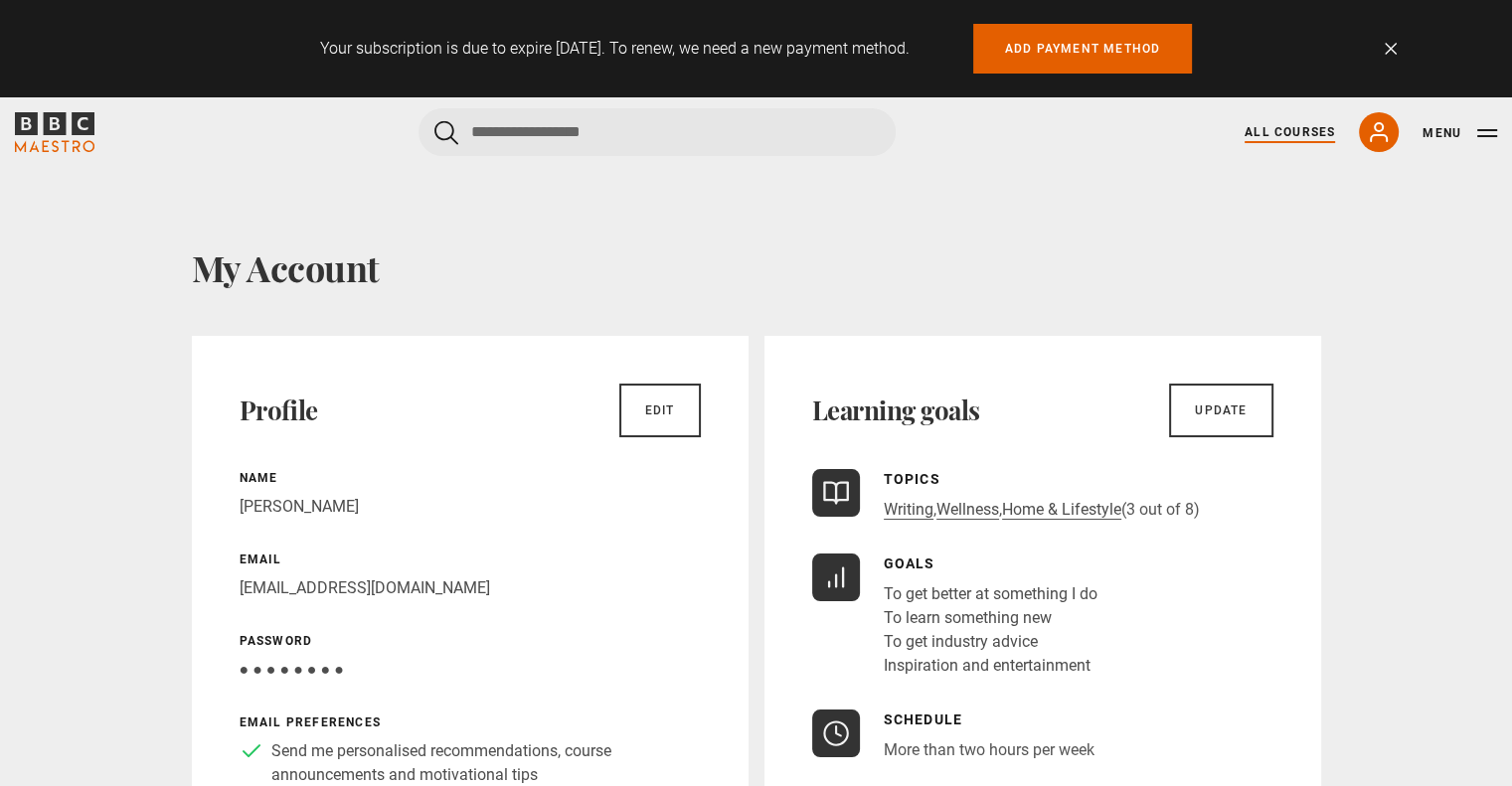 click on "All Courses" at bounding box center [1289, 132] 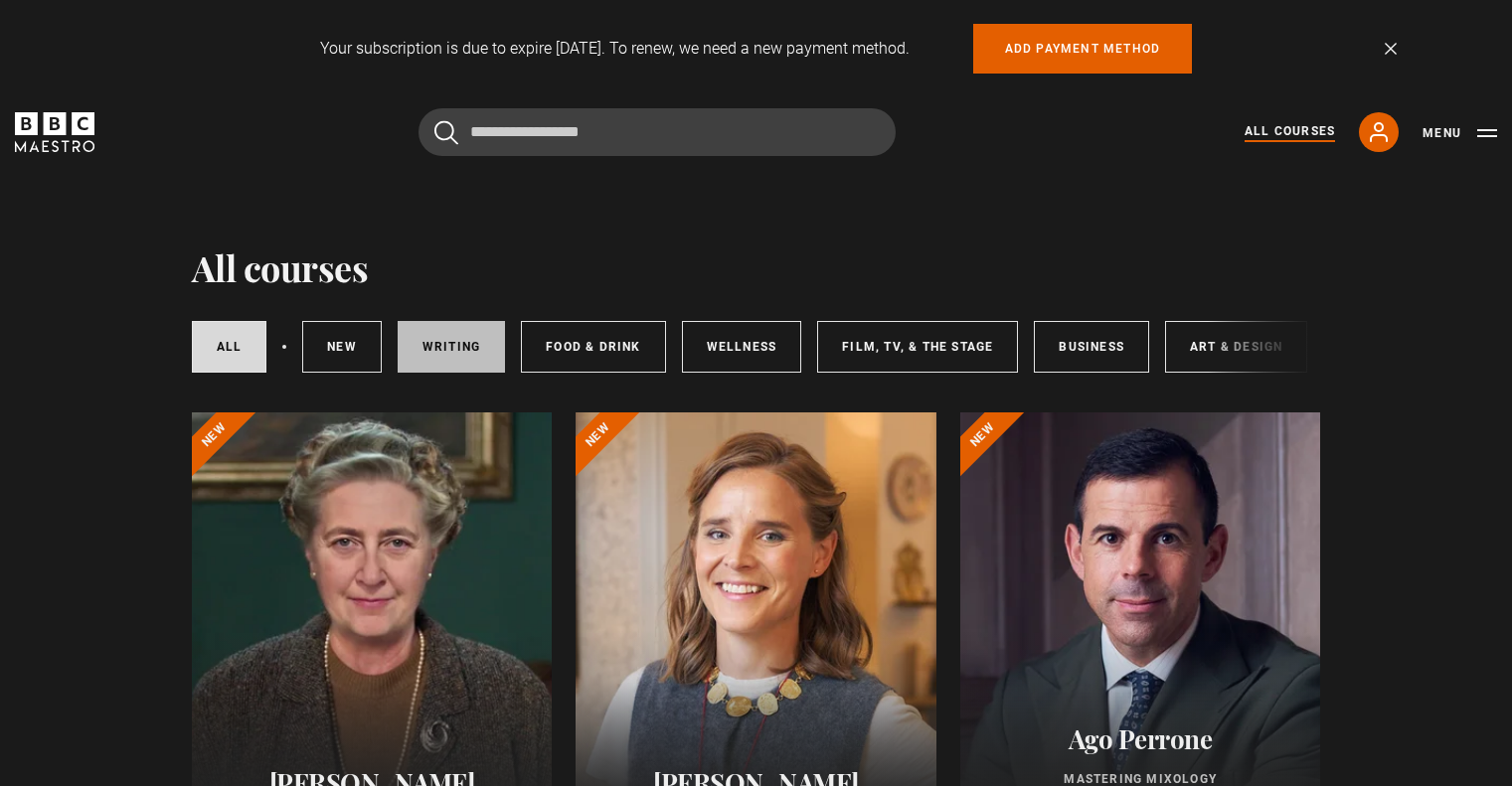 scroll, scrollTop: 0, scrollLeft: 0, axis: both 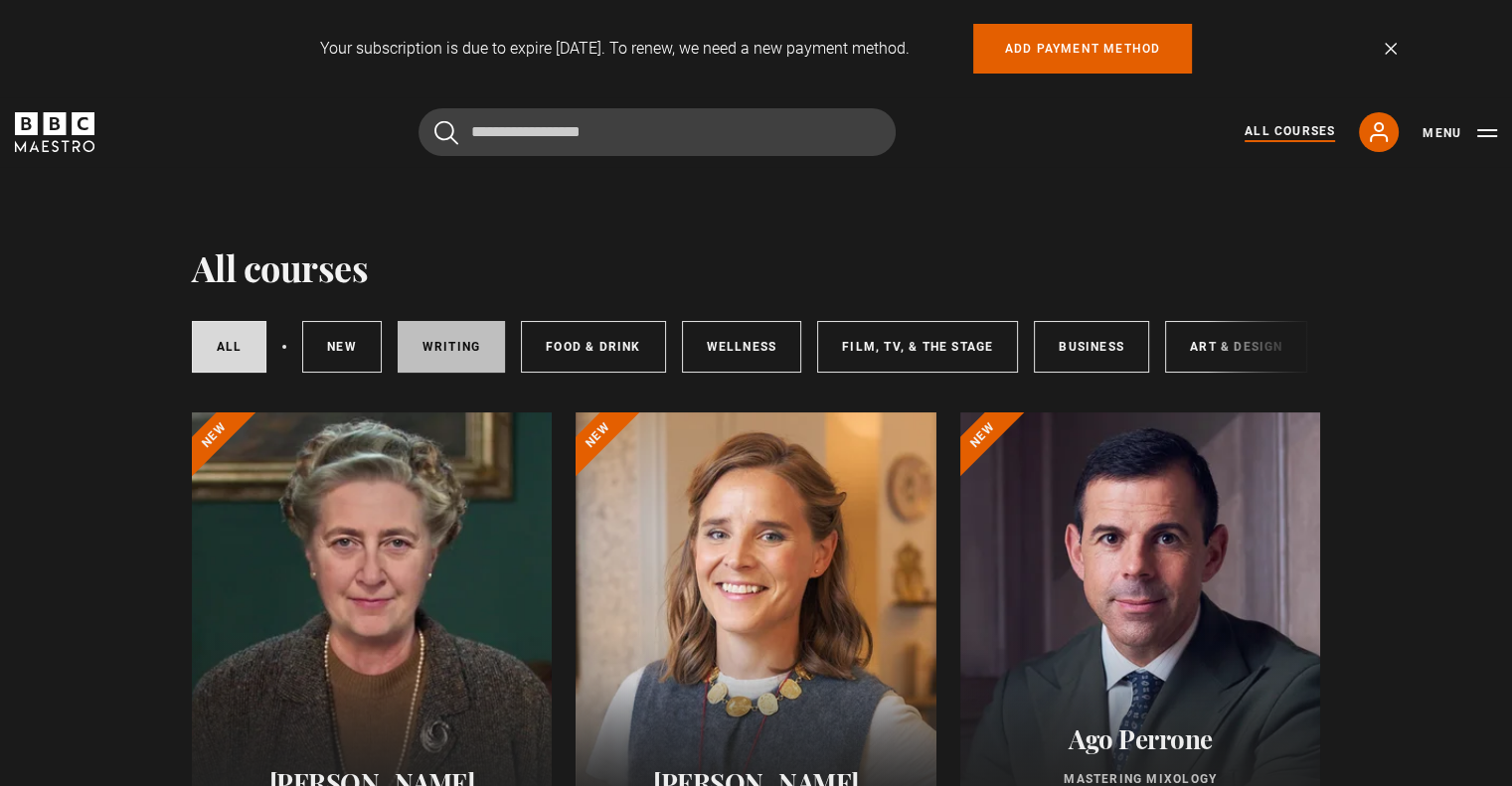 click on "Writing" at bounding box center (451, 347) 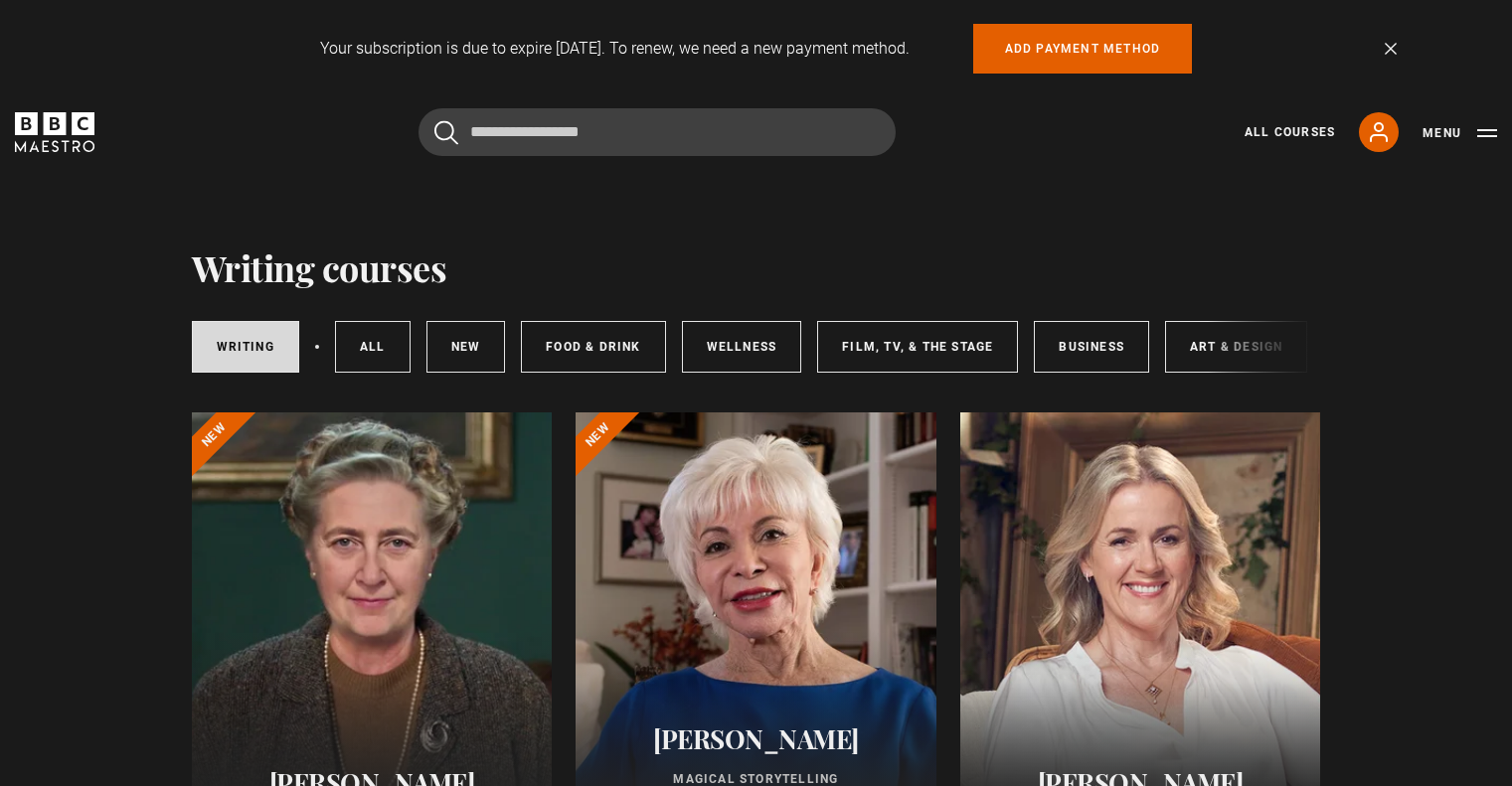scroll, scrollTop: 0, scrollLeft: 0, axis: both 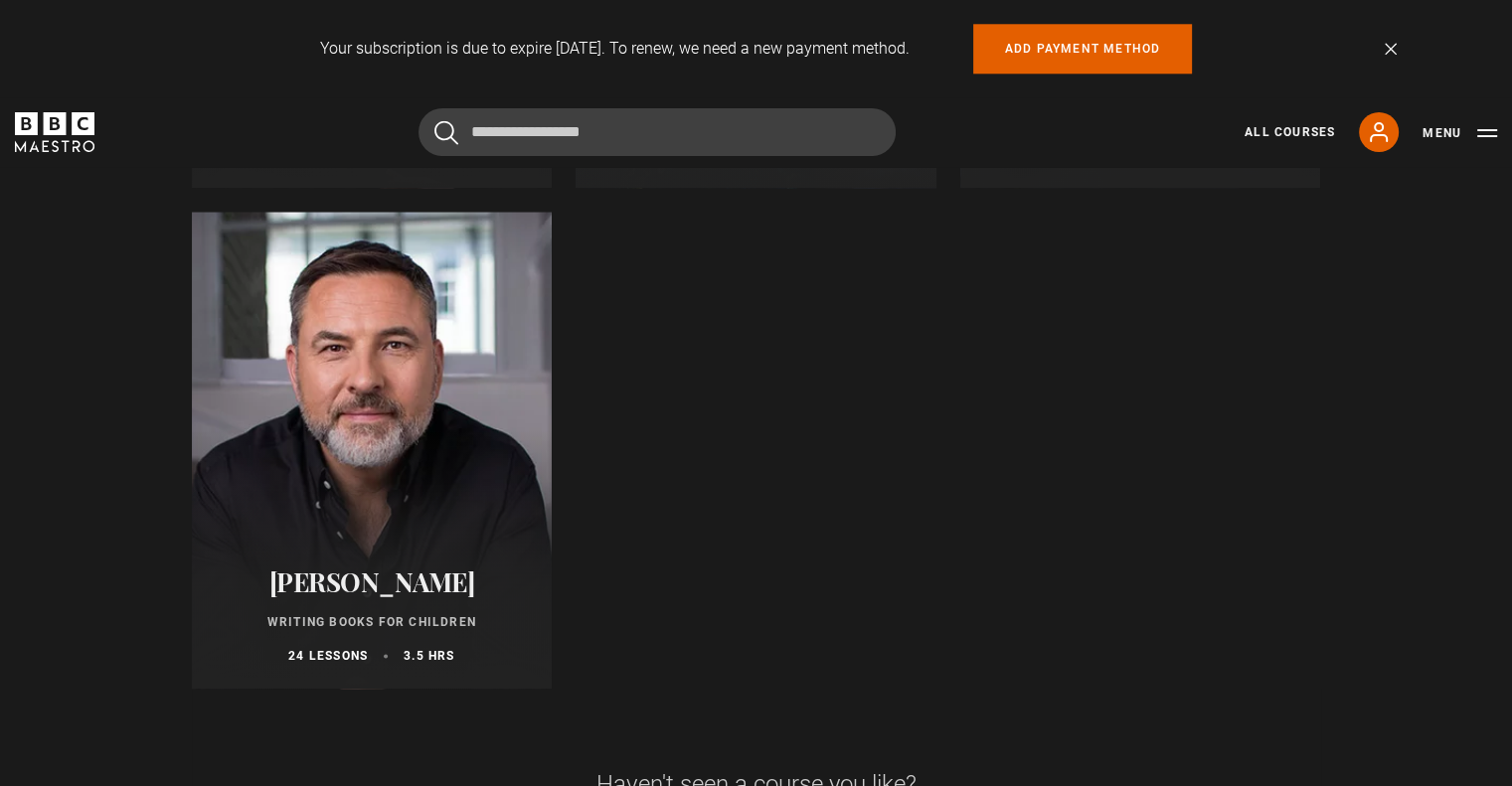drag, startPoint x: 0, startPoint y: 0, endPoint x: 1526, endPoint y: 438, distance: 1587.615 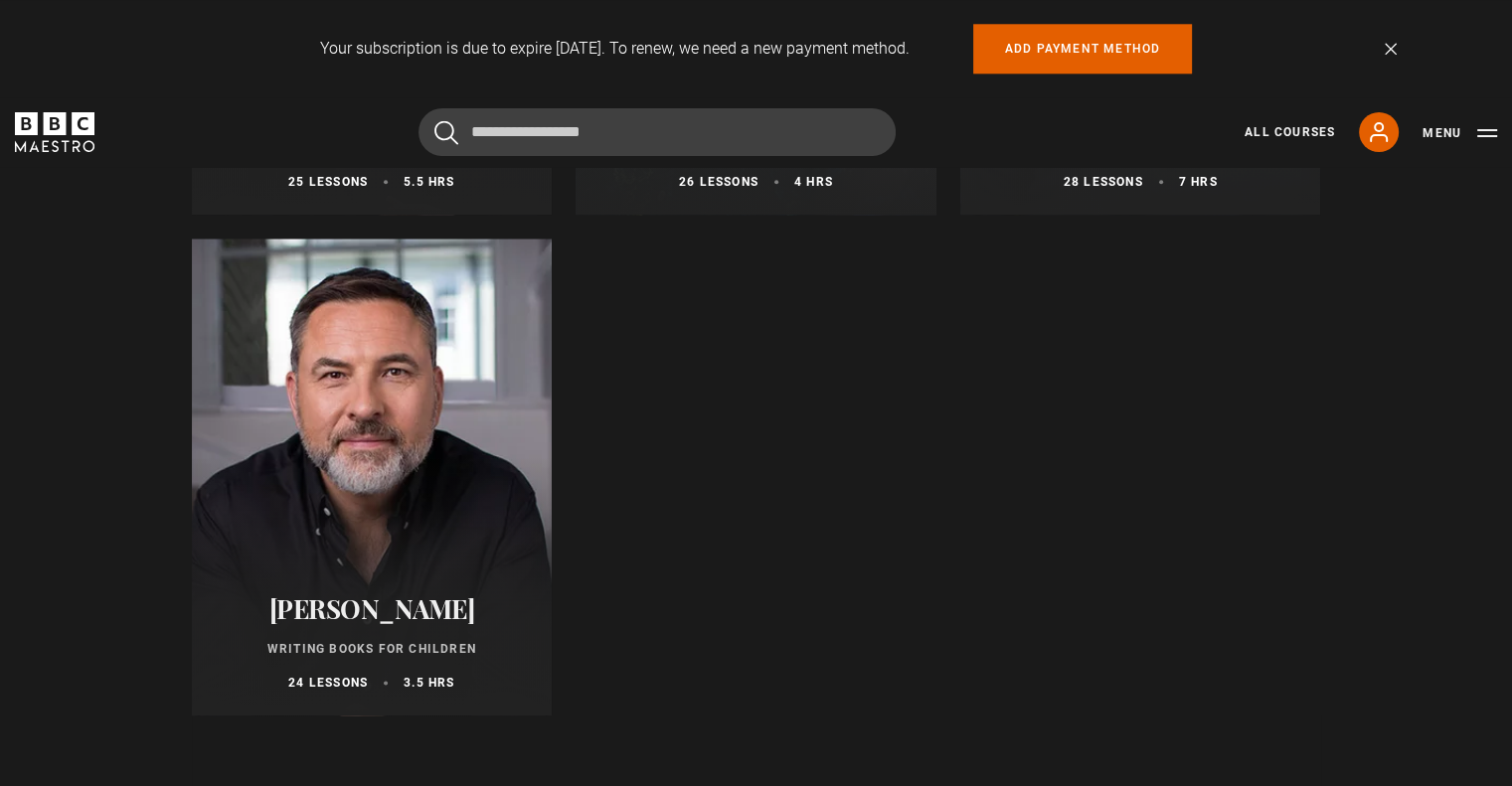 scroll, scrollTop: 2182, scrollLeft: 0, axis: vertical 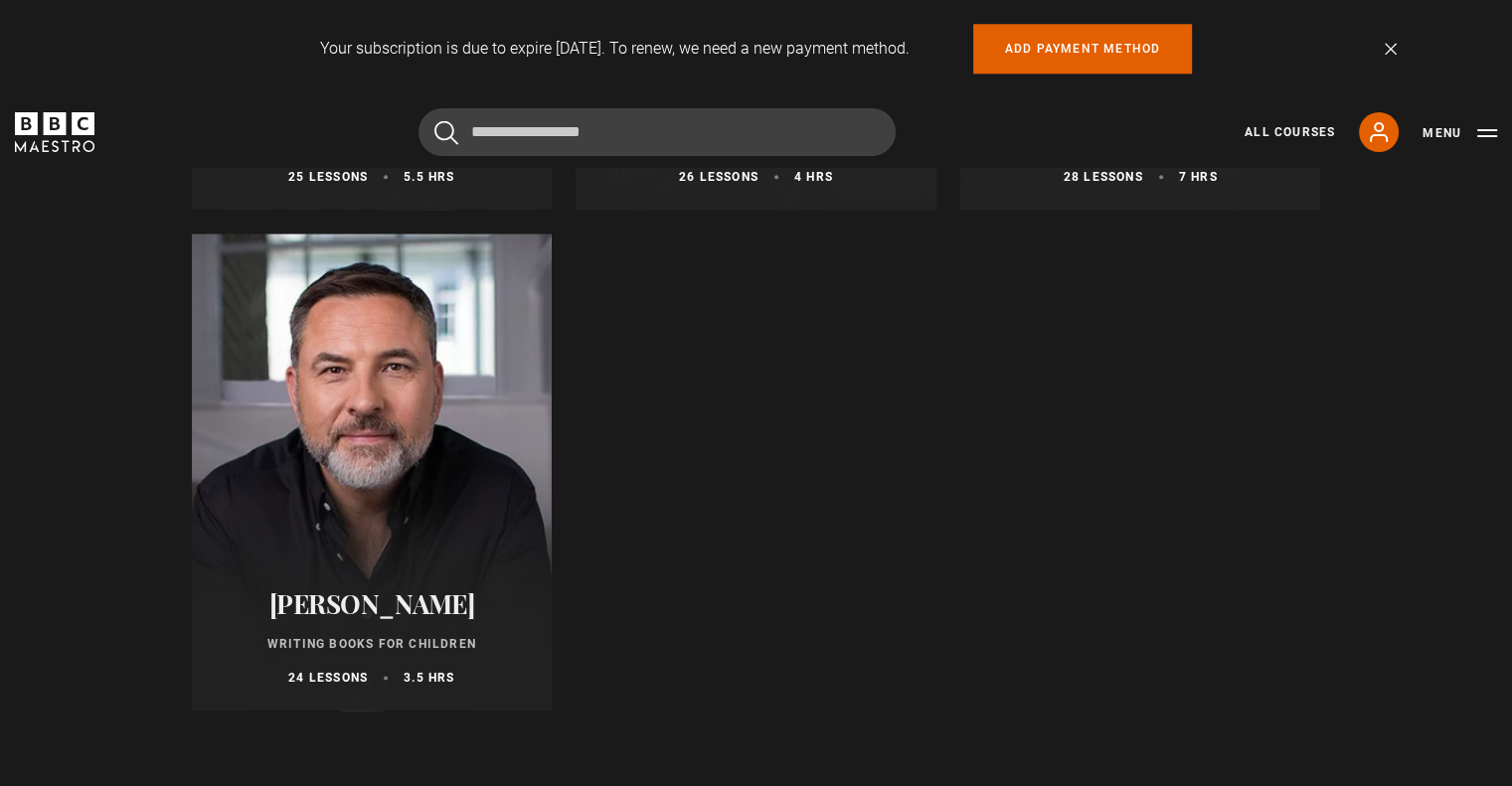 click at bounding box center (372, 472) 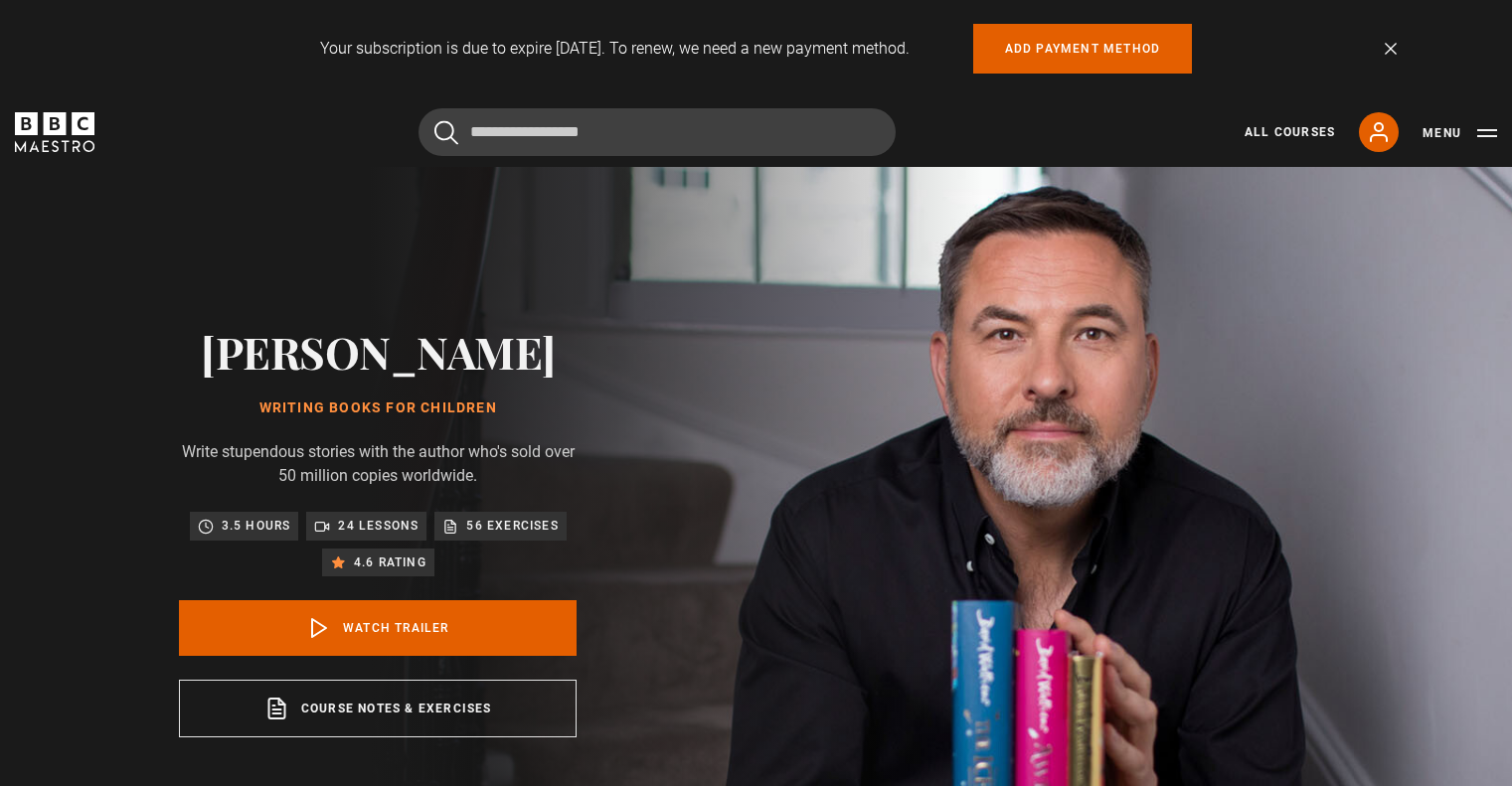 scroll, scrollTop: 0, scrollLeft: 0, axis: both 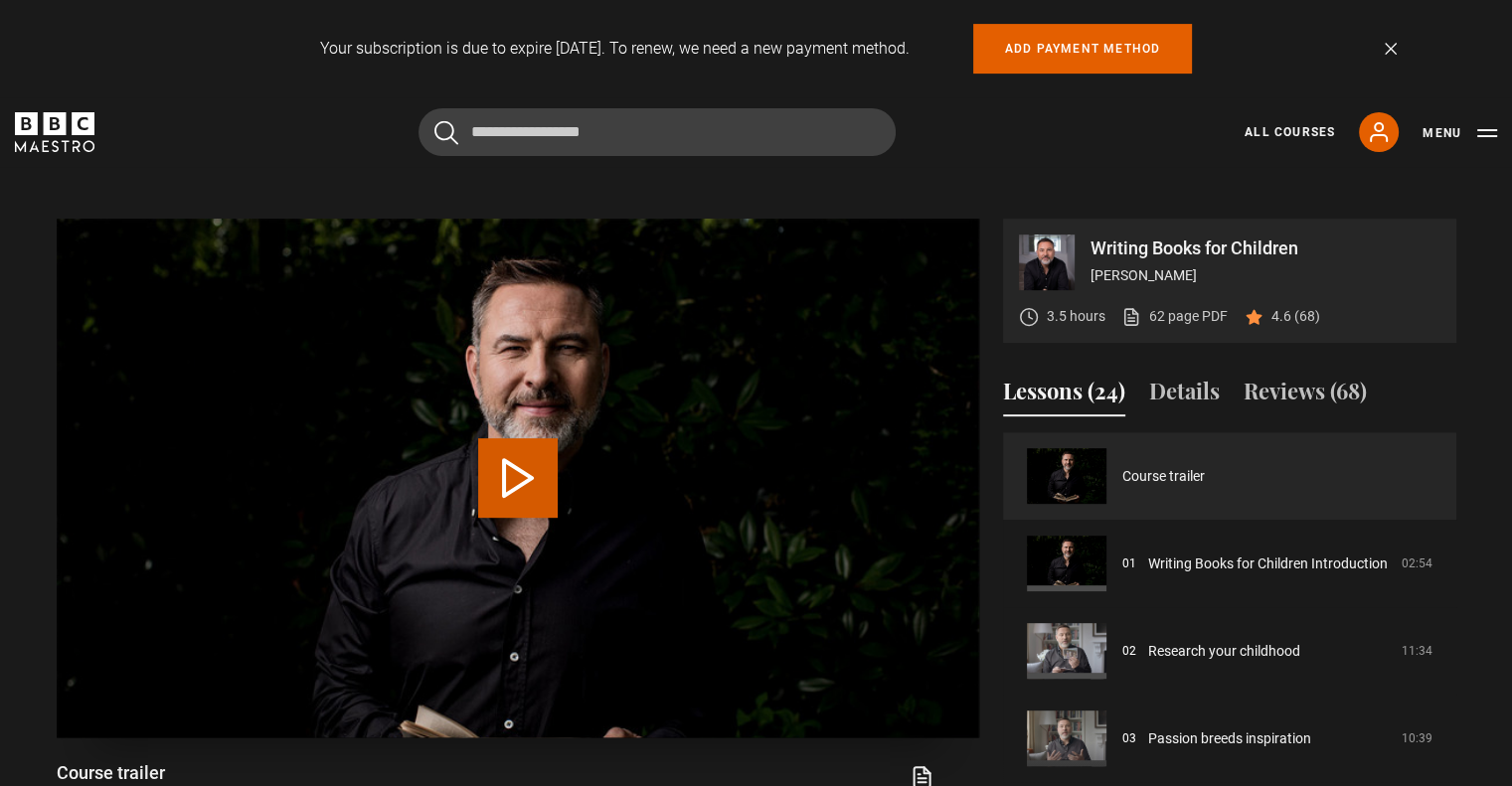 click on "Play Video" at bounding box center [518, 478] 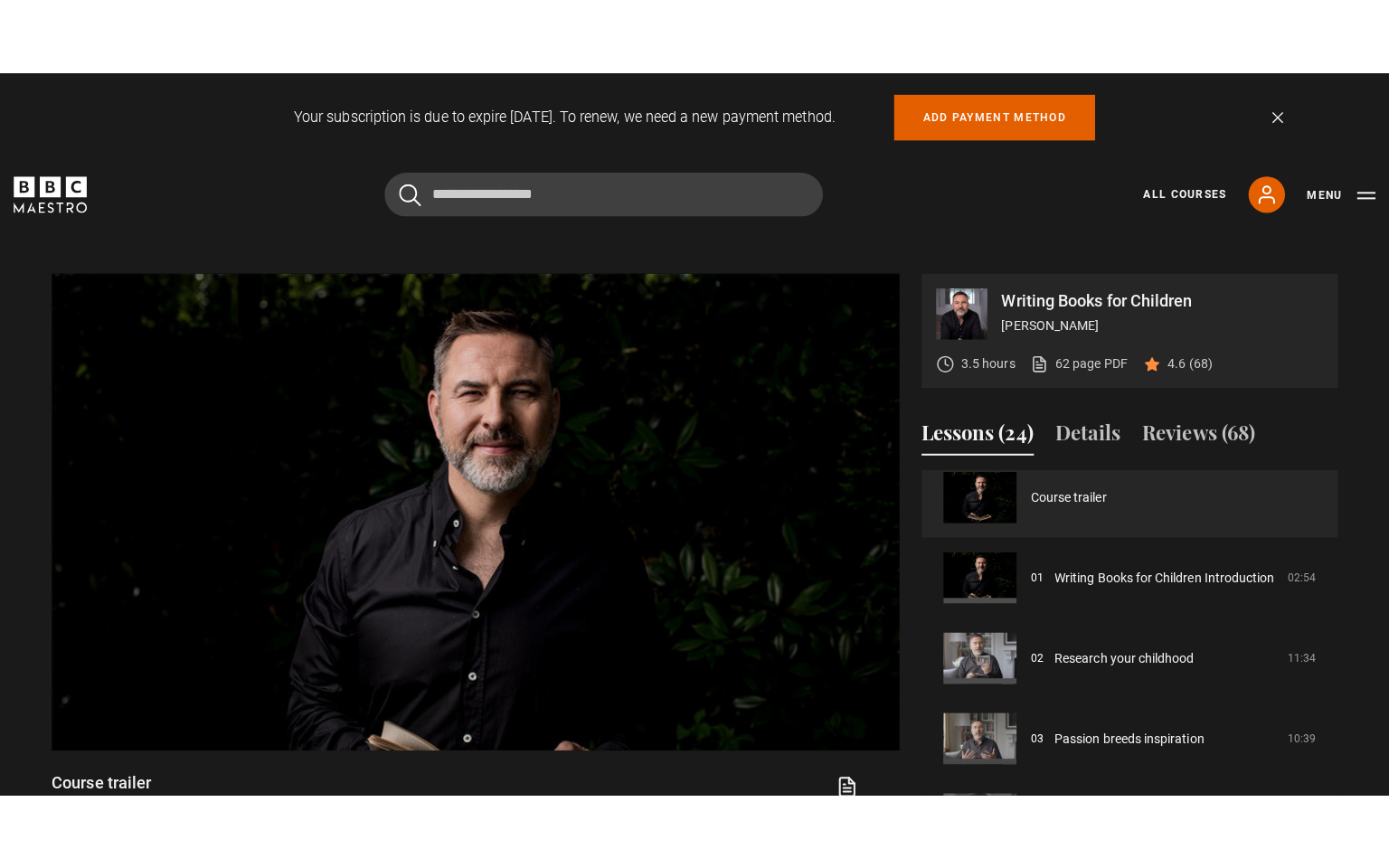 scroll, scrollTop: 0, scrollLeft: 0, axis: both 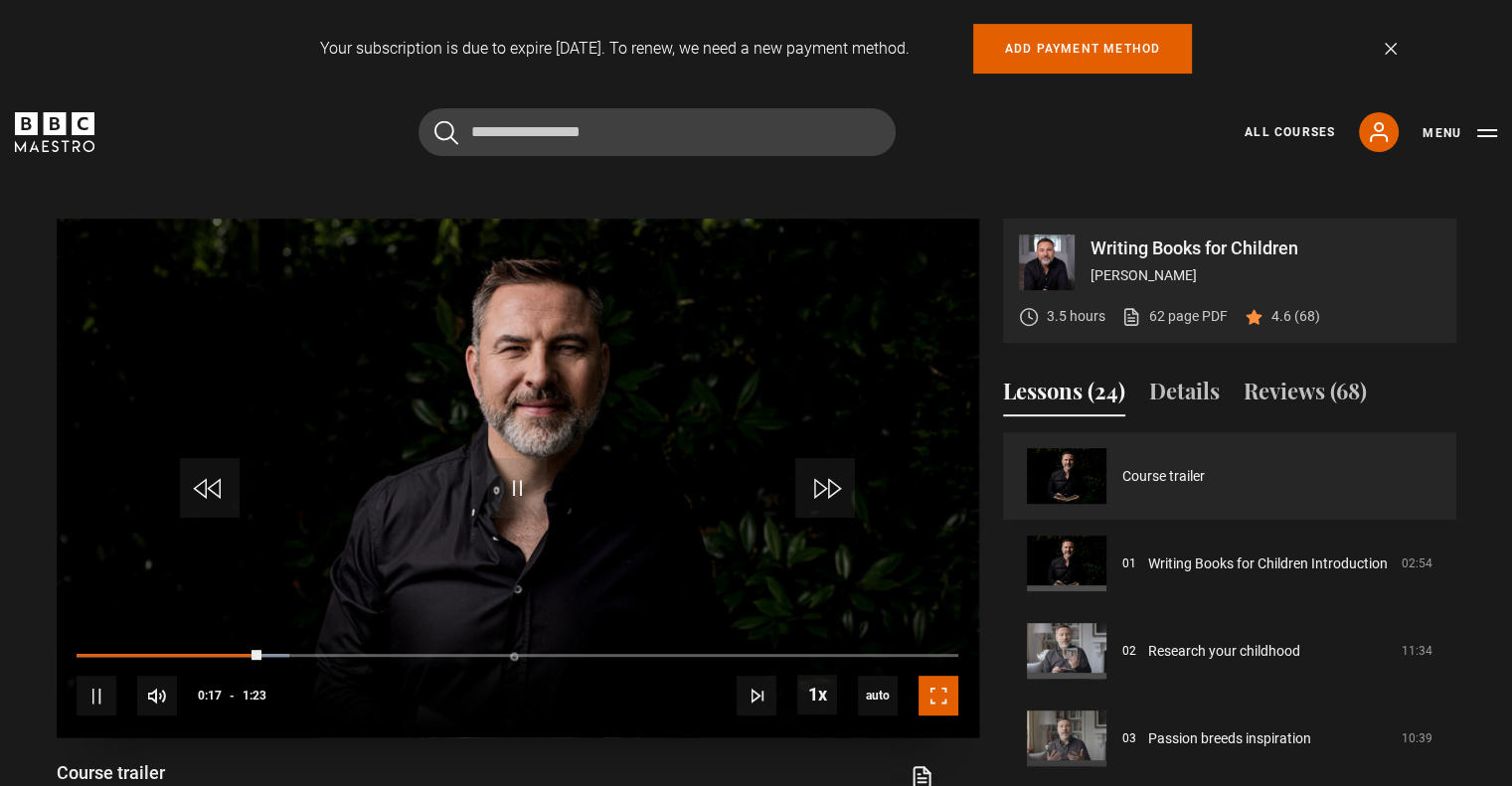 click at bounding box center [938, 696] 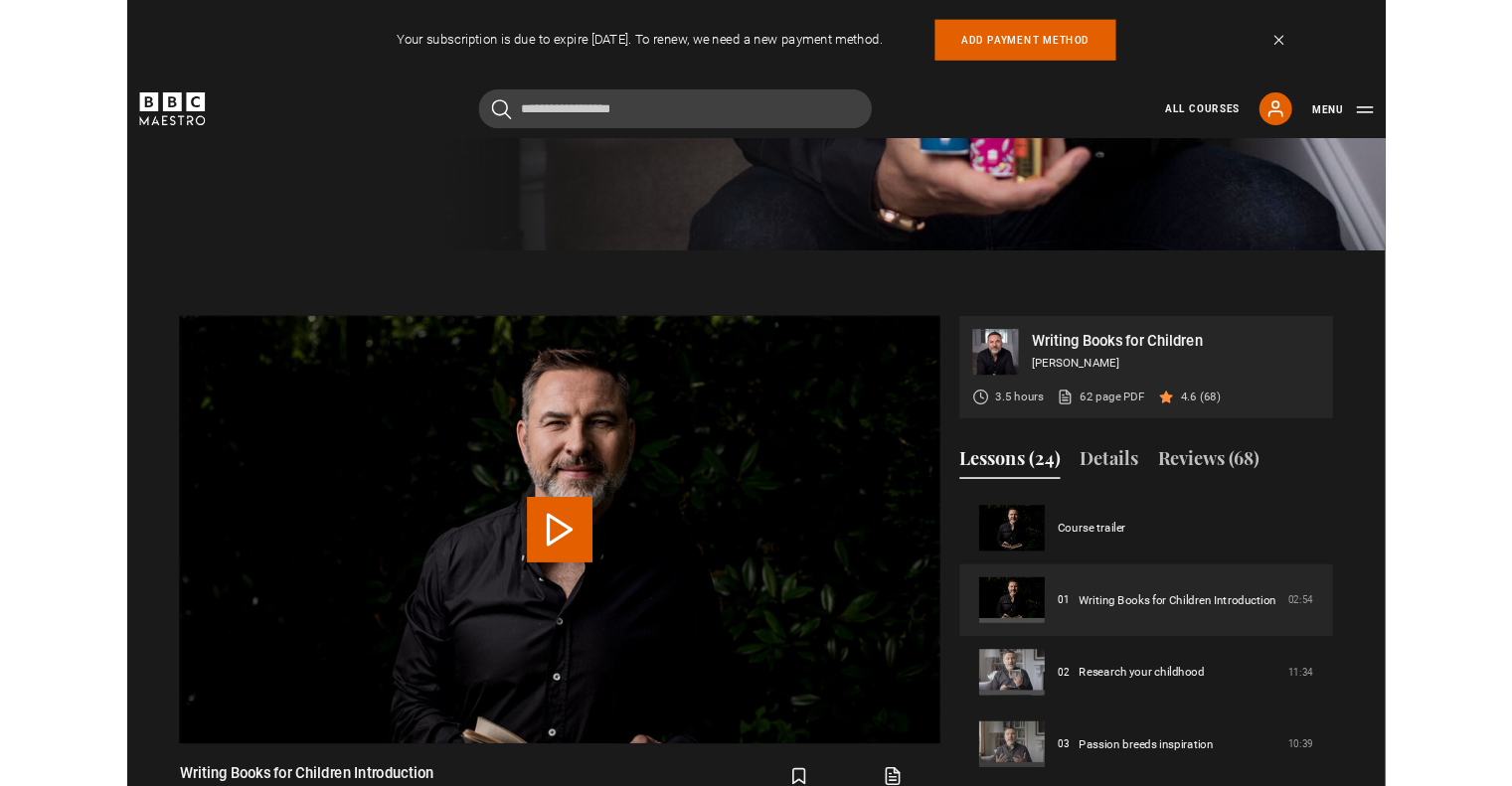 scroll, scrollTop: 1061, scrollLeft: 0, axis: vertical 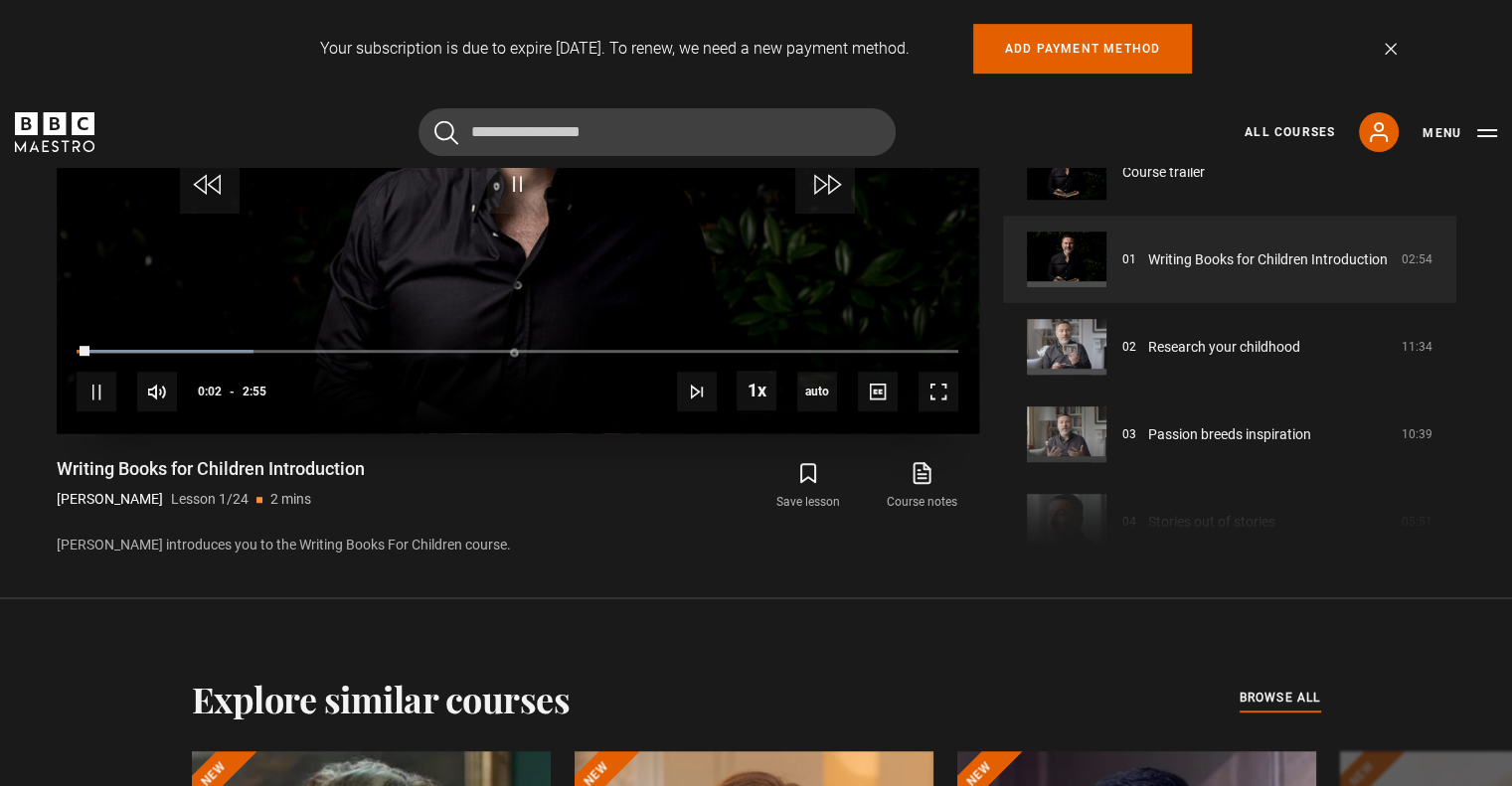 click on "10s Skip Back 10 seconds Pause 10s Skip Forward 10 seconds Loaded :  20.00% 0:02 Pause Mute Current Time  0:02 - Duration  2:55
[PERSON_NAME]
Lesson 1
Writing Books for Children Introduction
1x Playback Rate 2x 1.5x 1x , selected 0.5x auto Quality 360p 720p 1080p 2160p Auto , selected Captions captions off , selected English  Captions" at bounding box center [518, 379] 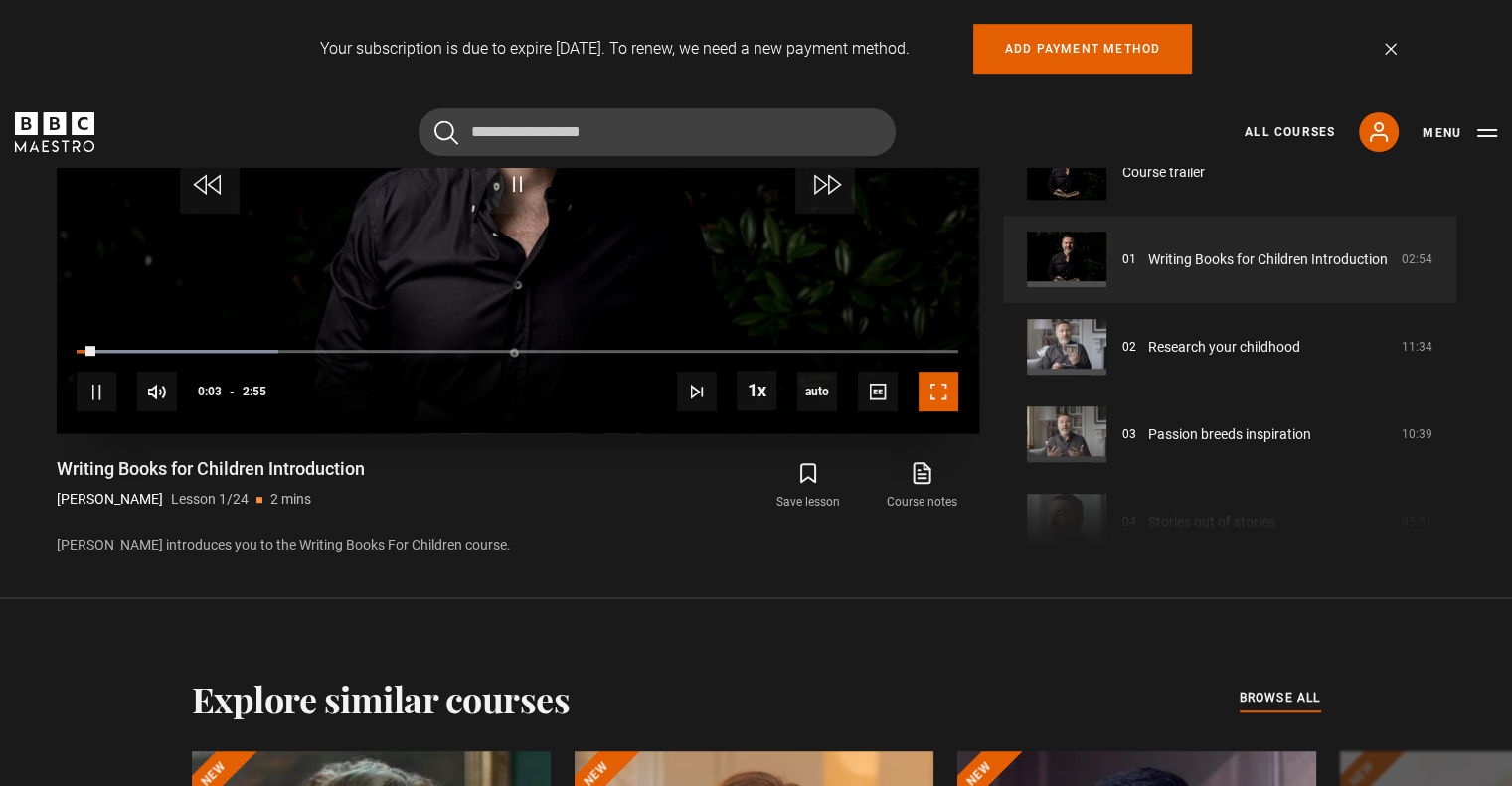 click at bounding box center (938, 392) 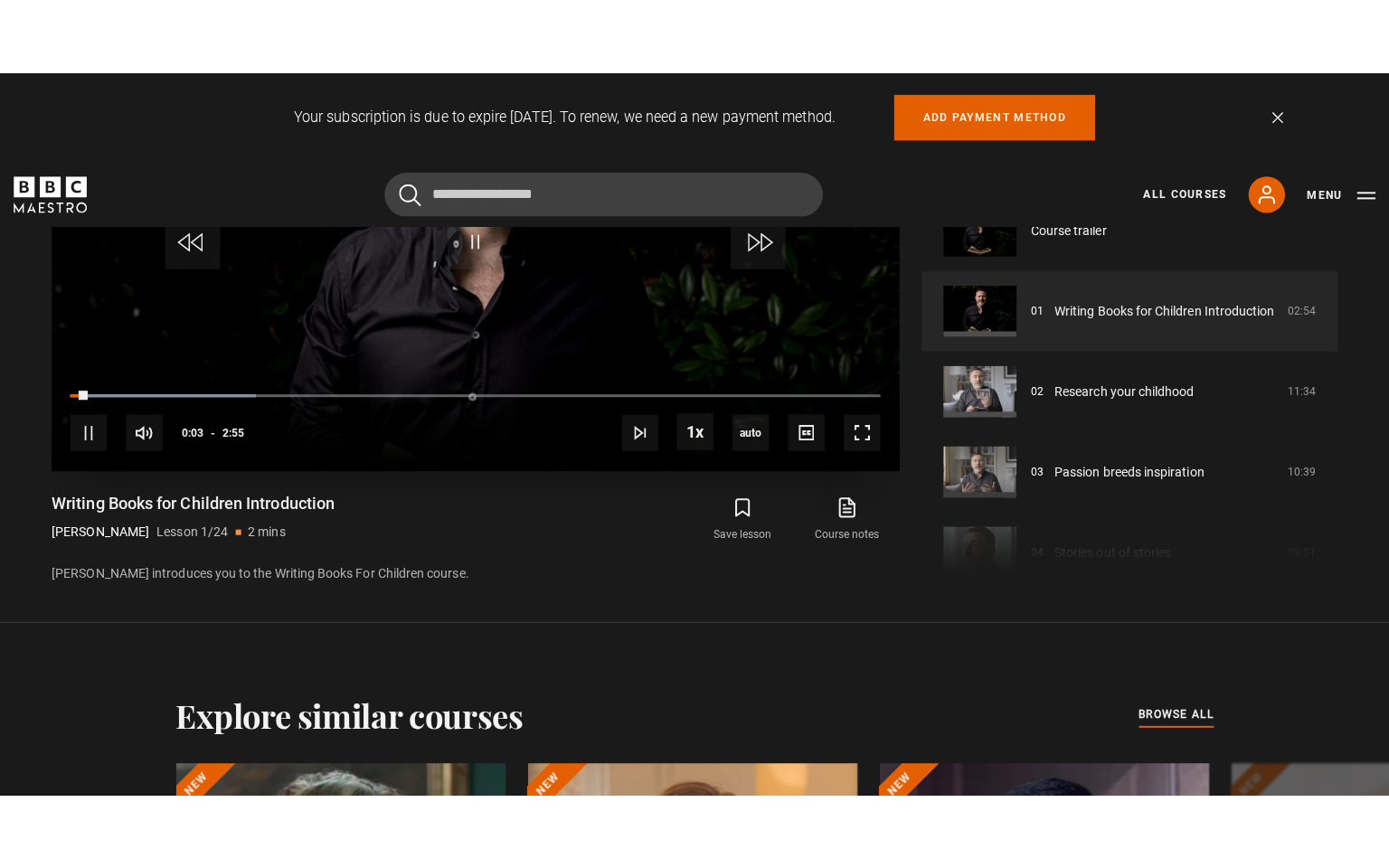 scroll, scrollTop: 887, scrollLeft: 0, axis: vertical 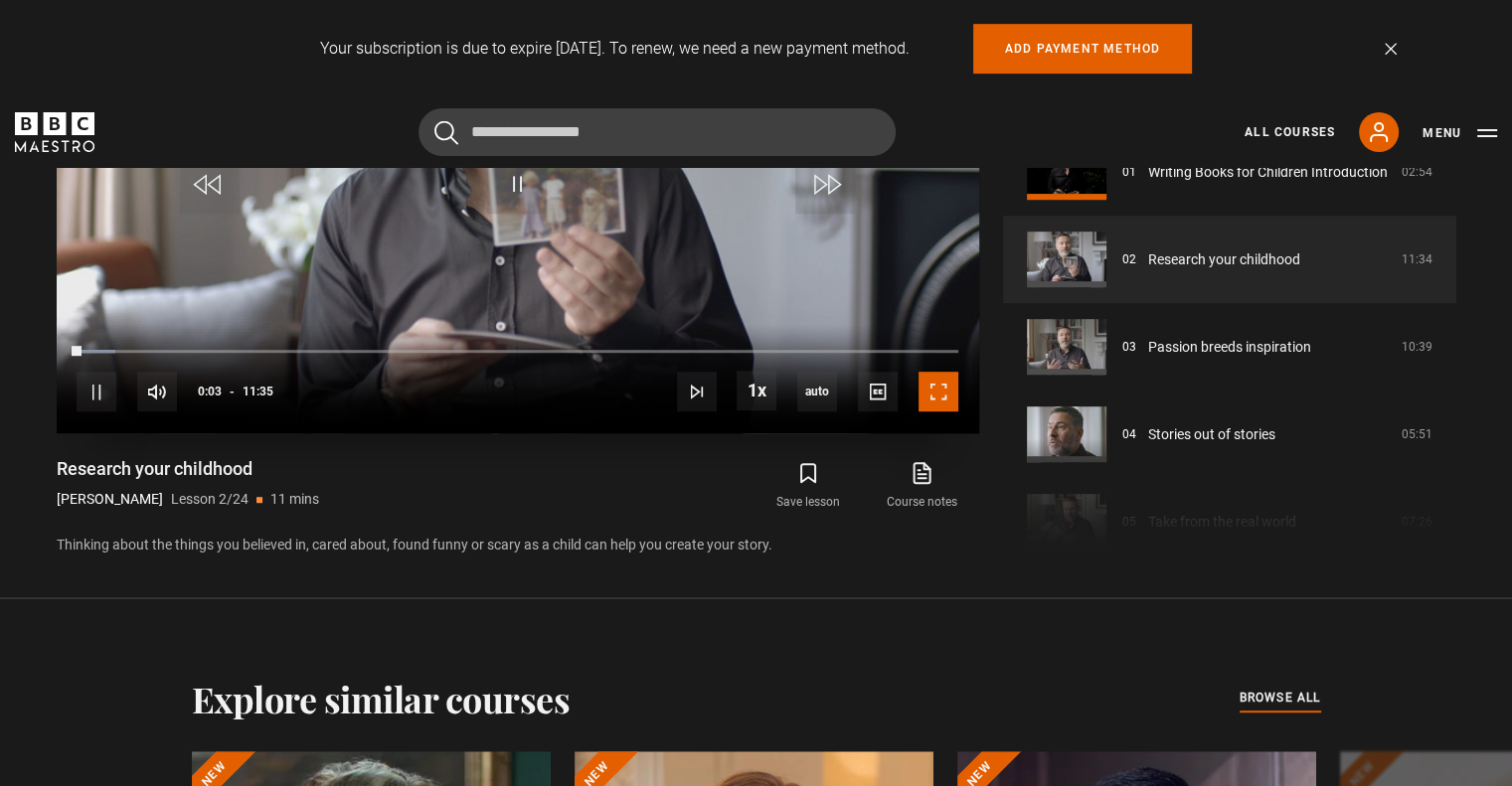 click at bounding box center [938, 392] 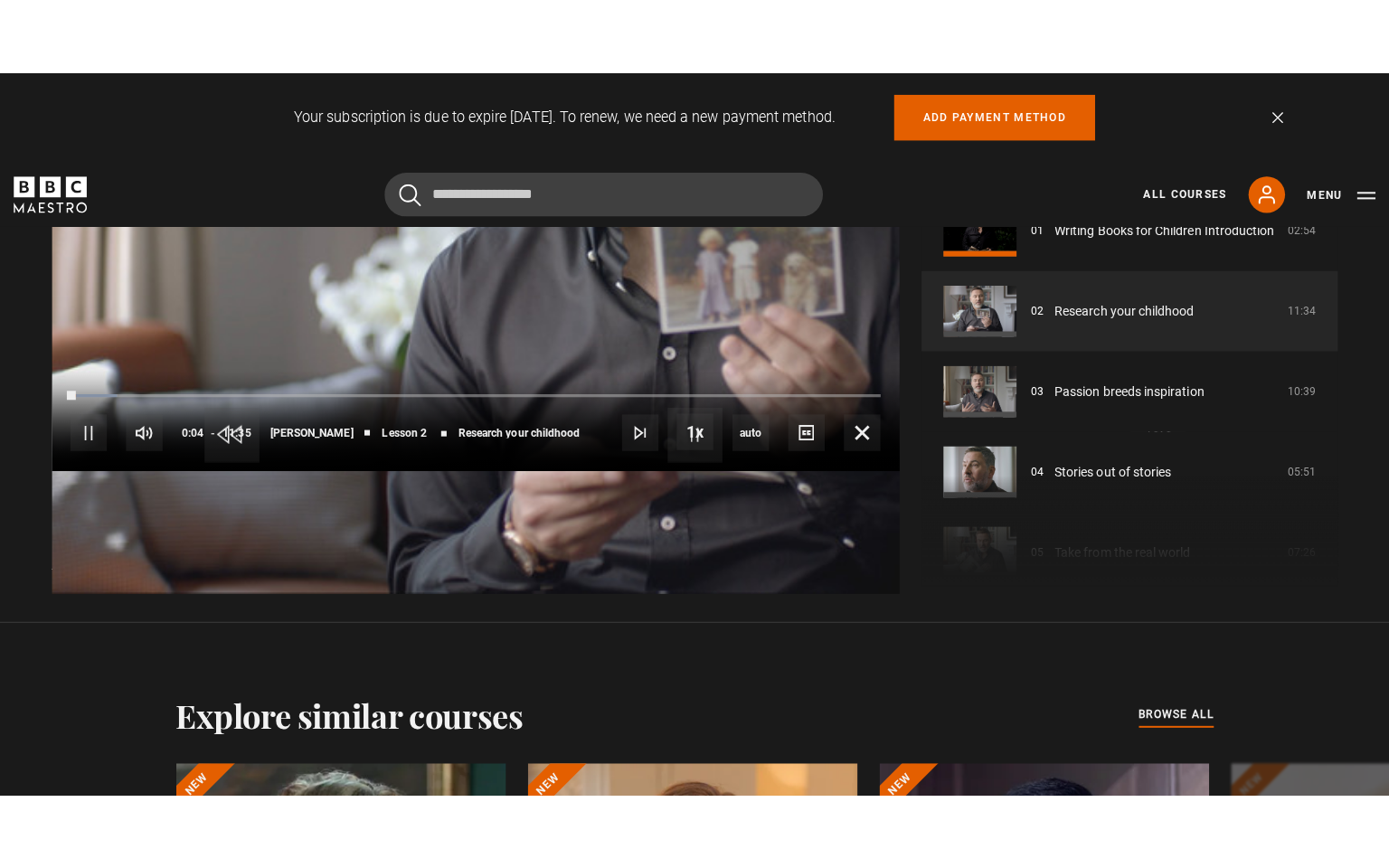 scroll, scrollTop: 887, scrollLeft: 0, axis: vertical 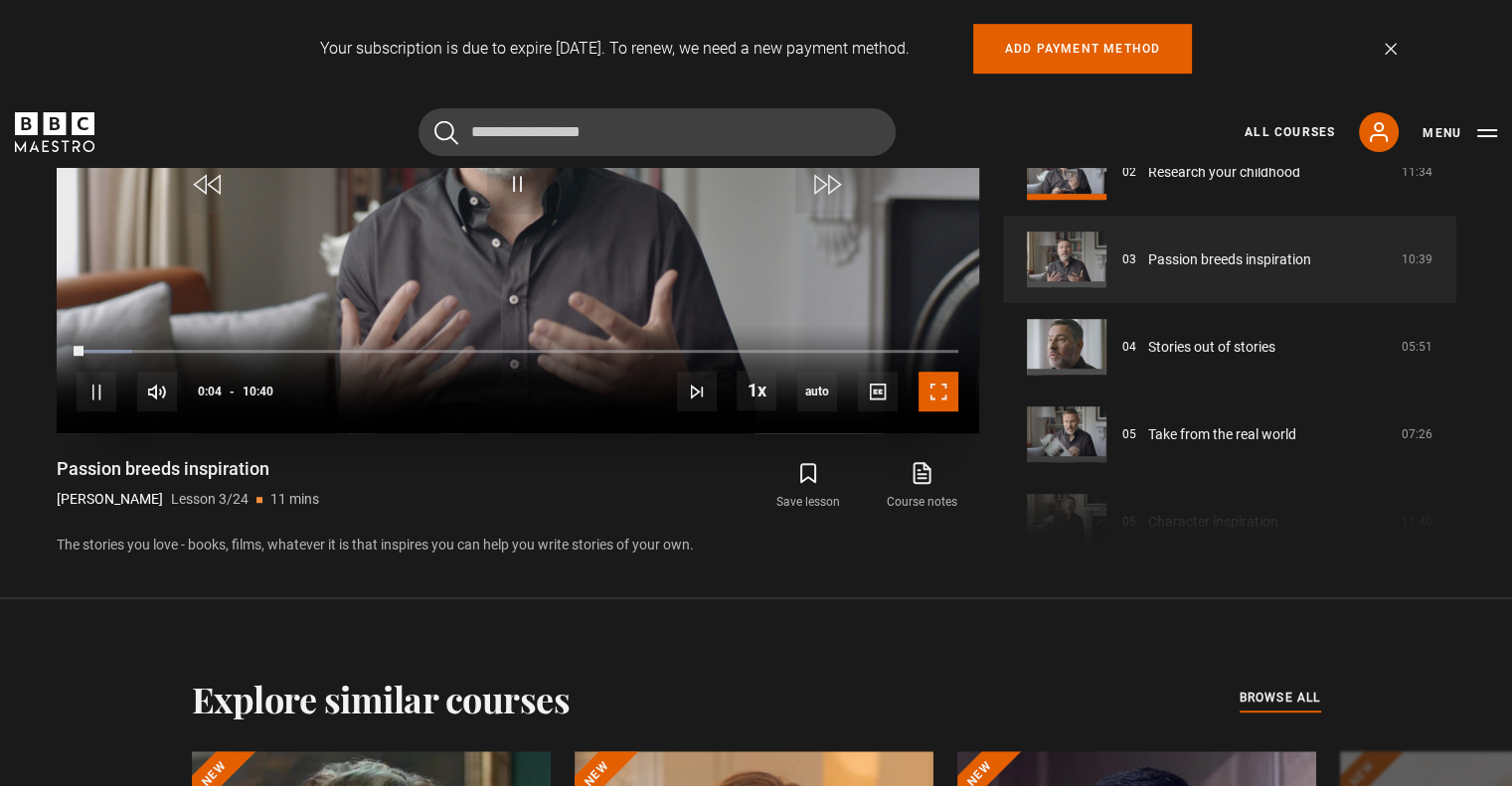 click at bounding box center (938, 392) 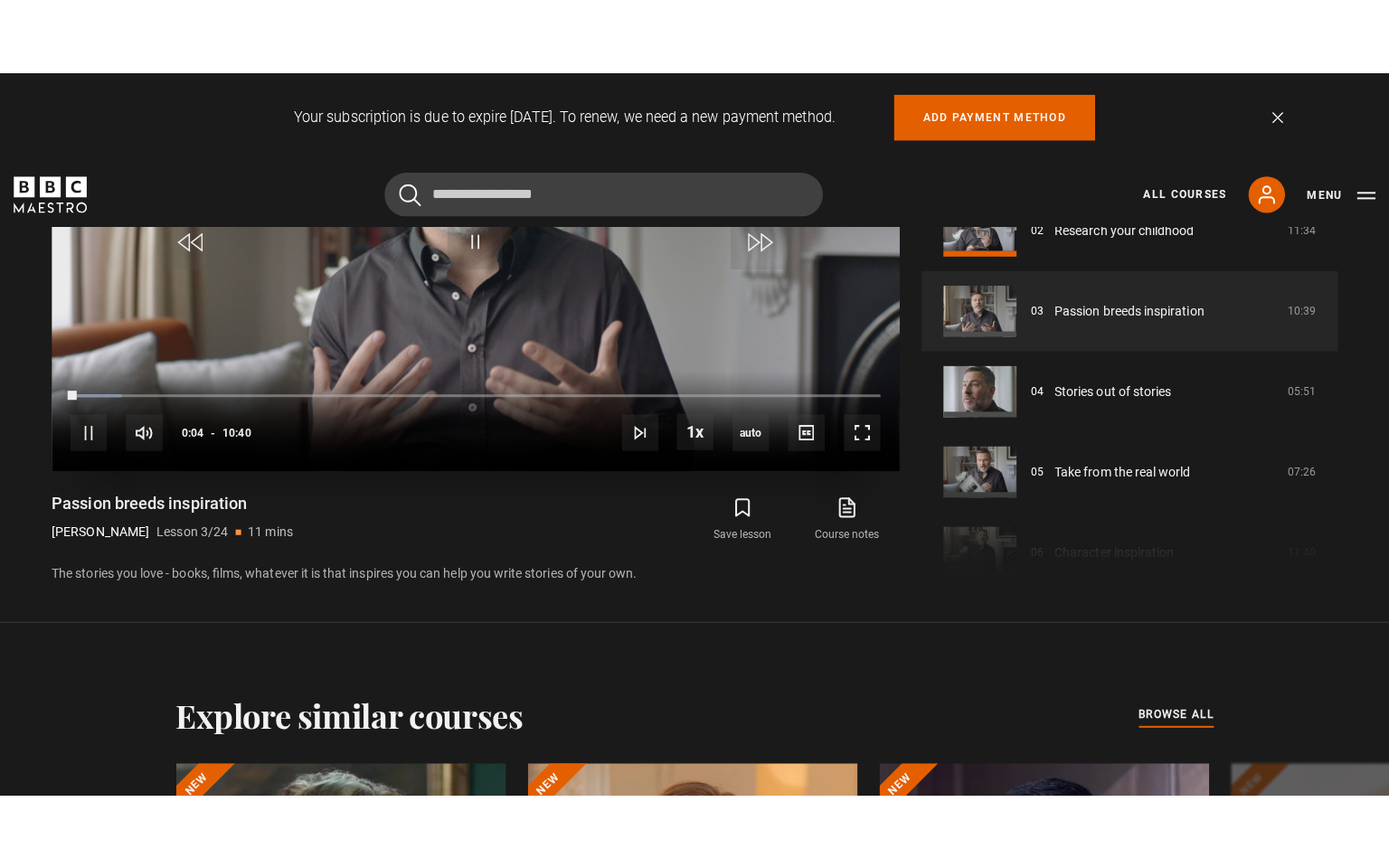 scroll, scrollTop: 887, scrollLeft: 0, axis: vertical 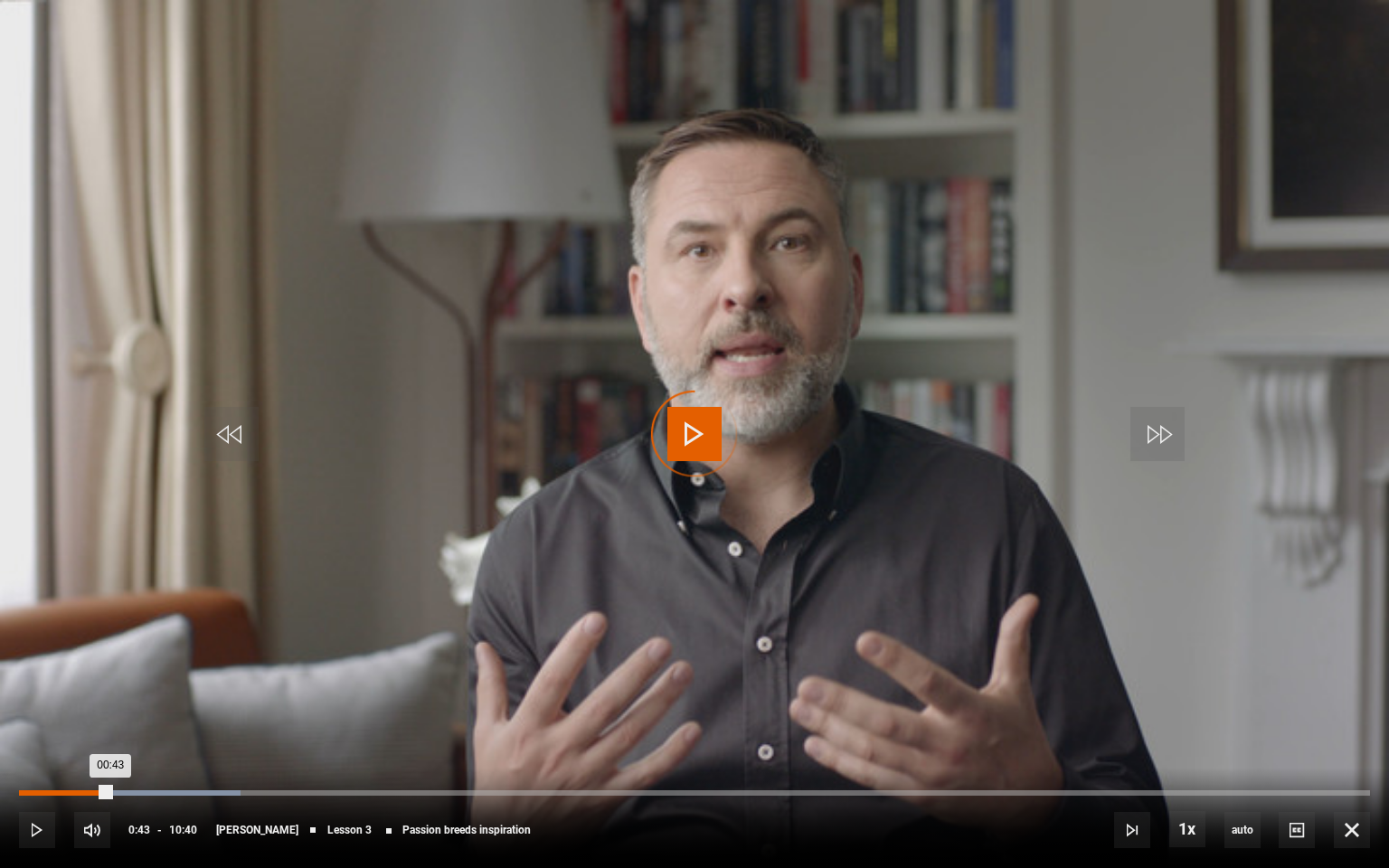 drag, startPoint x: 855, startPoint y: 463, endPoint x: 57, endPoint y: 792, distance: 863.1599 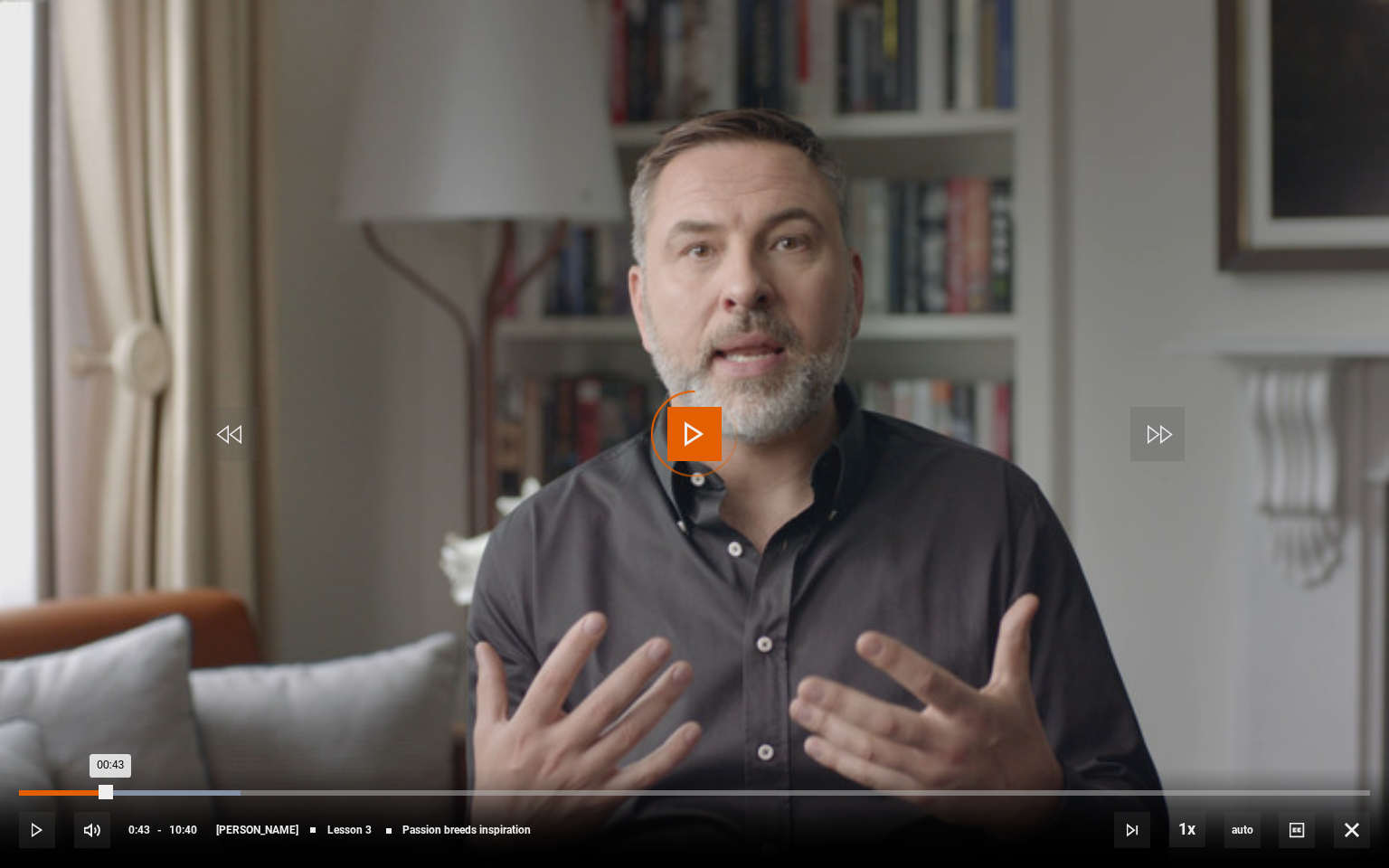 click on "00:43" at bounding box center [64, 793] 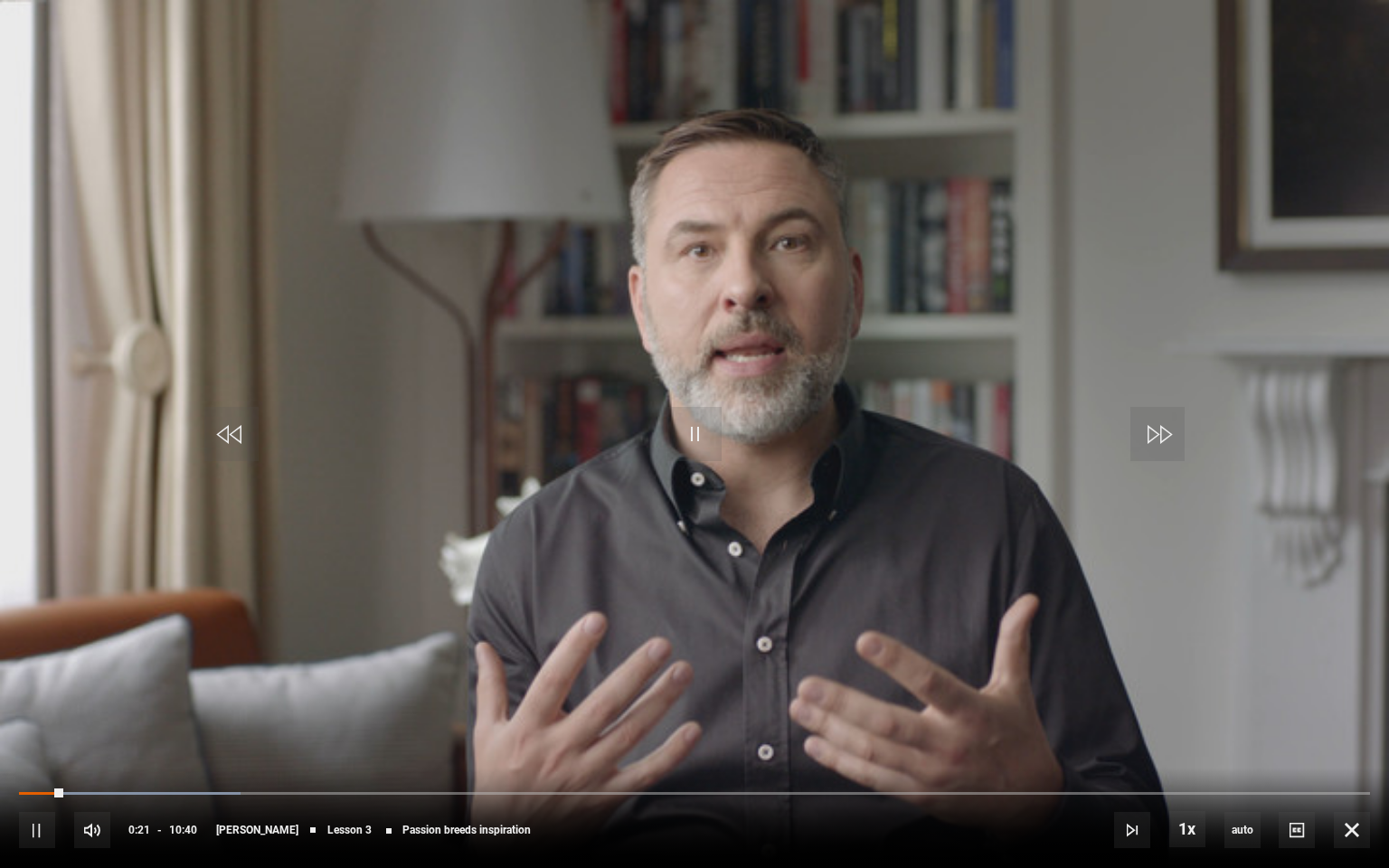 click on "10s Skip Back 10 seconds Pause 10s Skip Forward 10 seconds Loaded :  16.41% 00:17 00:21 Pause Mute Current Time  0:21 - Duration  10:40
[PERSON_NAME]
Lesson 3
Passion breeds inspiration
1x Playback Rate 2x 1.5x 1x , selected 0.5x auto Quality 360p 720p 1080p 2160p Auto , selected Captions captions off , selected English  Captions" at bounding box center (694, 817) 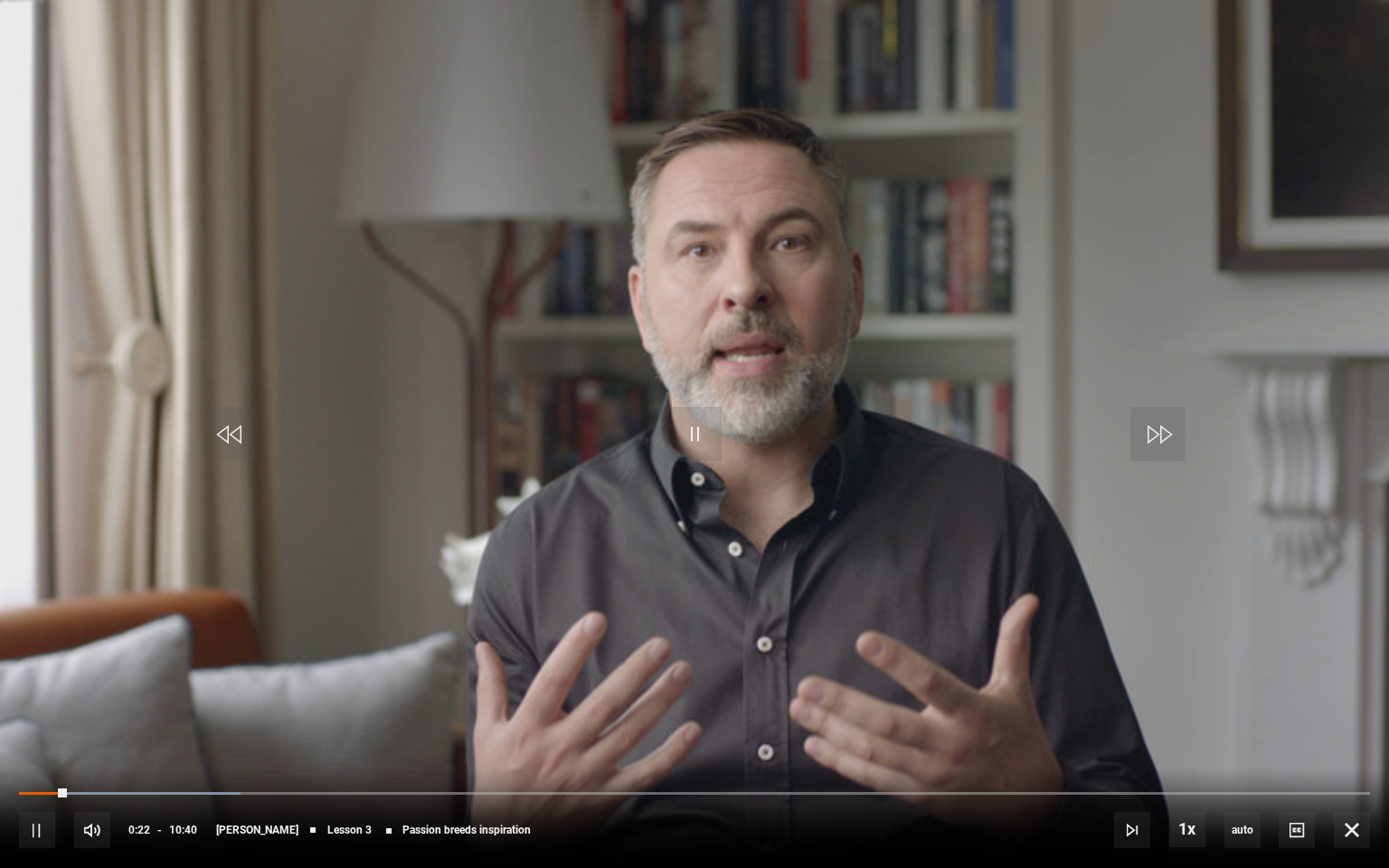 click on "10s Skip Back 10 seconds Pause 10s Skip Forward 10 seconds Loaded :  16.41% 00:07 00:22 Pause Mute Current Time  0:22 - Duration  10:40
[PERSON_NAME]
Lesson 3
Passion breeds inspiration
1x Playback Rate 2x 1.5x 1x , selected 0.5x auto Quality 360p 720p 1080p 2160p Auto , selected Captions captions off , selected English  Captions" at bounding box center (694, 817) 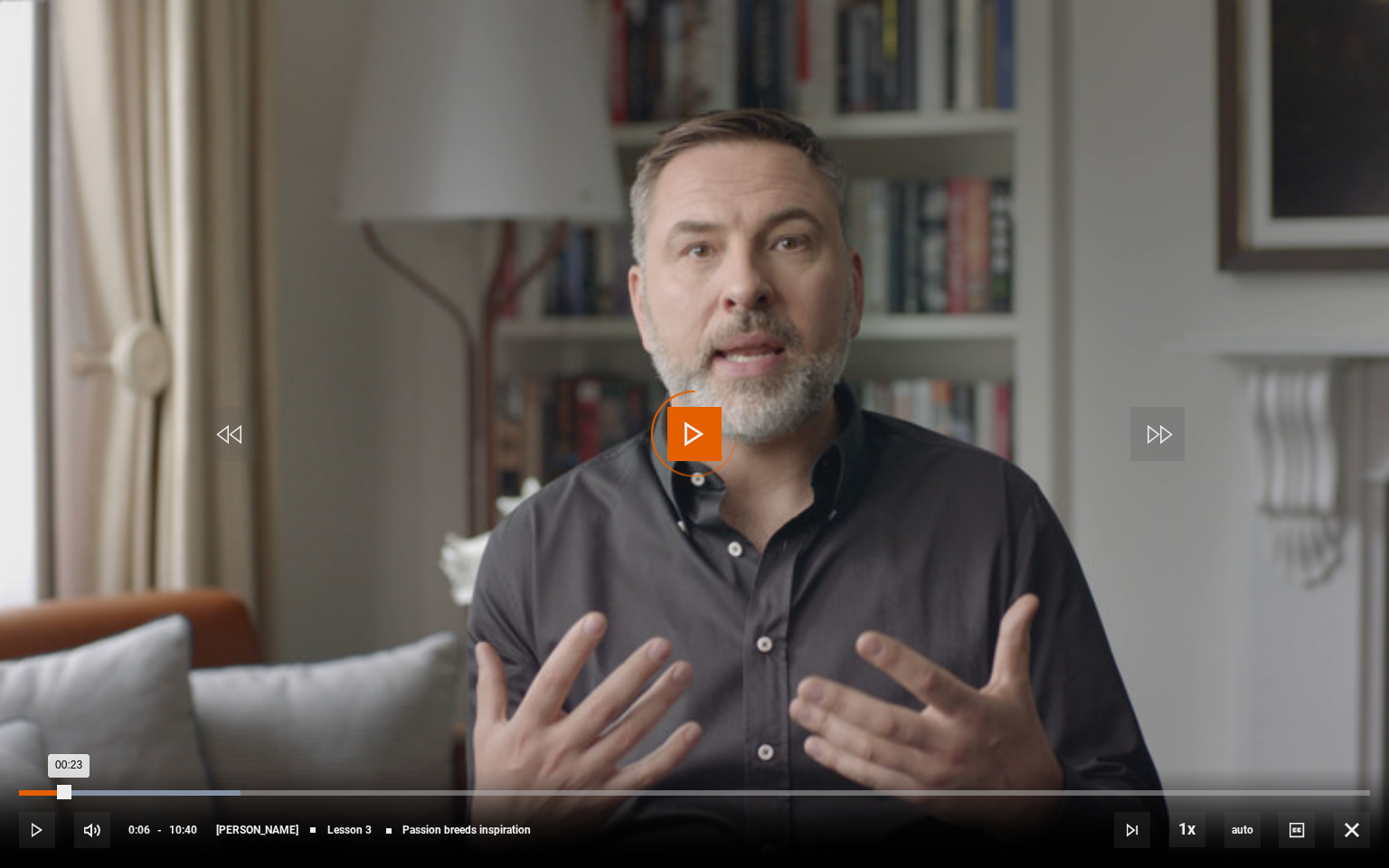 click on "00:06" at bounding box center (34, 793) 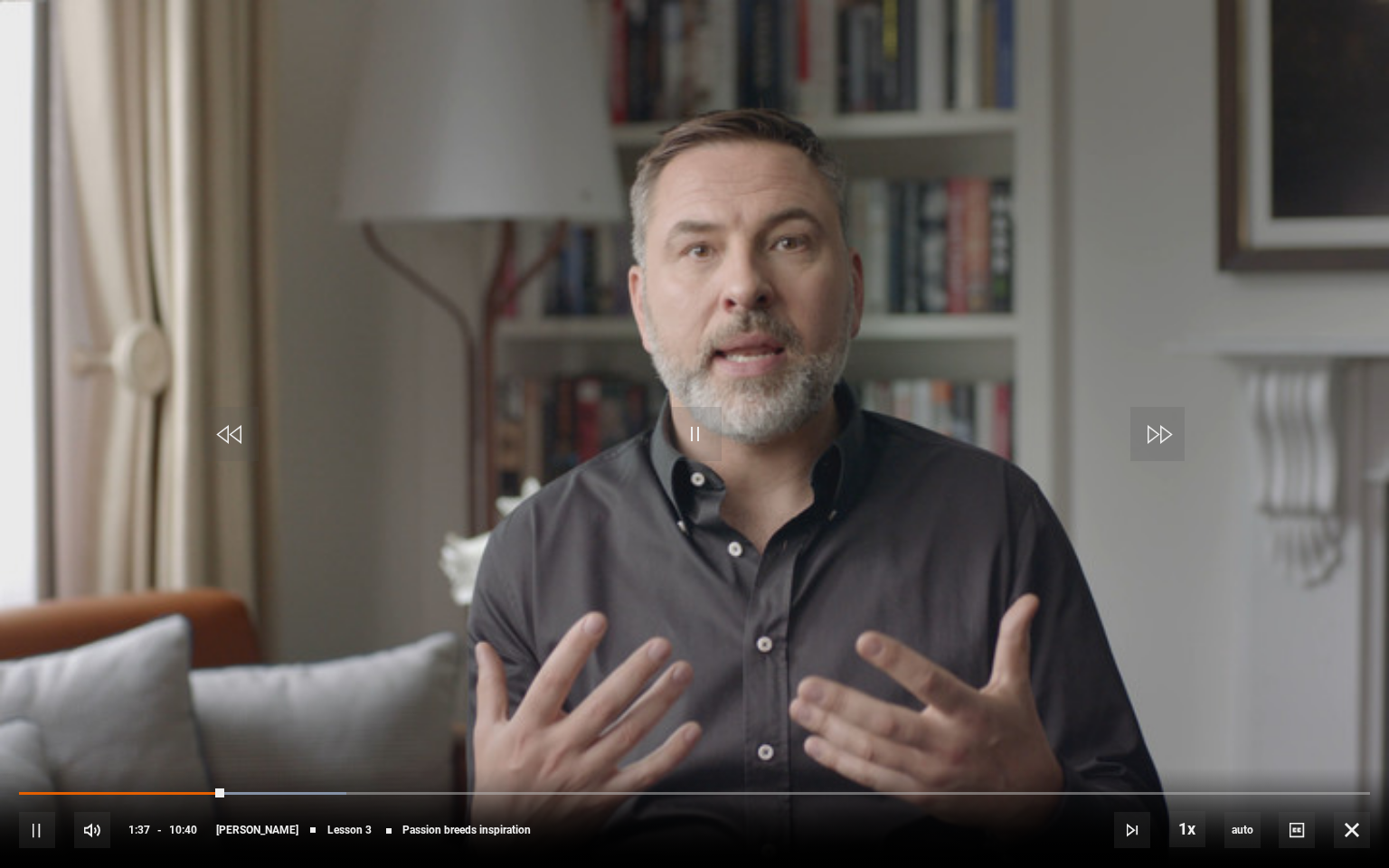 click at bounding box center [694, 434] 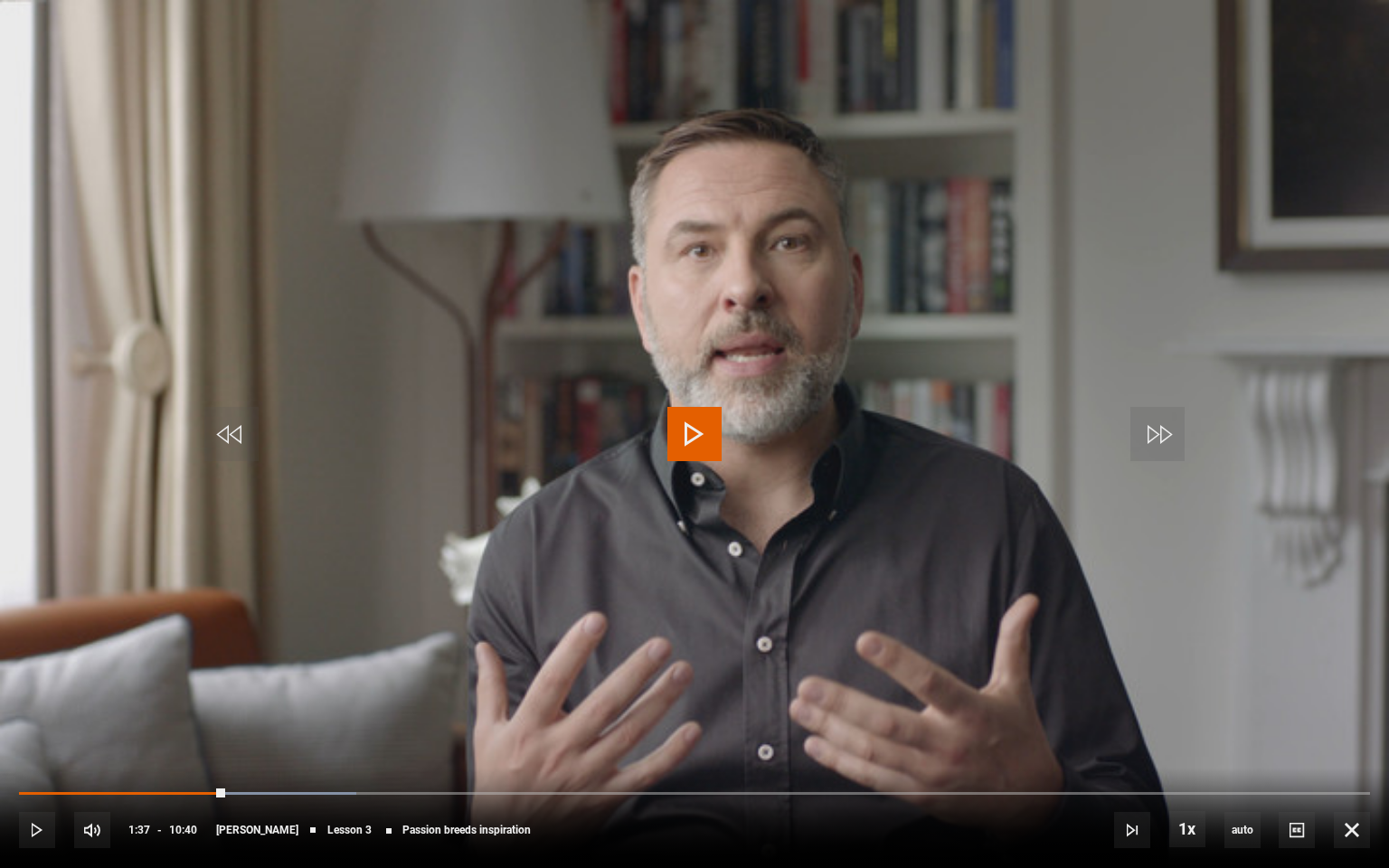 click at bounding box center [694, 434] 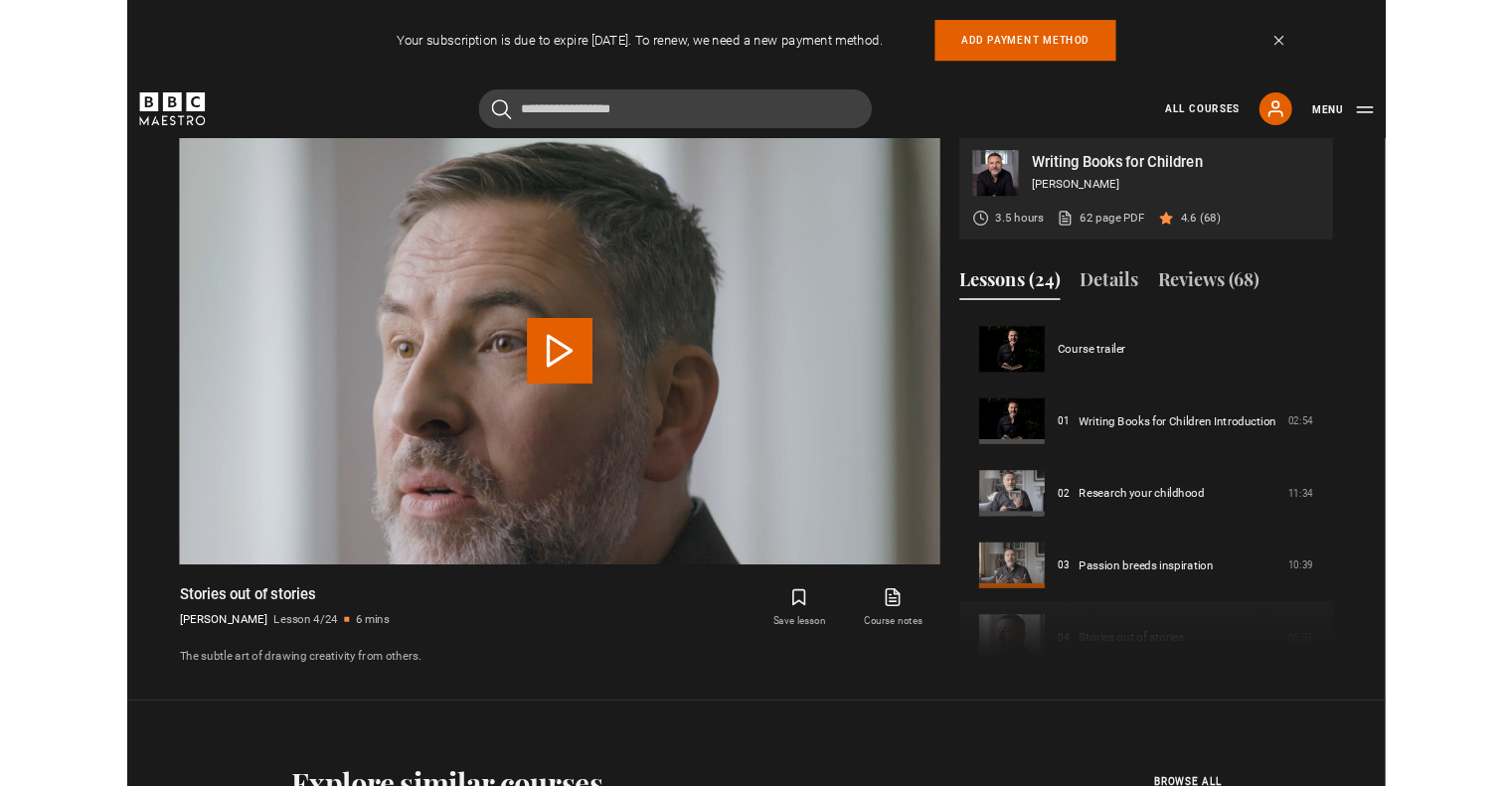 scroll, scrollTop: 1061, scrollLeft: 0, axis: vertical 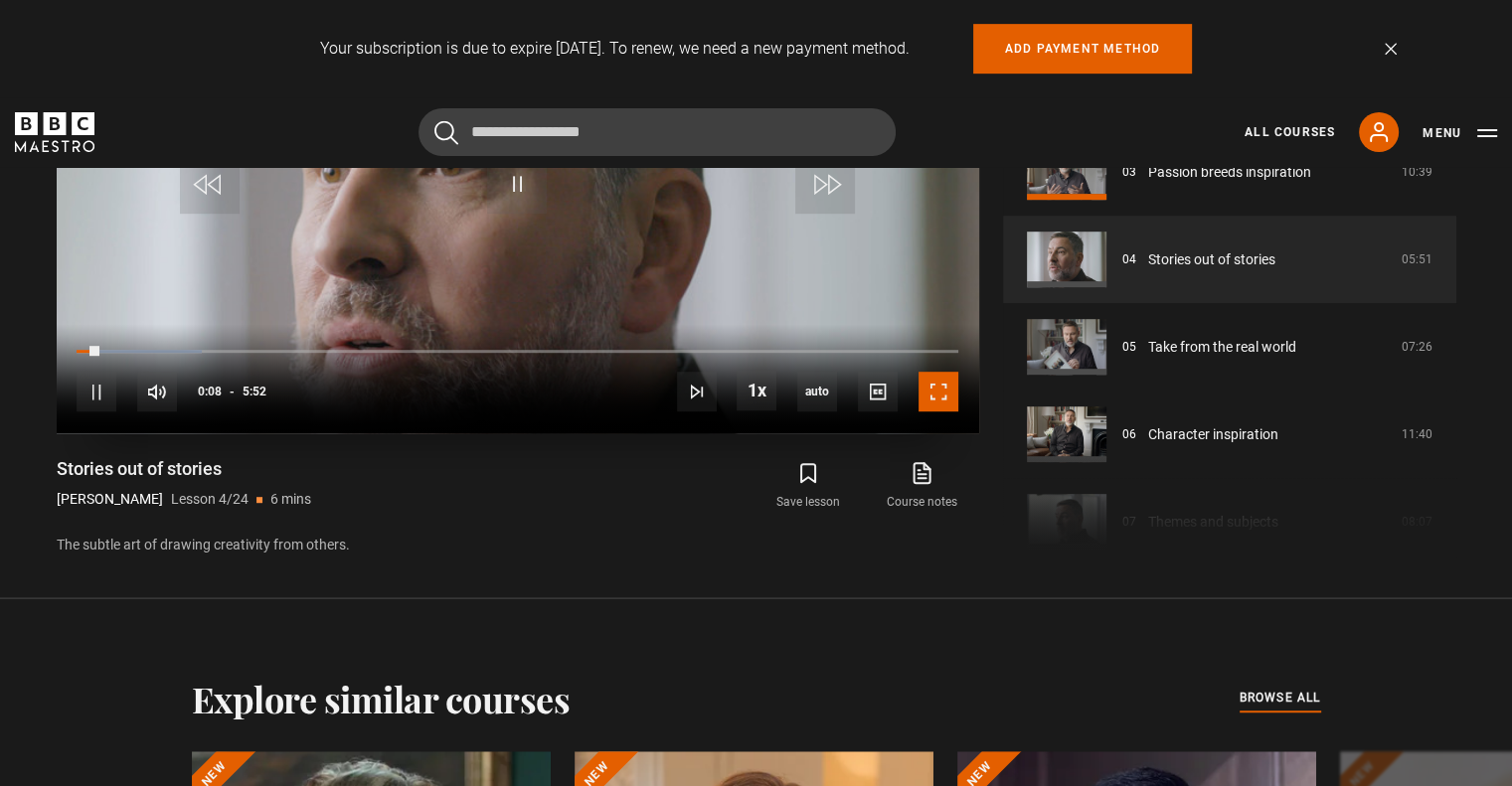 click at bounding box center (938, 392) 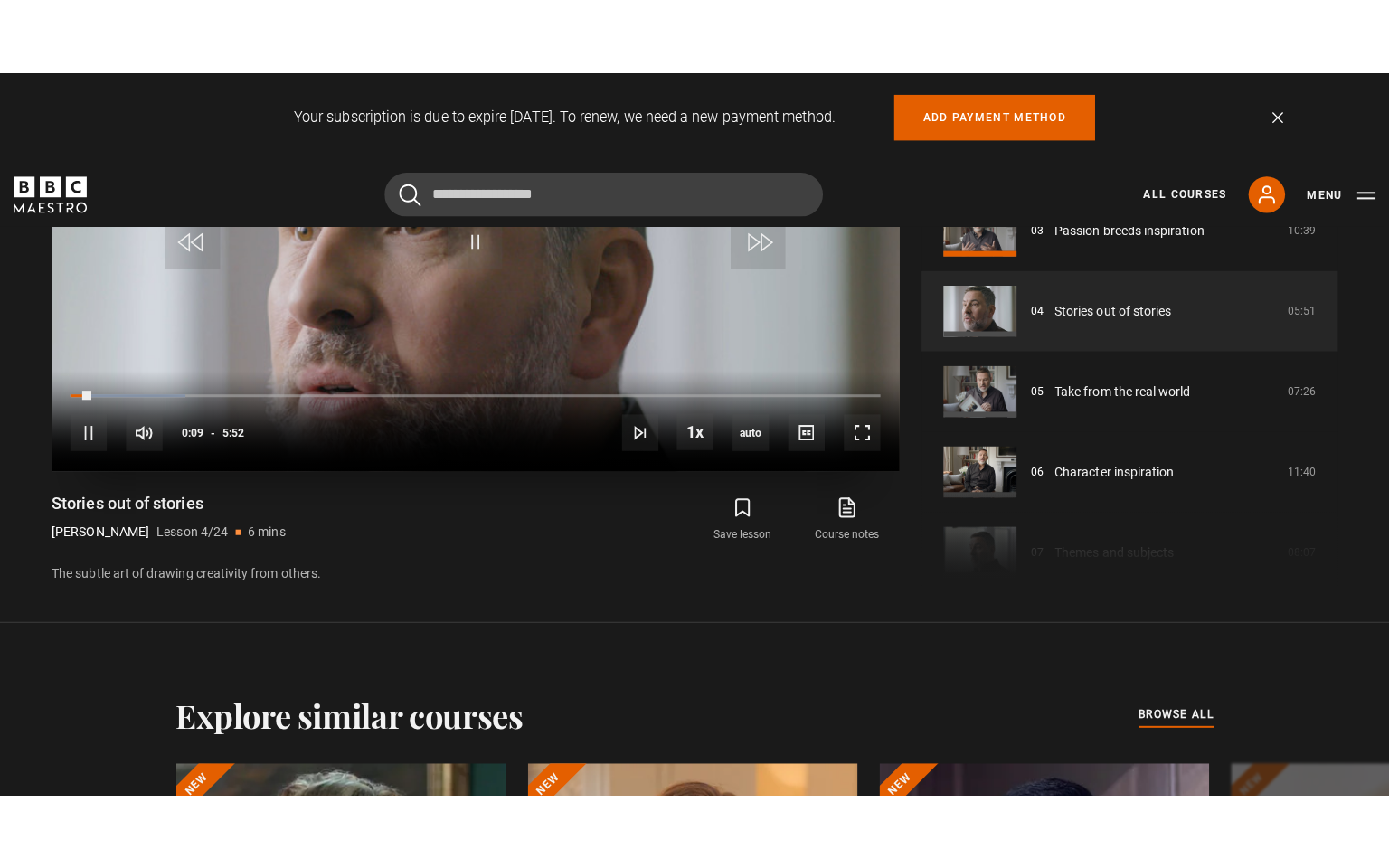 scroll, scrollTop: 887, scrollLeft: 0, axis: vertical 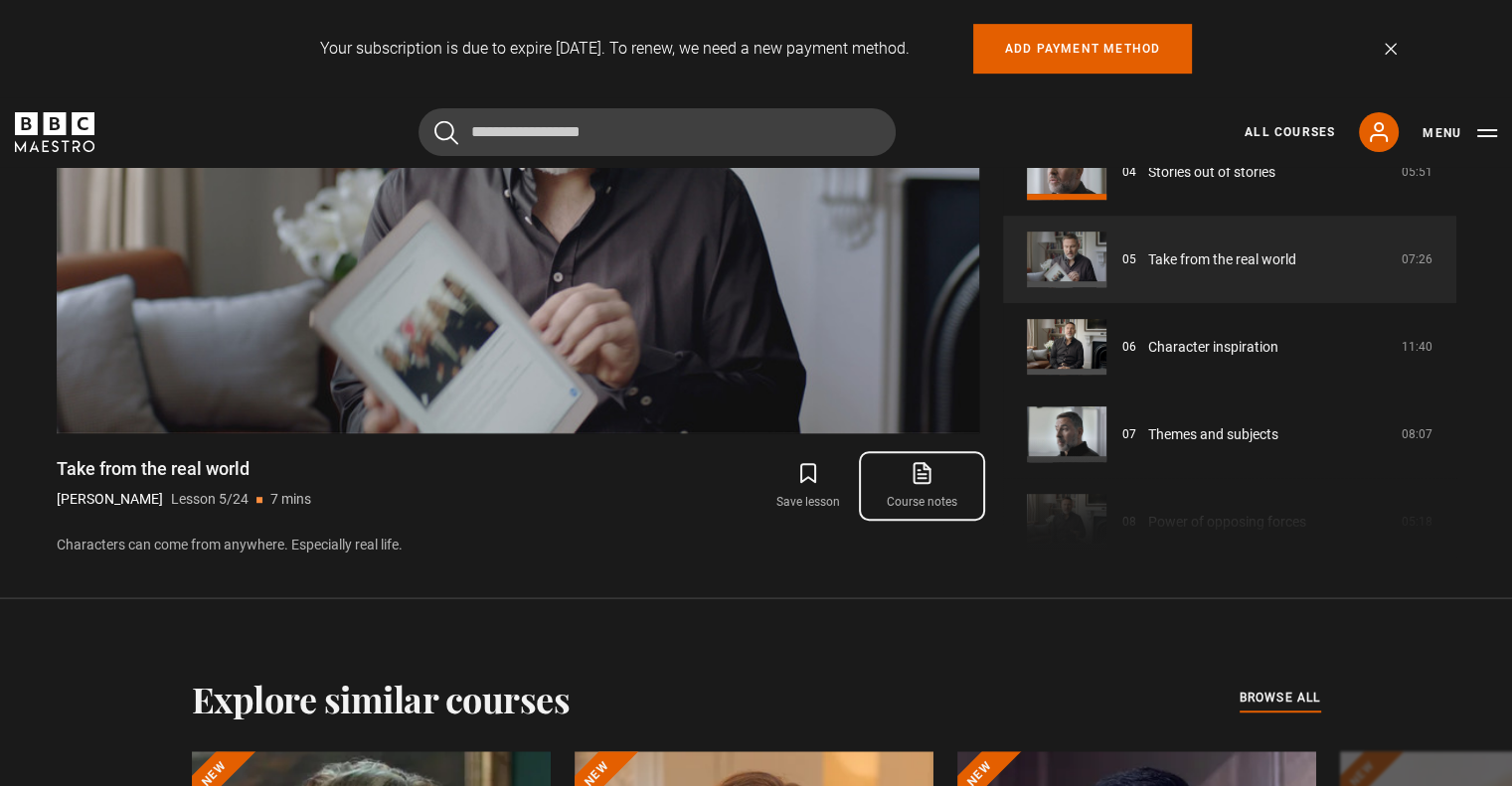 click 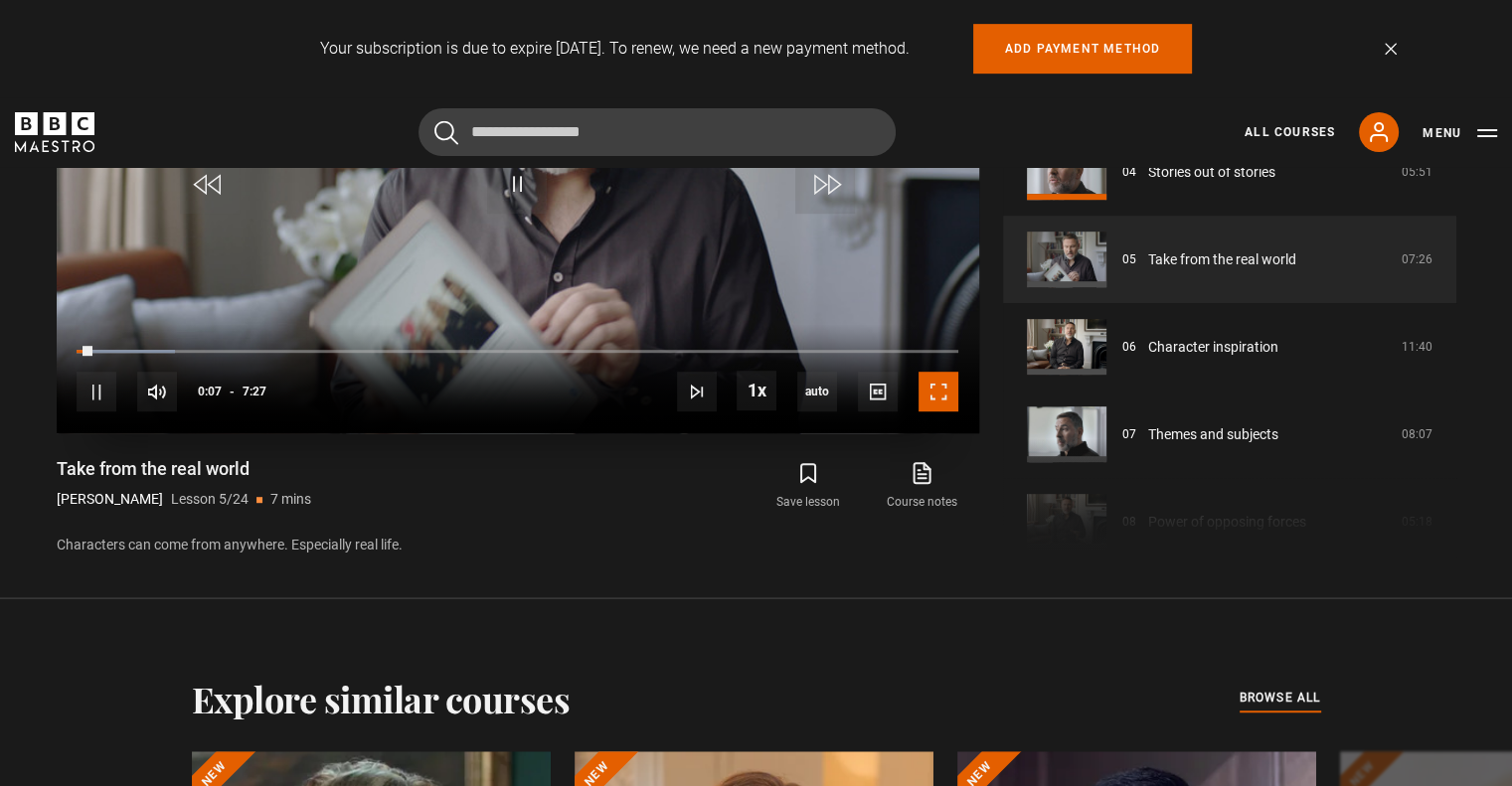click at bounding box center [938, 392] 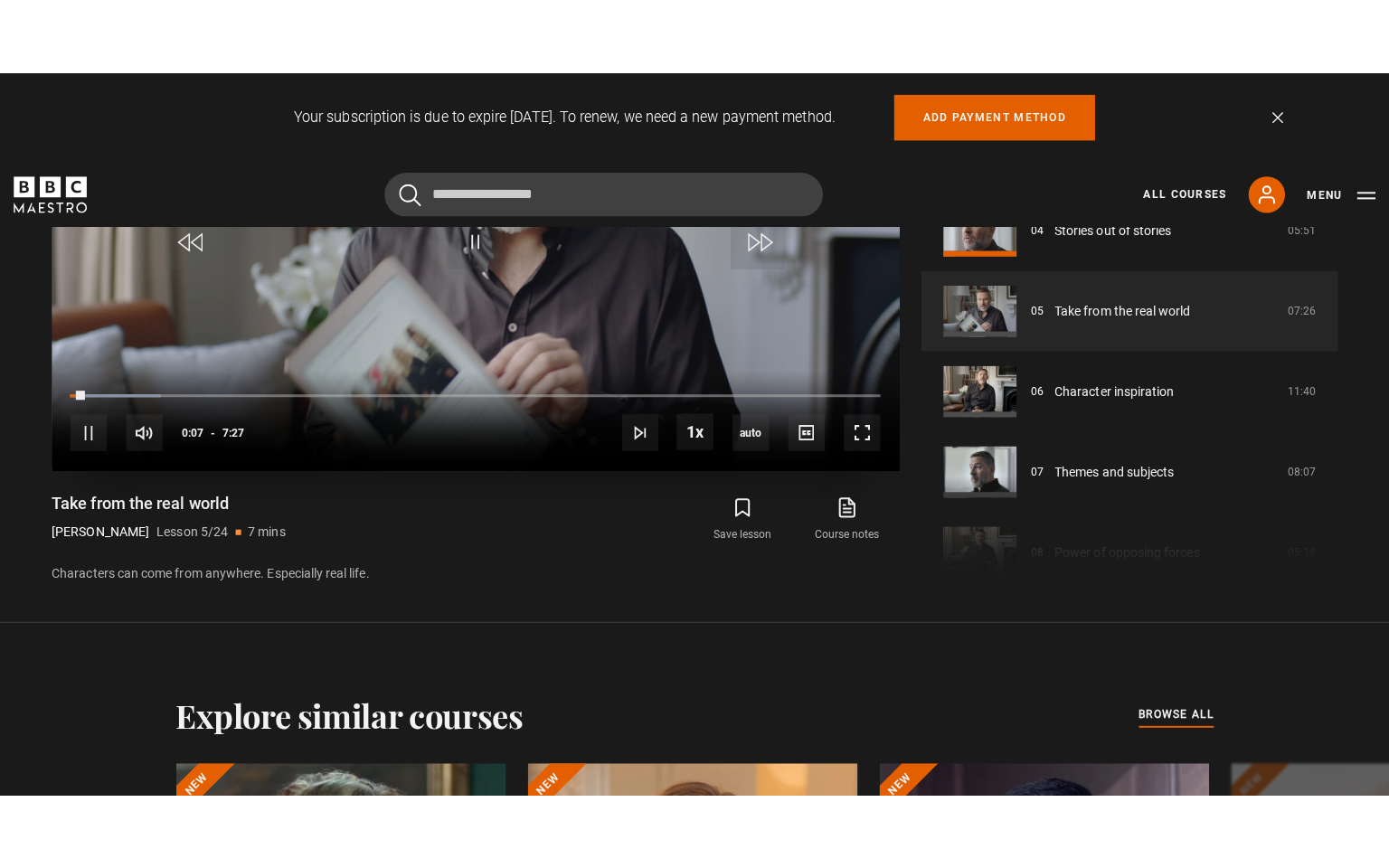 scroll, scrollTop: 887, scrollLeft: 0, axis: vertical 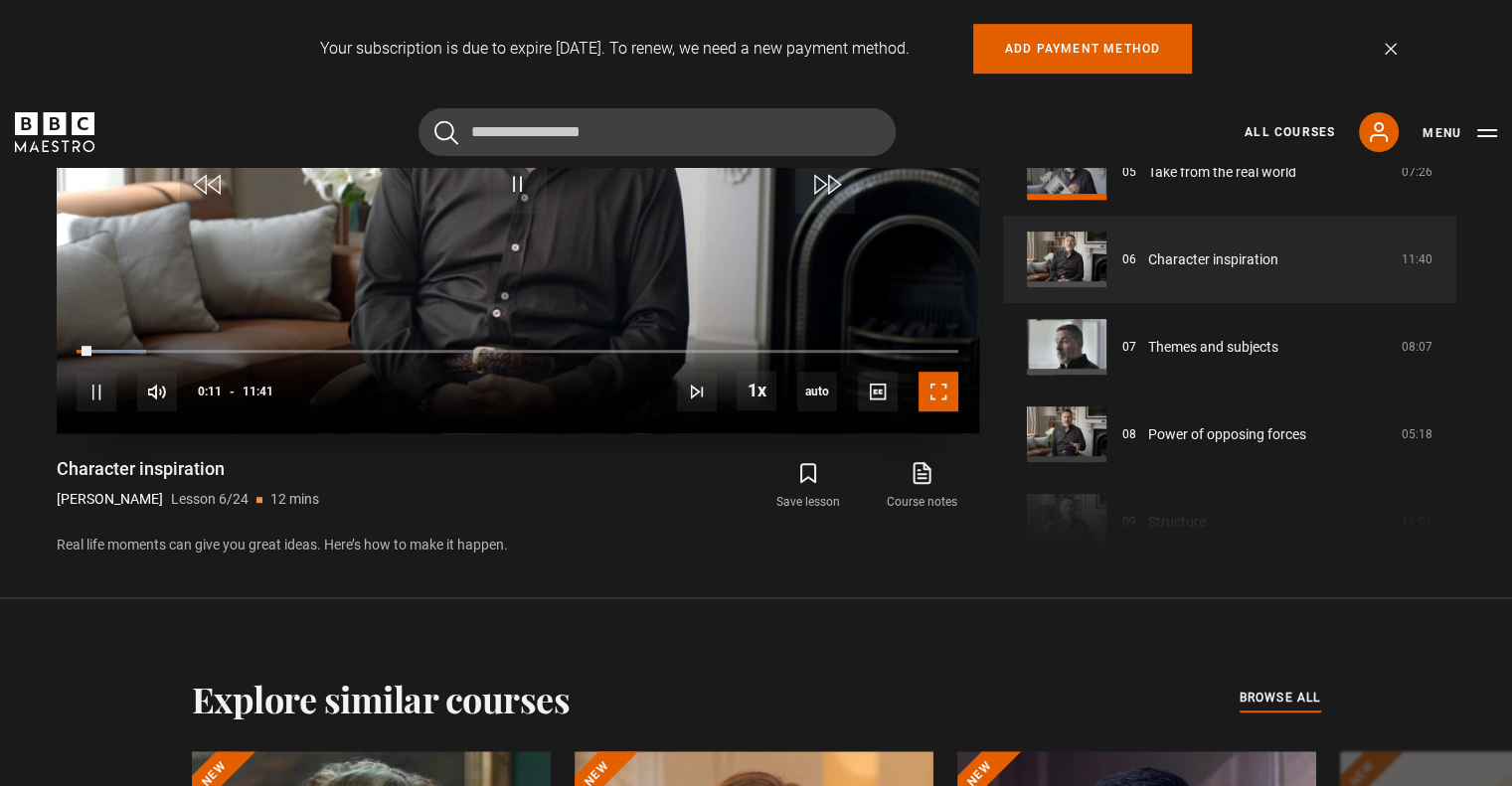 click at bounding box center [938, 392] 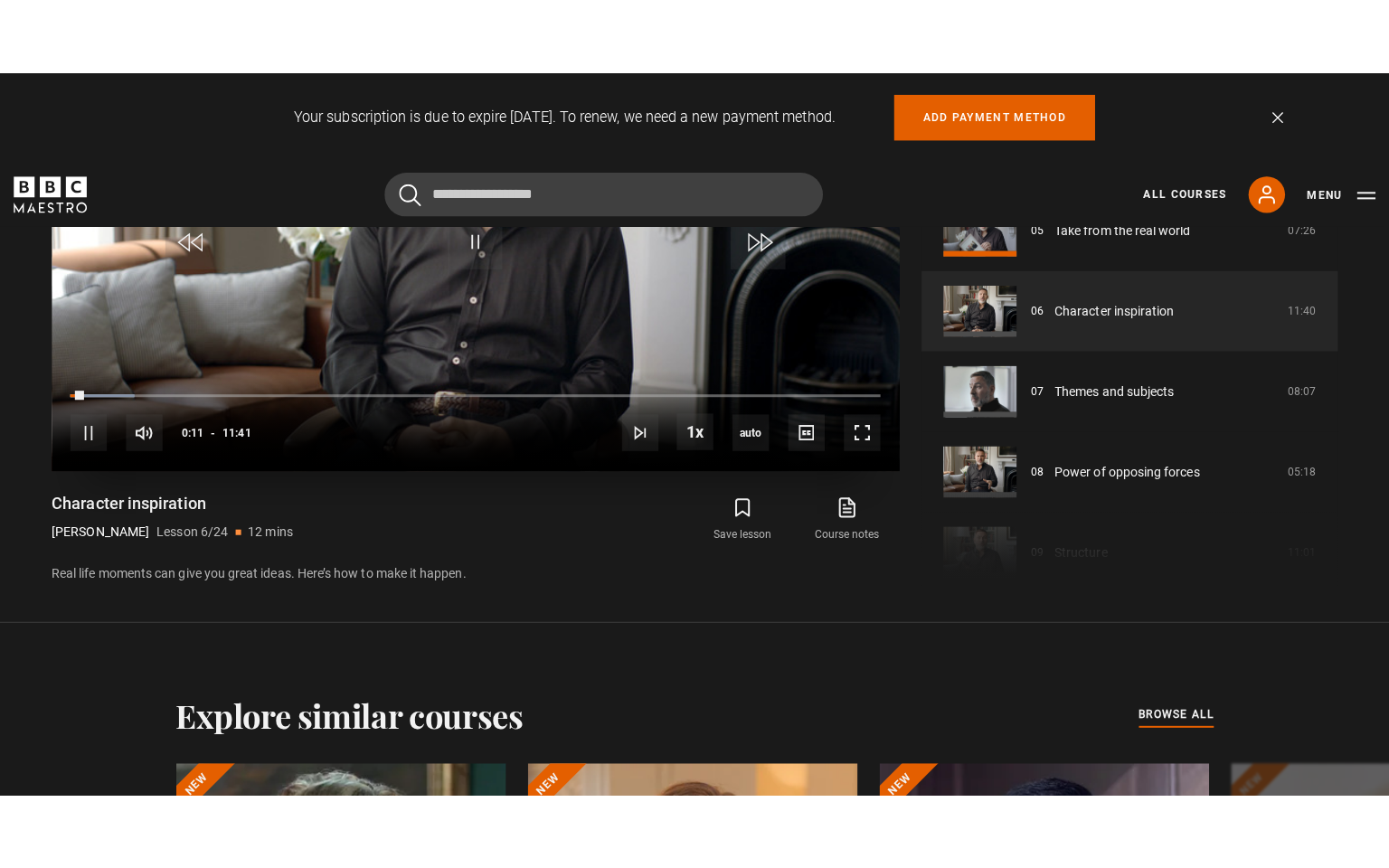 scroll, scrollTop: 887, scrollLeft: 0, axis: vertical 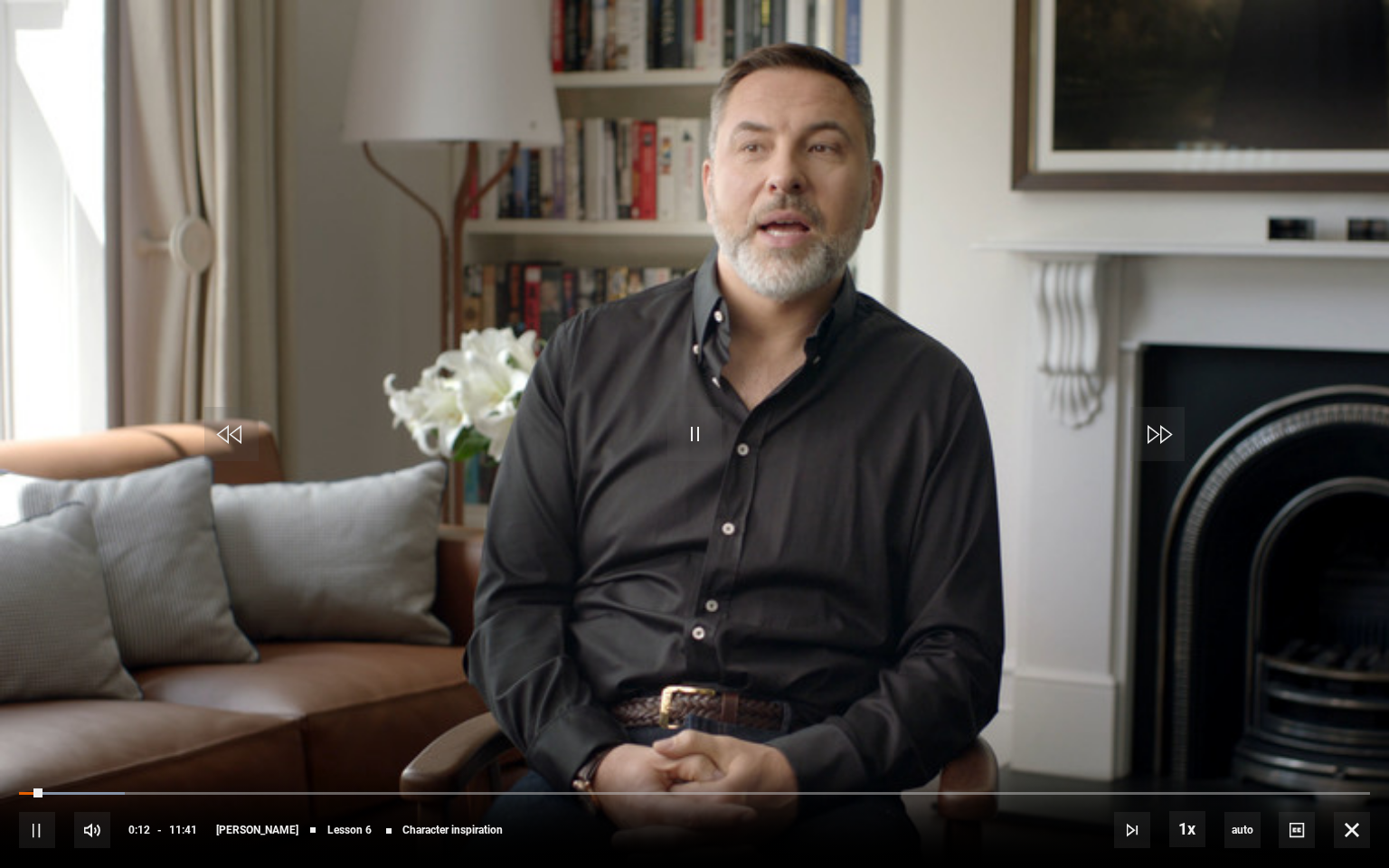 click at bounding box center (694, 434) 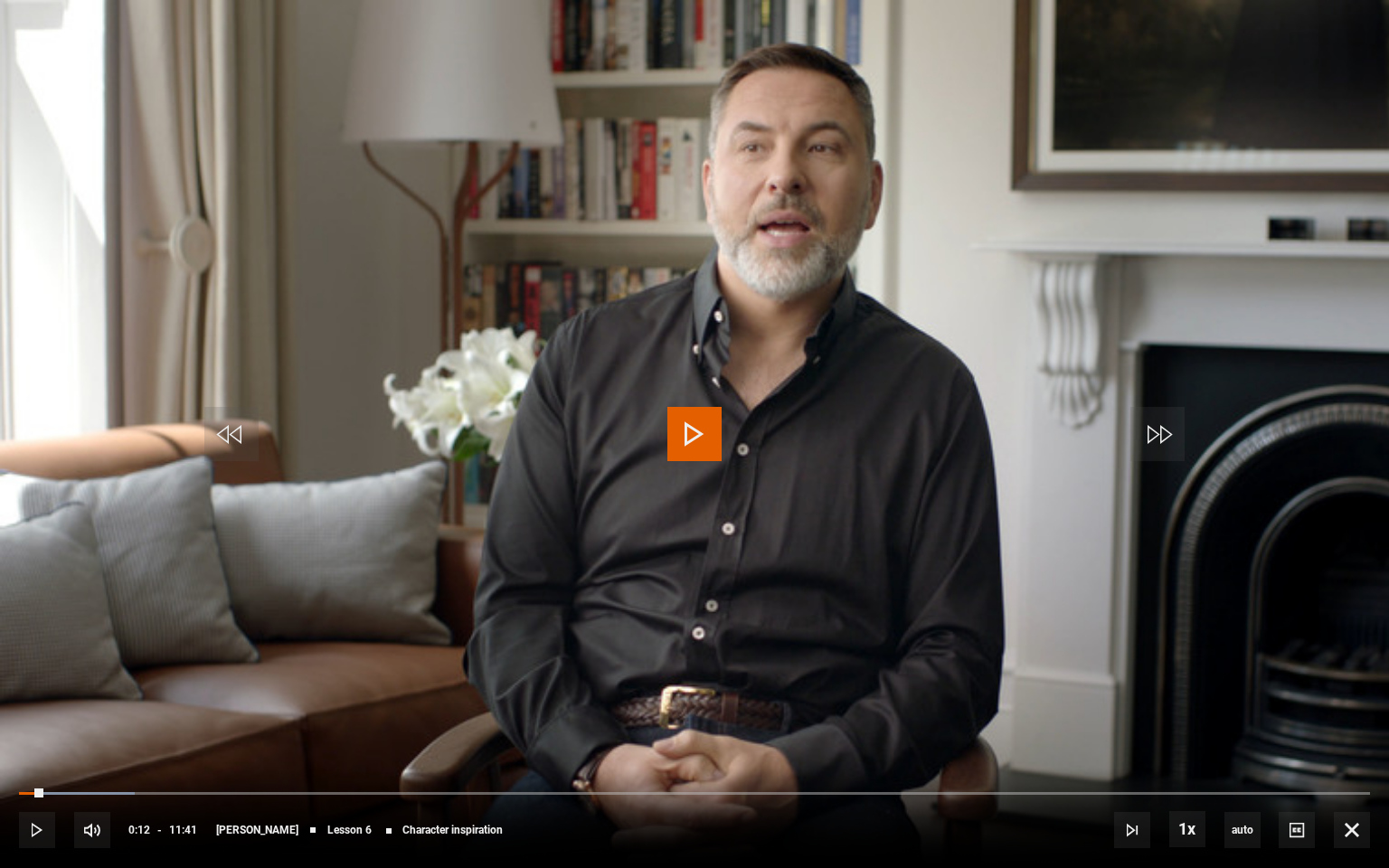 click at bounding box center (694, 434) 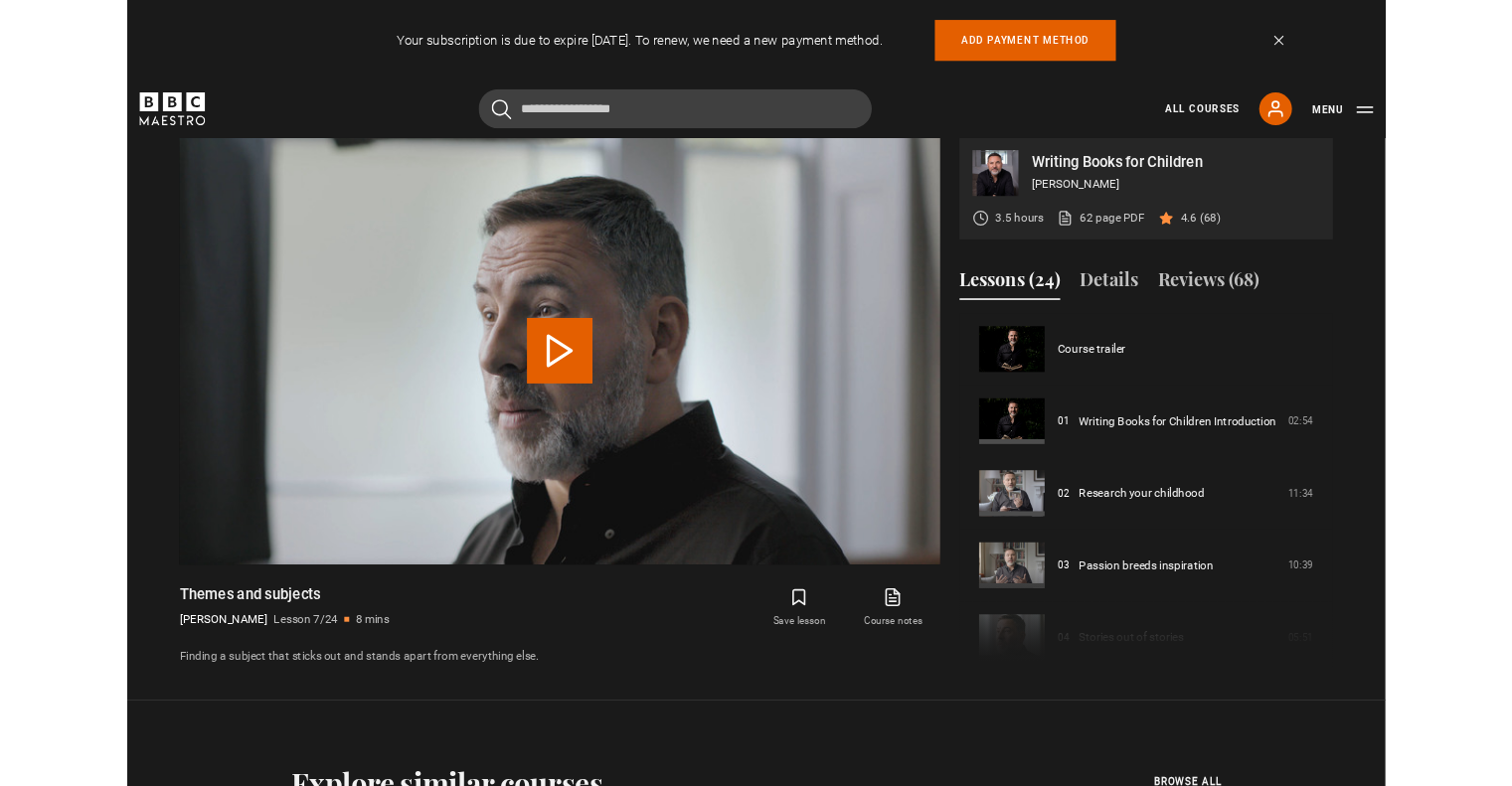 scroll, scrollTop: 1061, scrollLeft: 0, axis: vertical 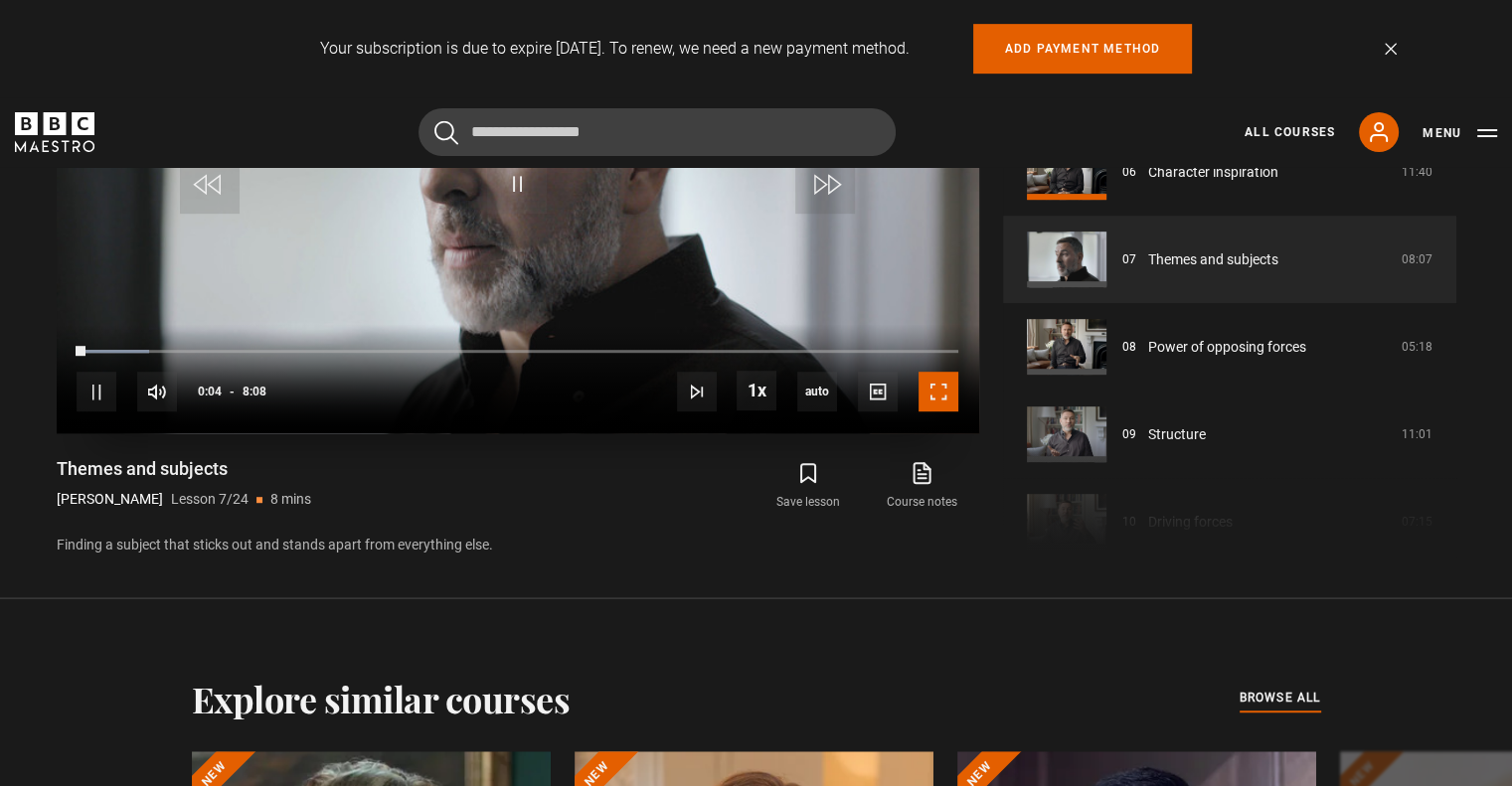 click at bounding box center [938, 392] 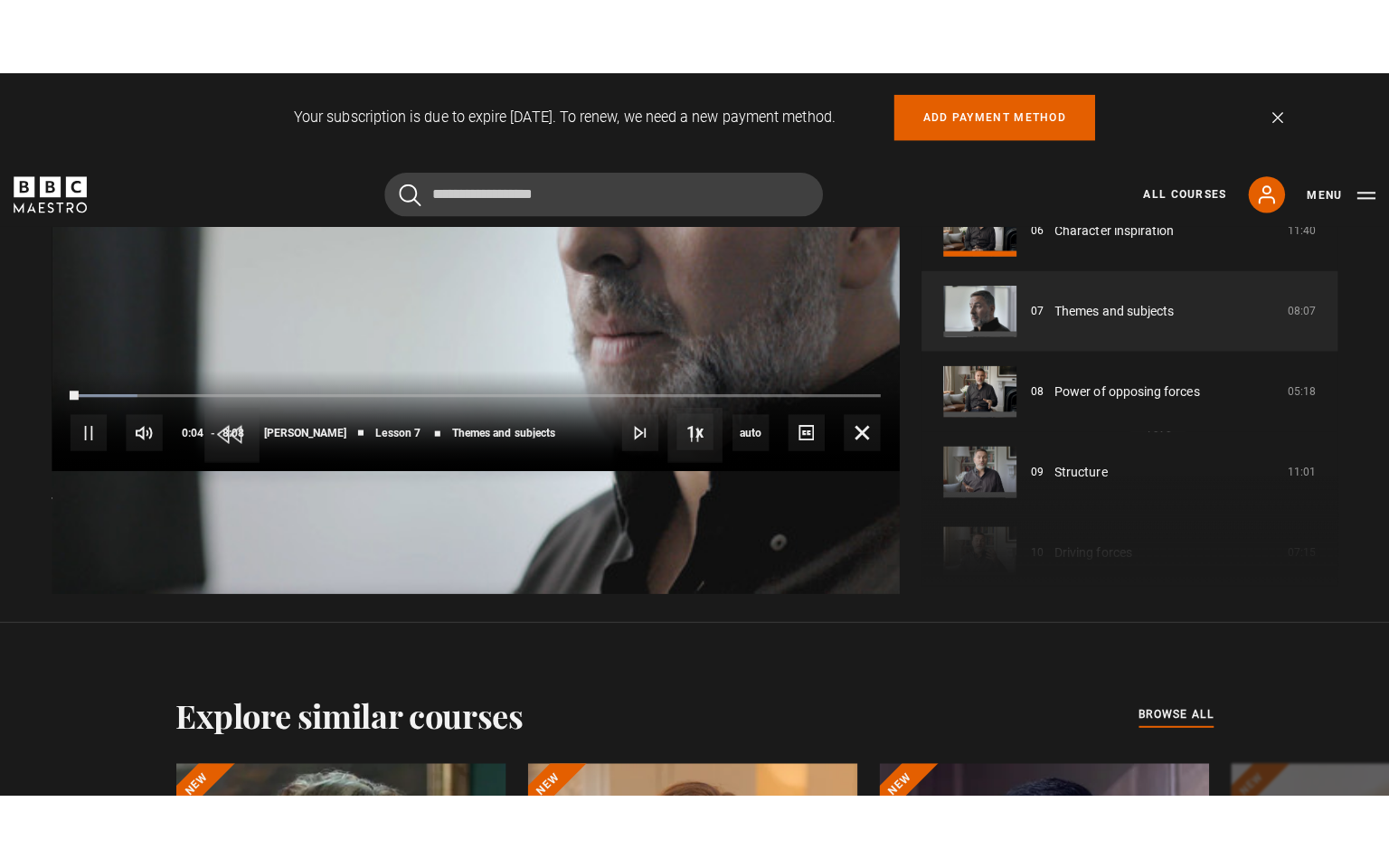 scroll, scrollTop: 887, scrollLeft: 0, axis: vertical 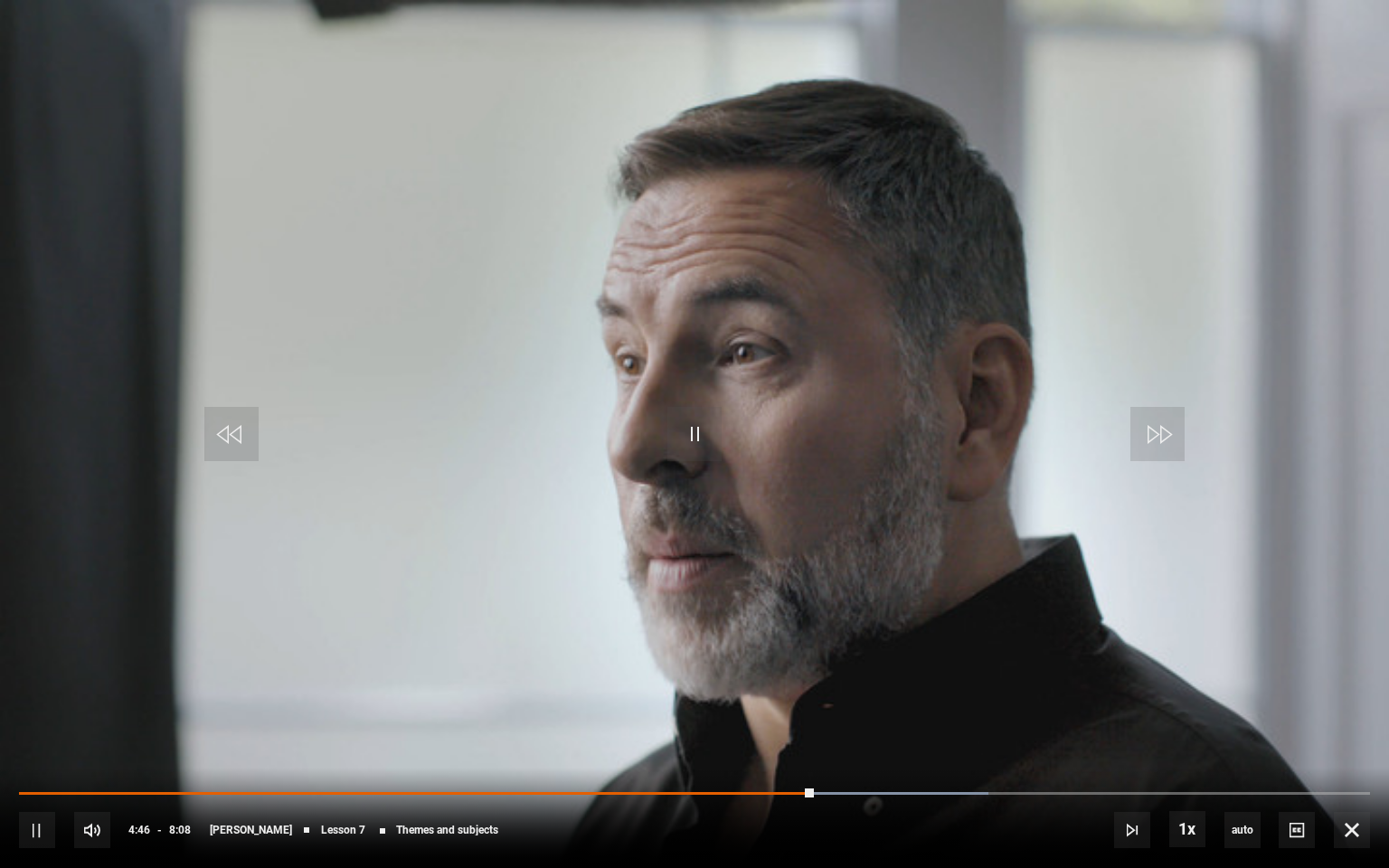 click on "10s Skip Back 10 seconds Pause 10s Skip Forward 10 seconds Loaded :  71.72% 2:32 4:47 Pause Mute Current Time  4:46 - Duration  8:08
[PERSON_NAME]
Lesson 7
Themes and subjects
1x Playback Rate 2x 1.5x 1x , selected 0.5x auto Quality 360p 720p 1080p 2160p Auto , selected Captions captions off , selected English  Captions" at bounding box center [694, 817] 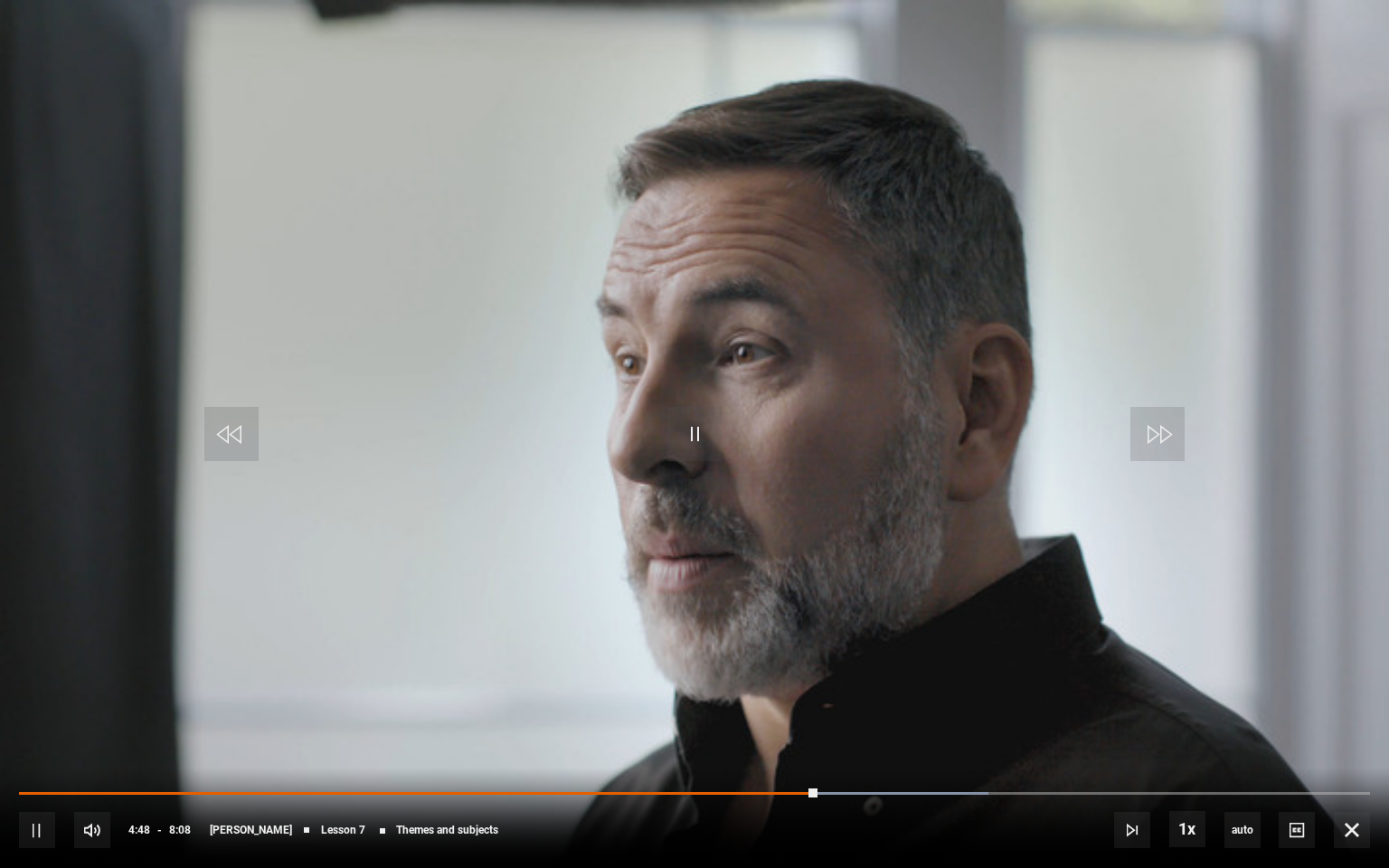 click on "10s Skip Back 10 seconds Pause 10s Skip Forward 10 seconds Loaded :  71.72% 4:38 4:48 Pause Mute Current Time  4:48 - Duration  8:08
[PERSON_NAME]
Lesson 7
Themes and subjects
1x Playback Rate 2x 1.5x 1x , selected 0.5x auto Quality 360p 720p 1080p 2160p Auto , selected Captions captions off , selected English  Captions" at bounding box center (694, 817) 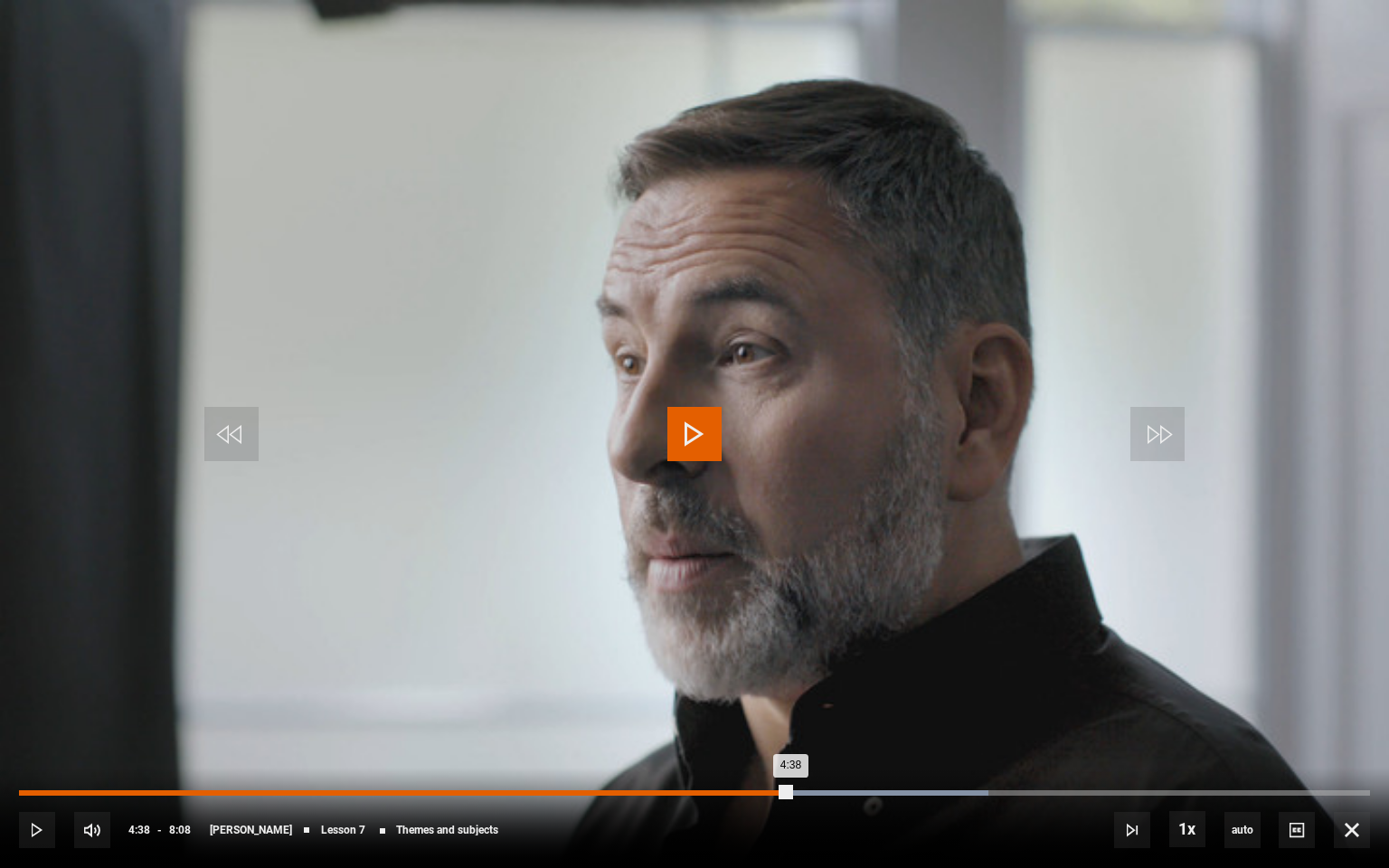 click on "Loaded :  71.72% 4:38 4:38" at bounding box center (694, 793) 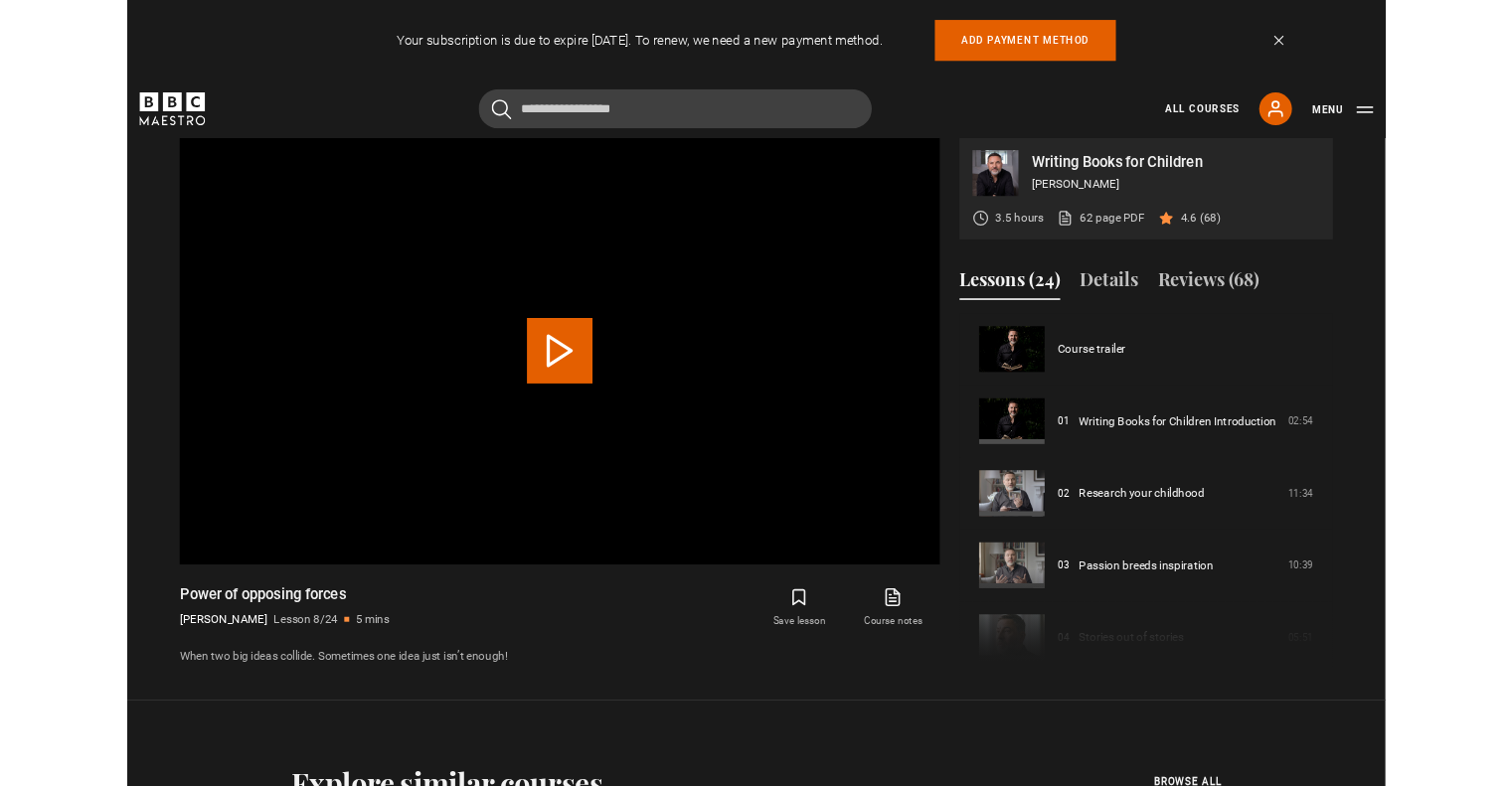 scroll, scrollTop: 1061, scrollLeft: 0, axis: vertical 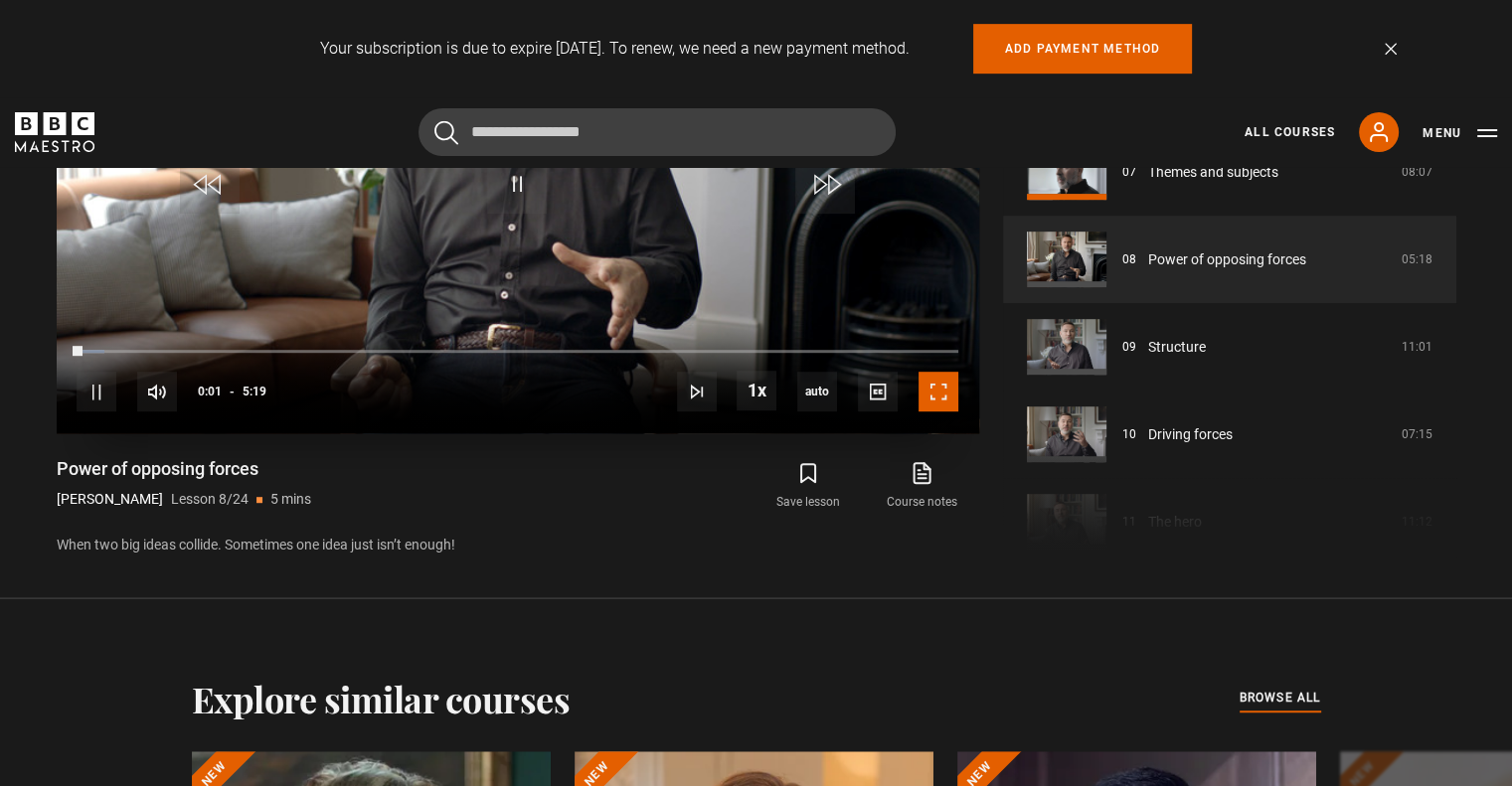 click at bounding box center (938, 392) 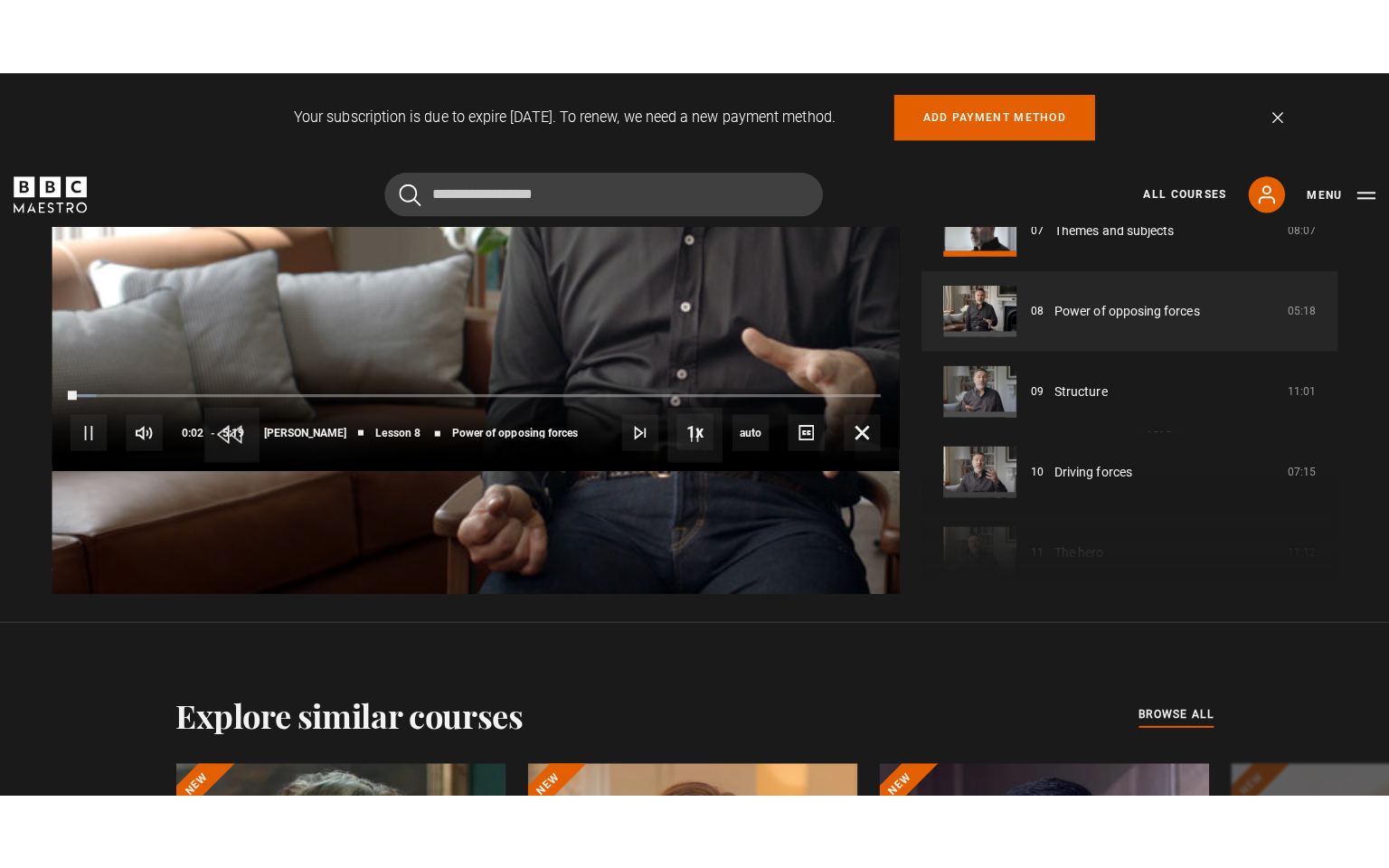 scroll, scrollTop: 887, scrollLeft: 0, axis: vertical 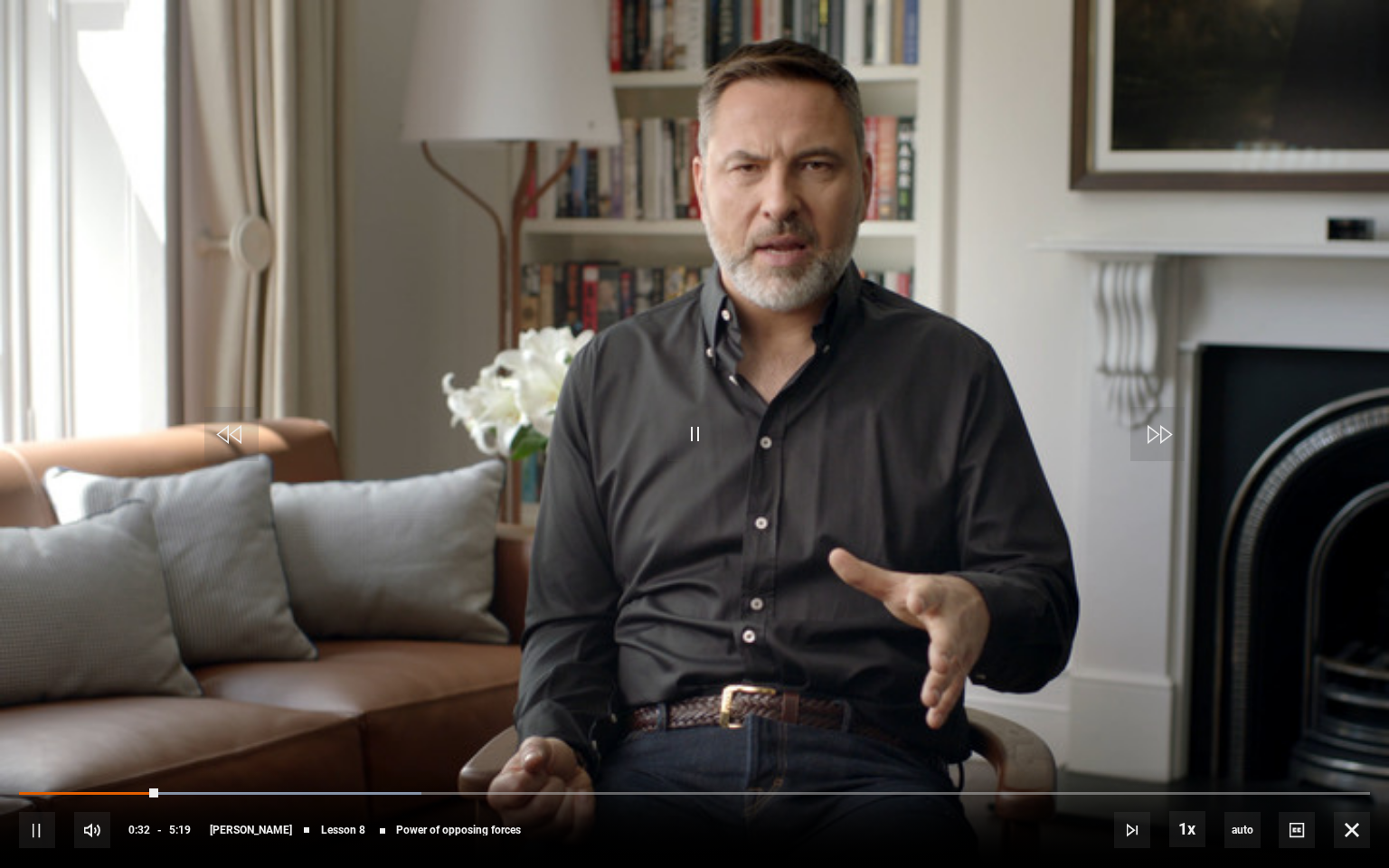 click at bounding box center [694, 434] 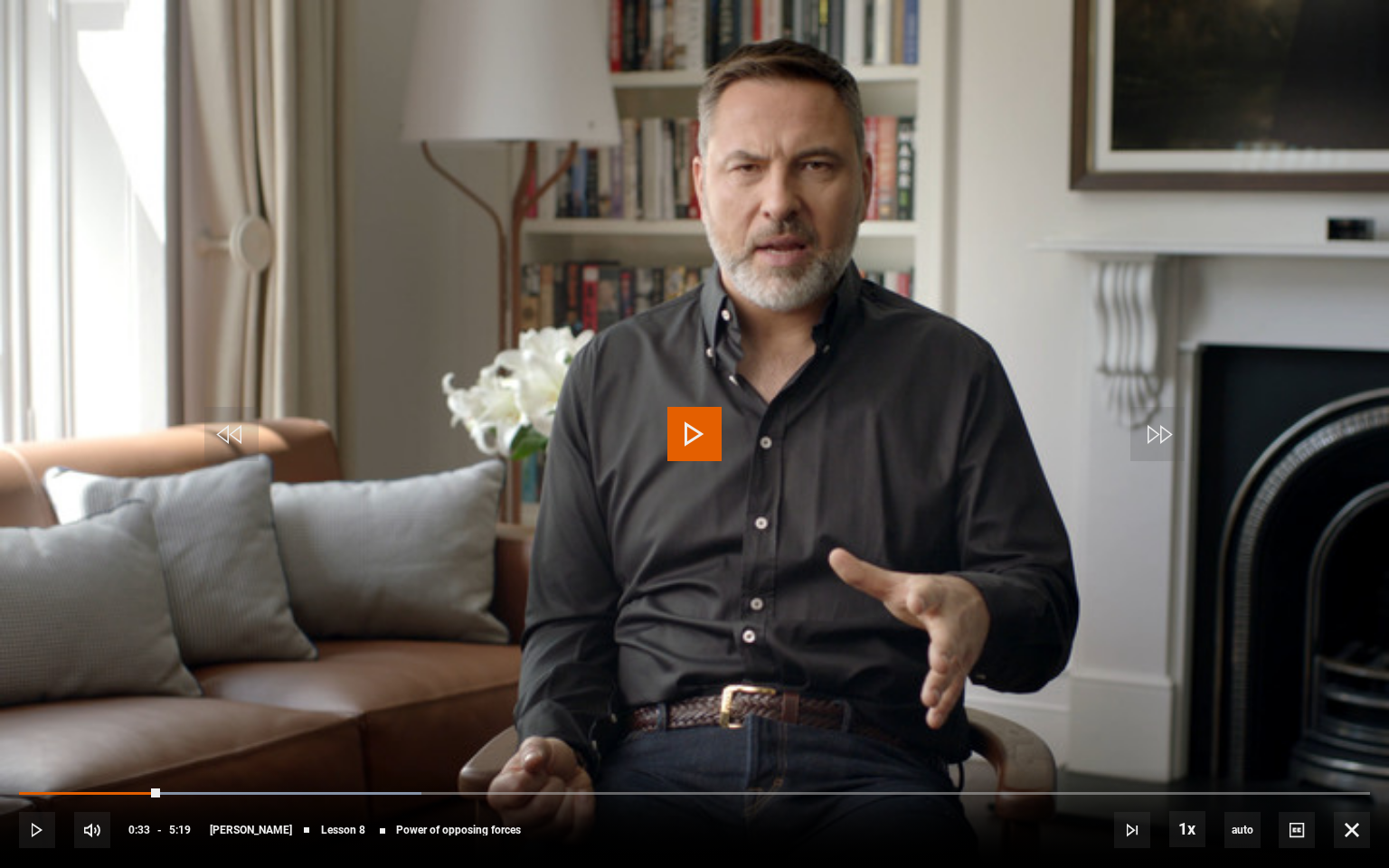 click at bounding box center (694, 434) 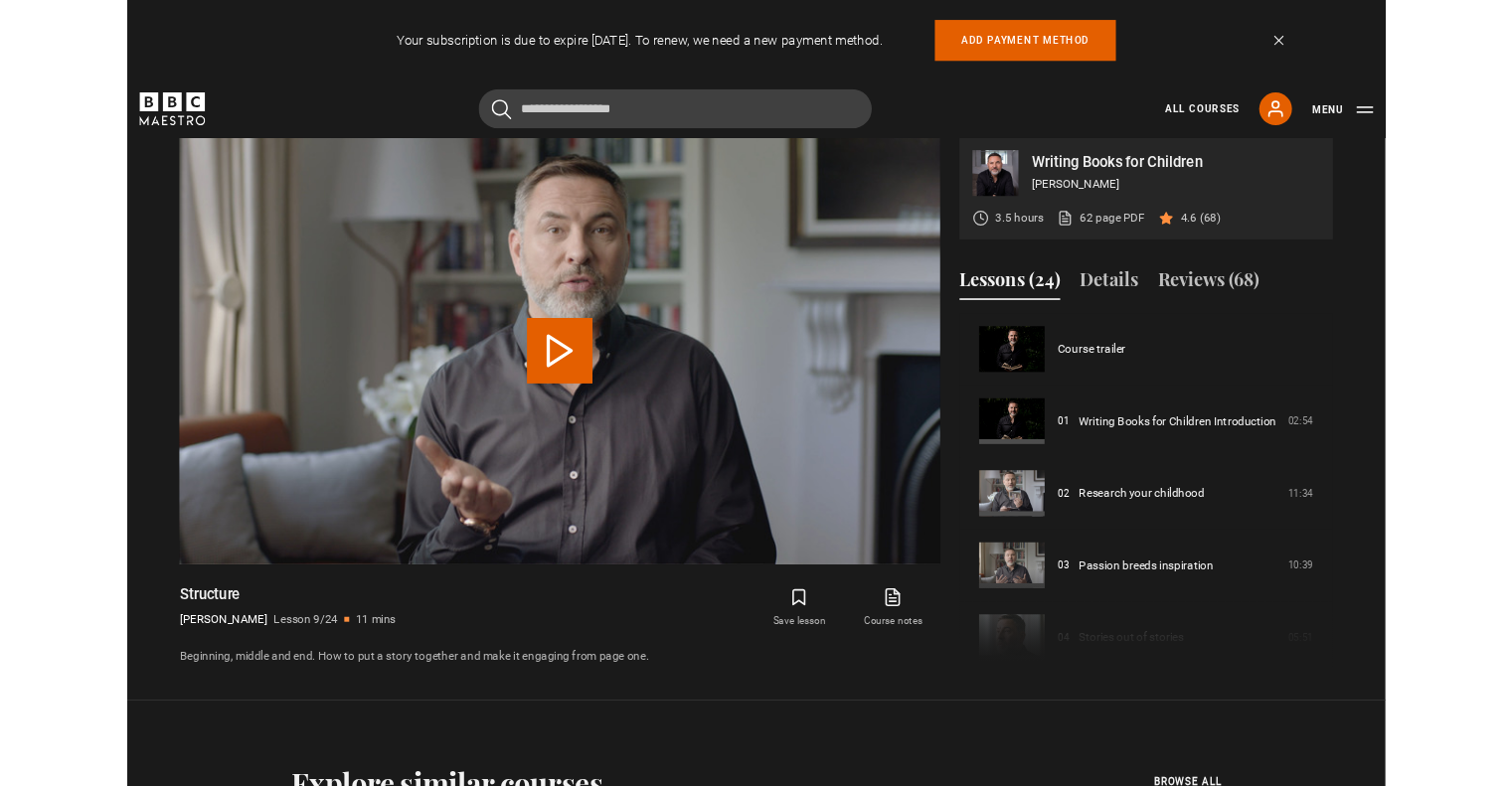 scroll, scrollTop: 1061, scrollLeft: 0, axis: vertical 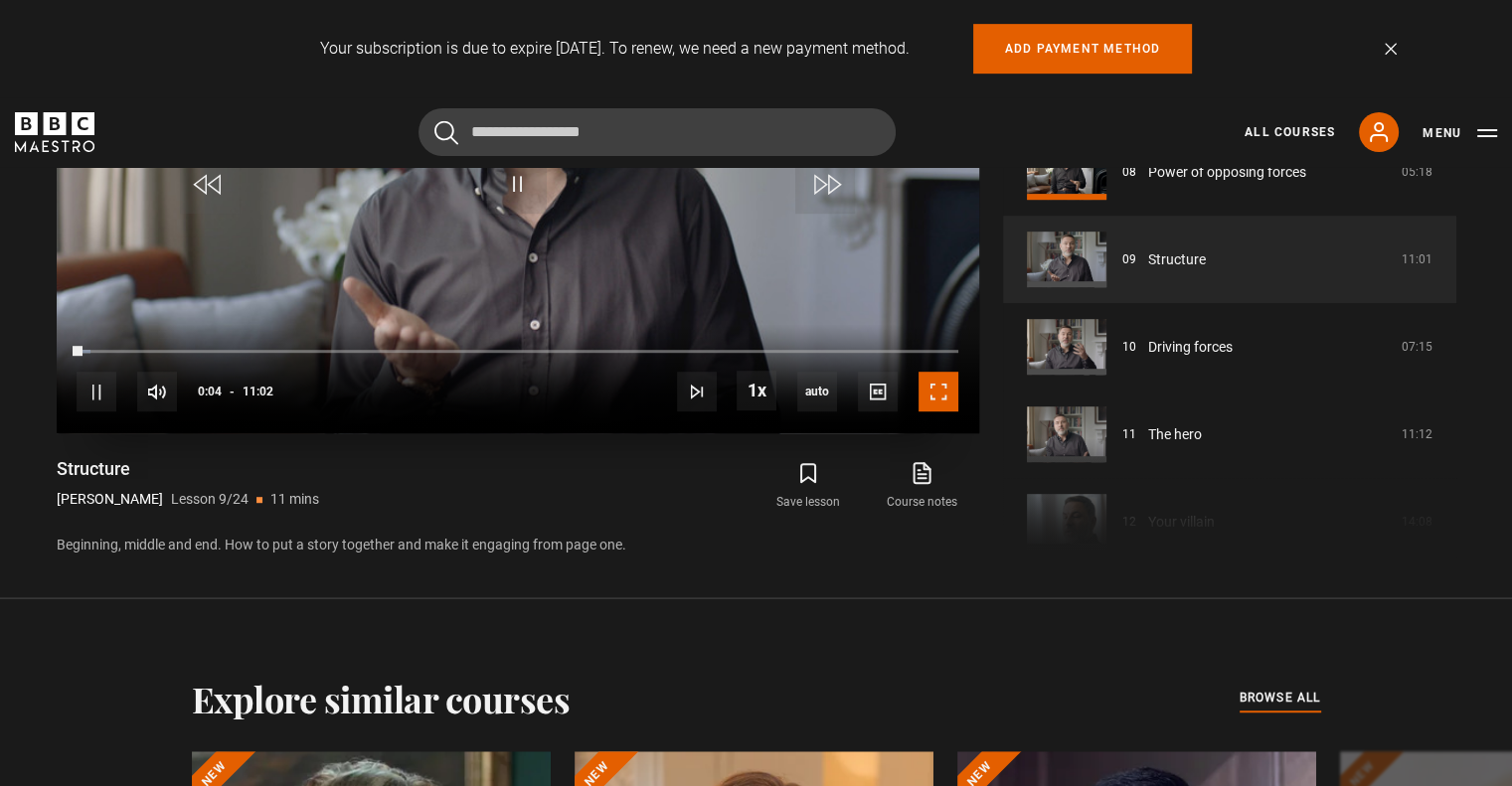click at bounding box center [938, 392] 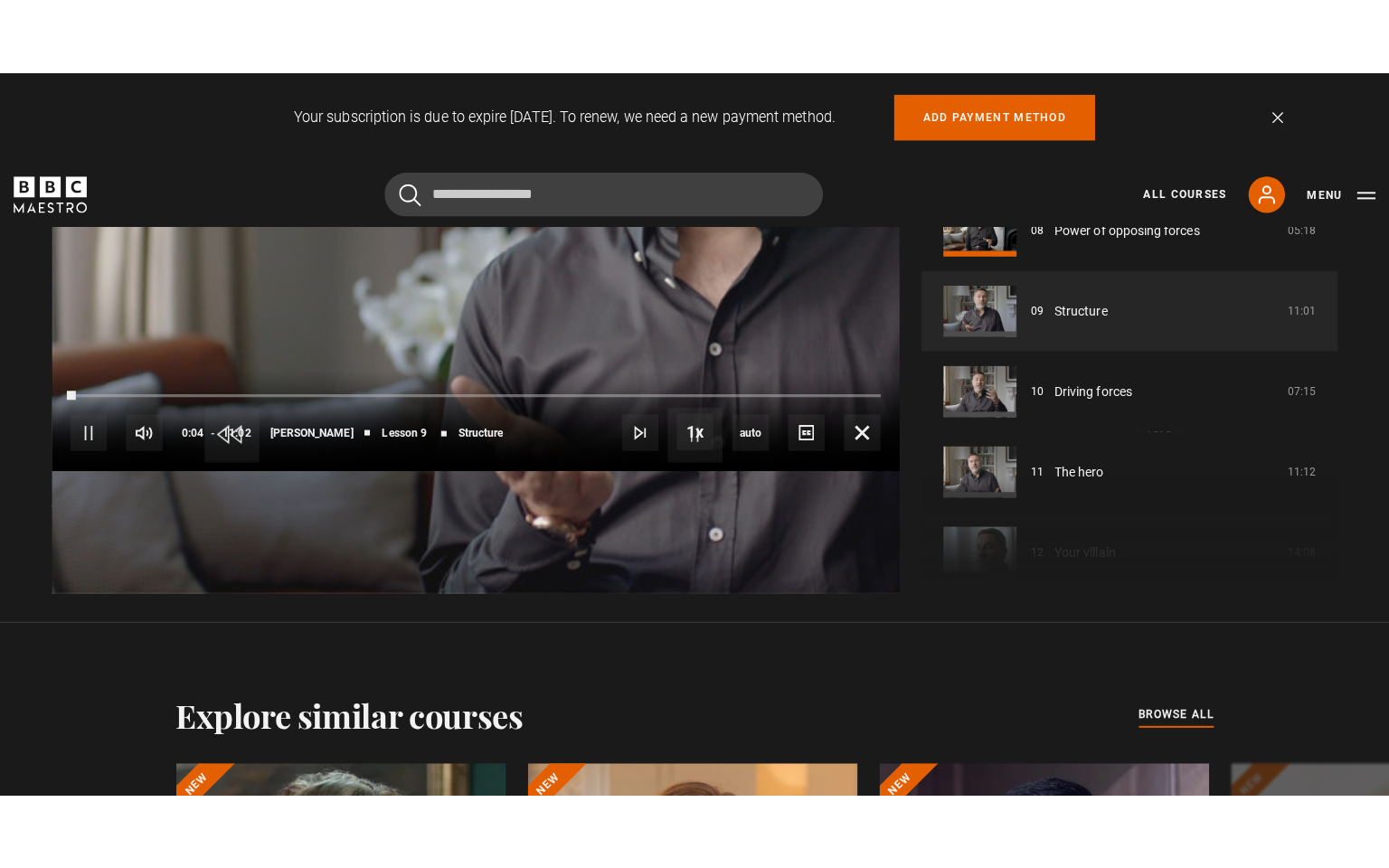 scroll, scrollTop: 887, scrollLeft: 0, axis: vertical 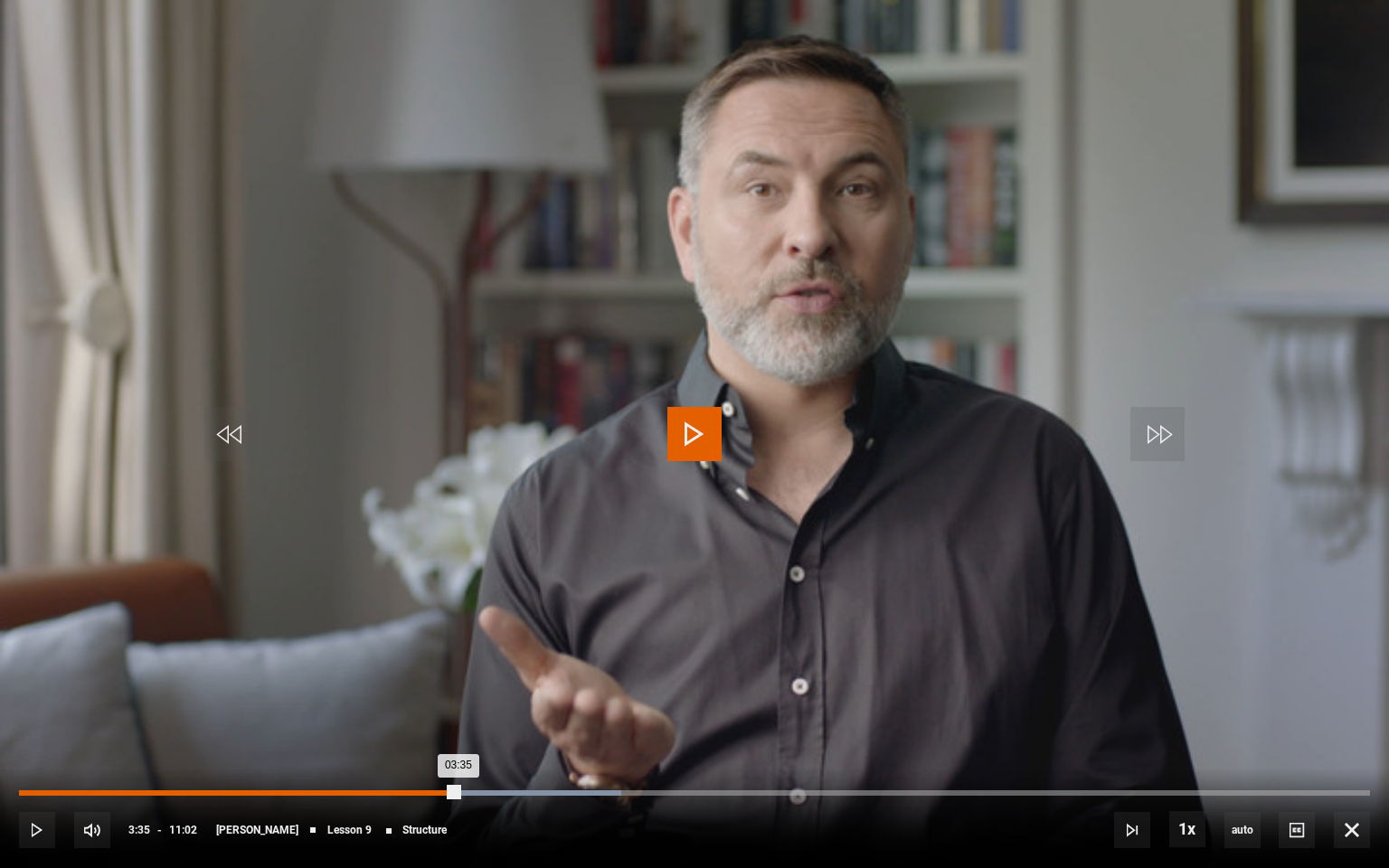 click on "03:35" at bounding box center [239, 793] 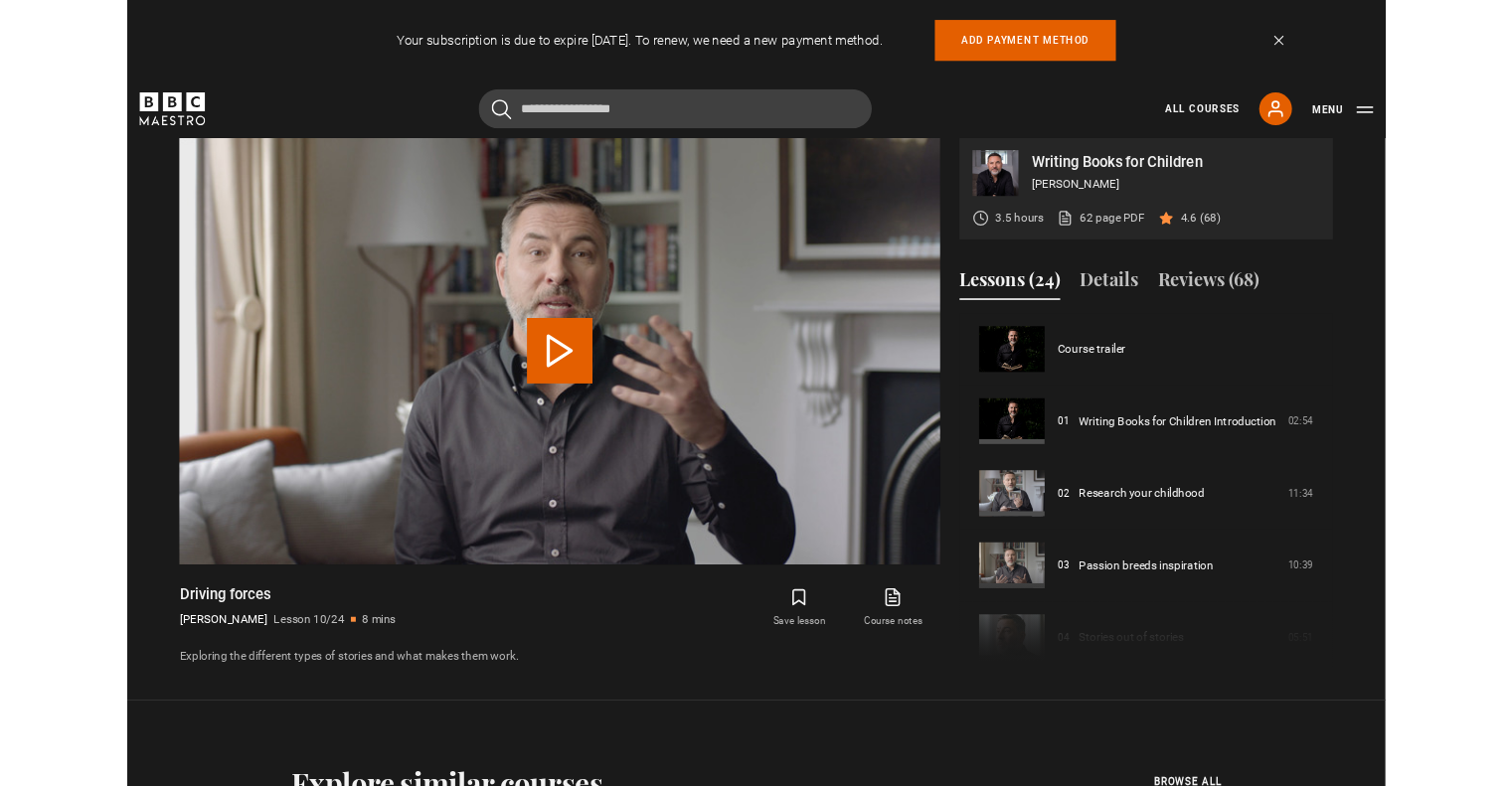 scroll, scrollTop: 1061, scrollLeft: 0, axis: vertical 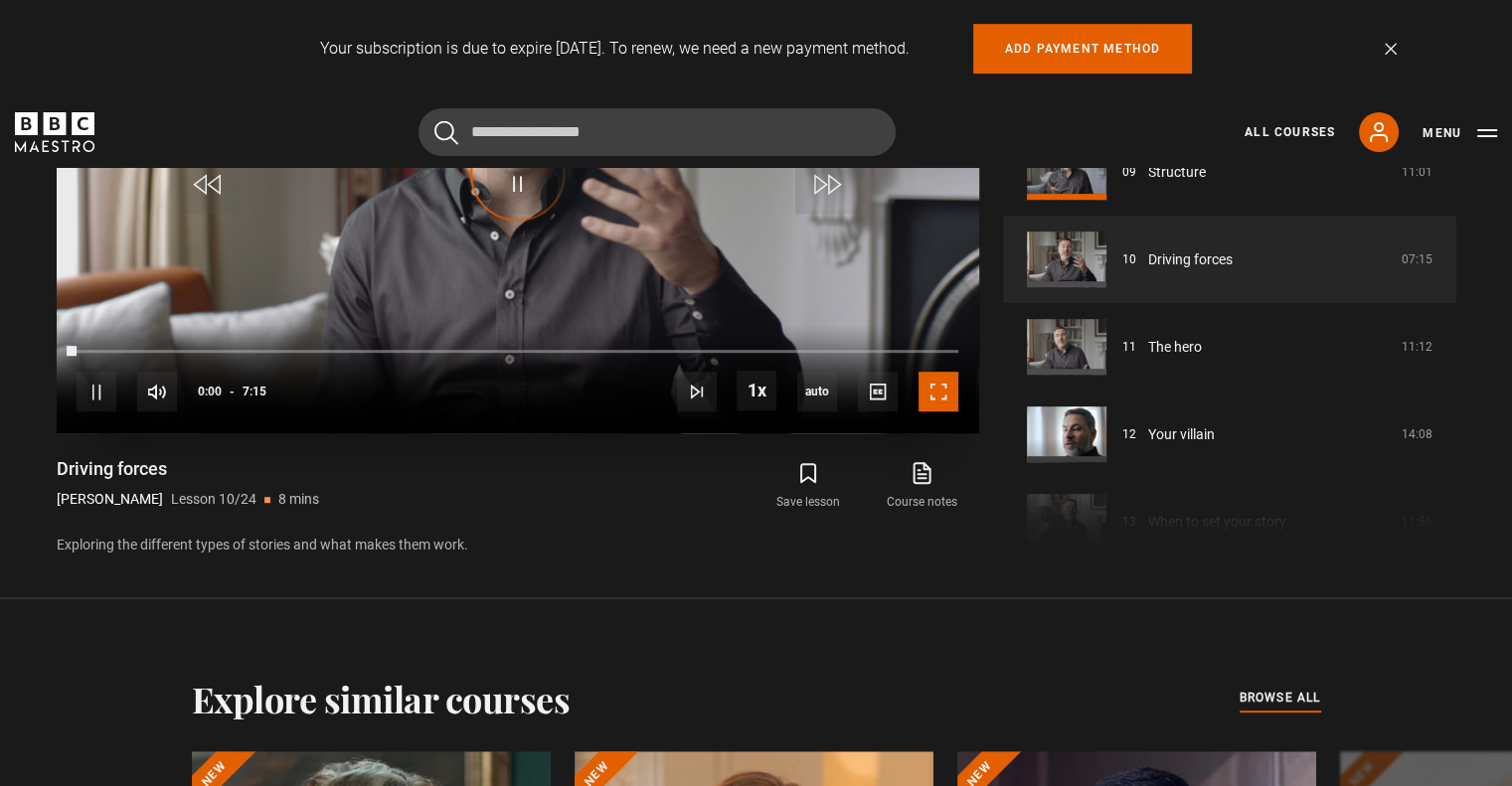 click at bounding box center (938, 392) 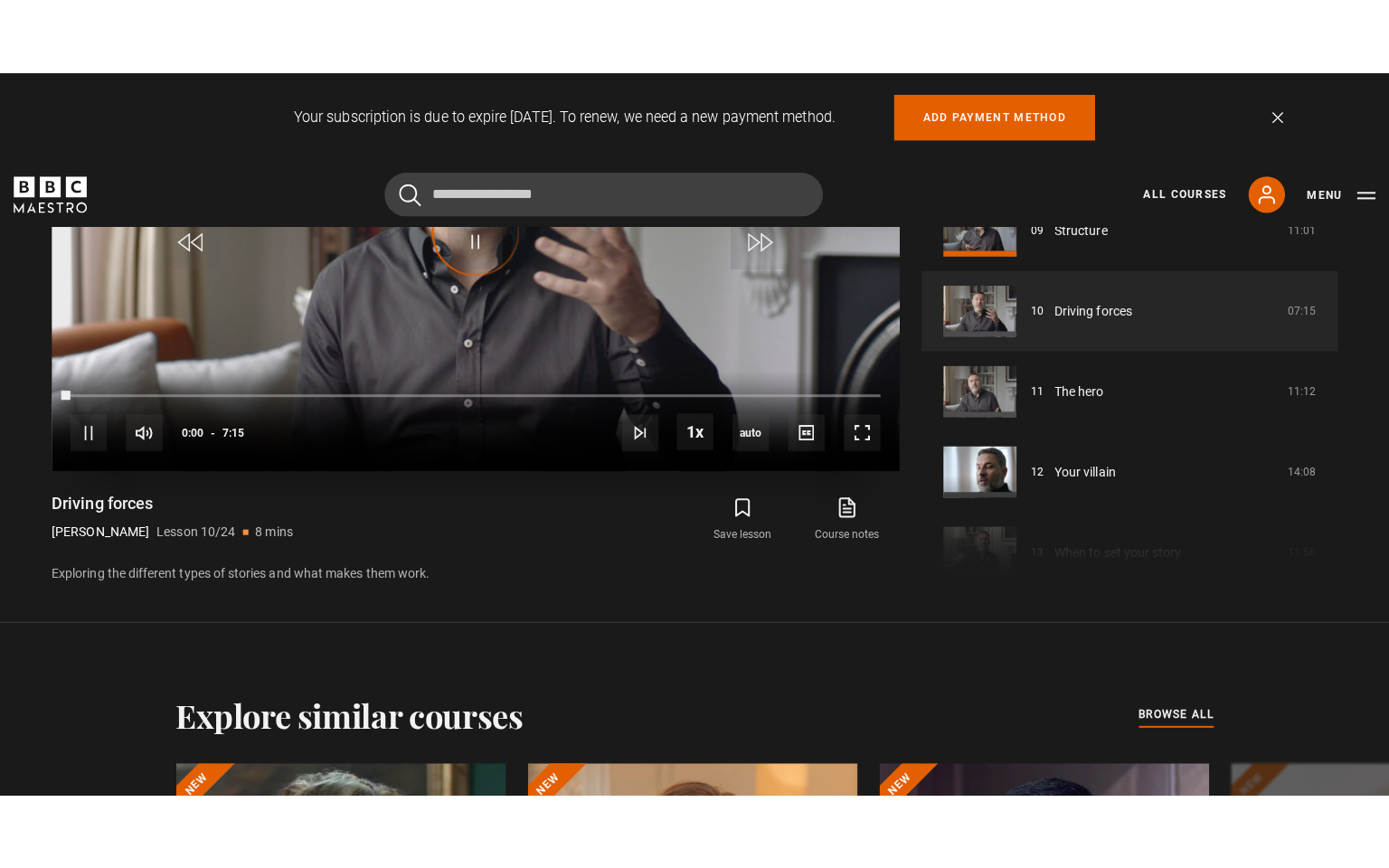 scroll, scrollTop: 887, scrollLeft: 0, axis: vertical 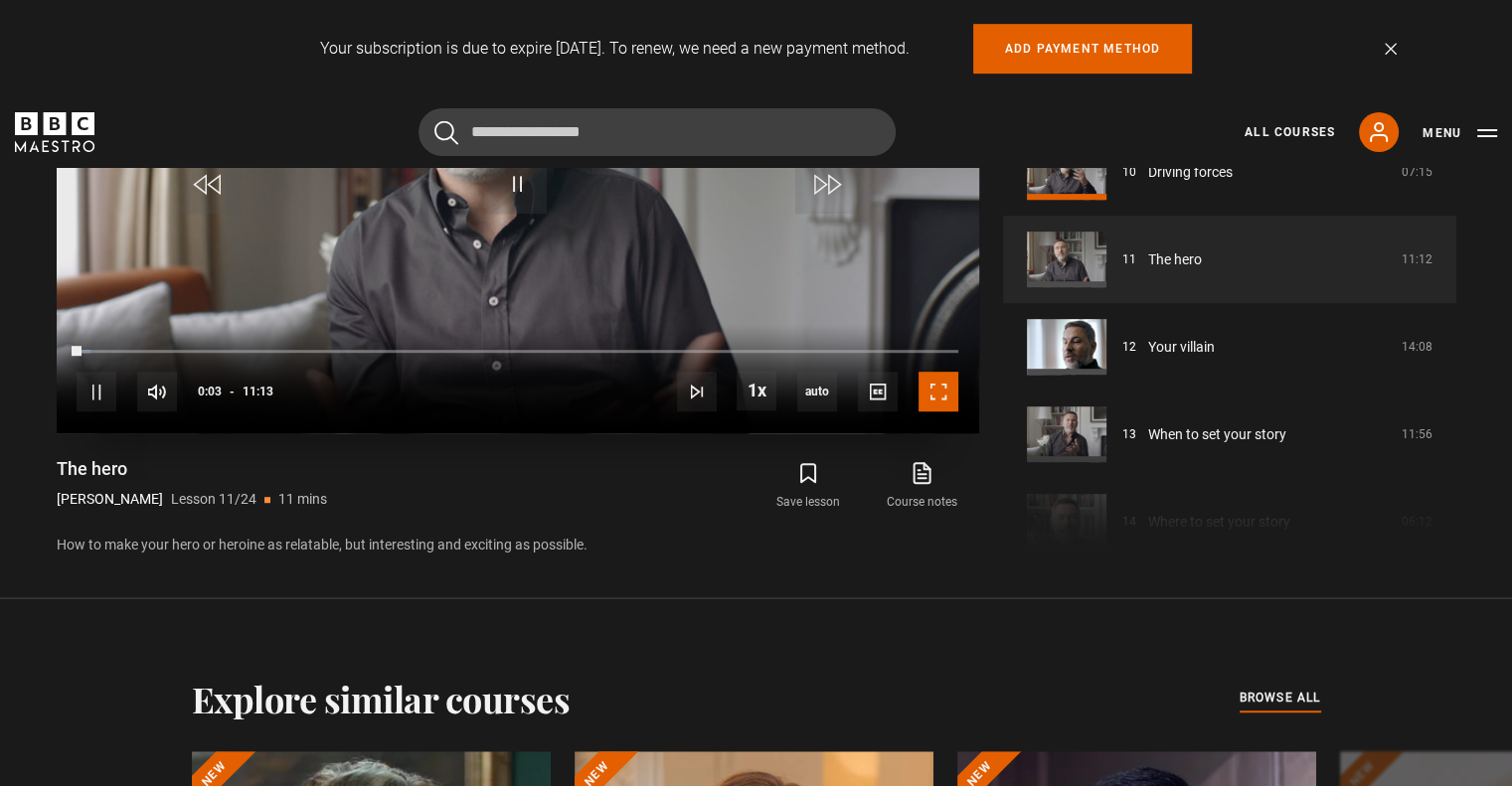click at bounding box center [938, 392] 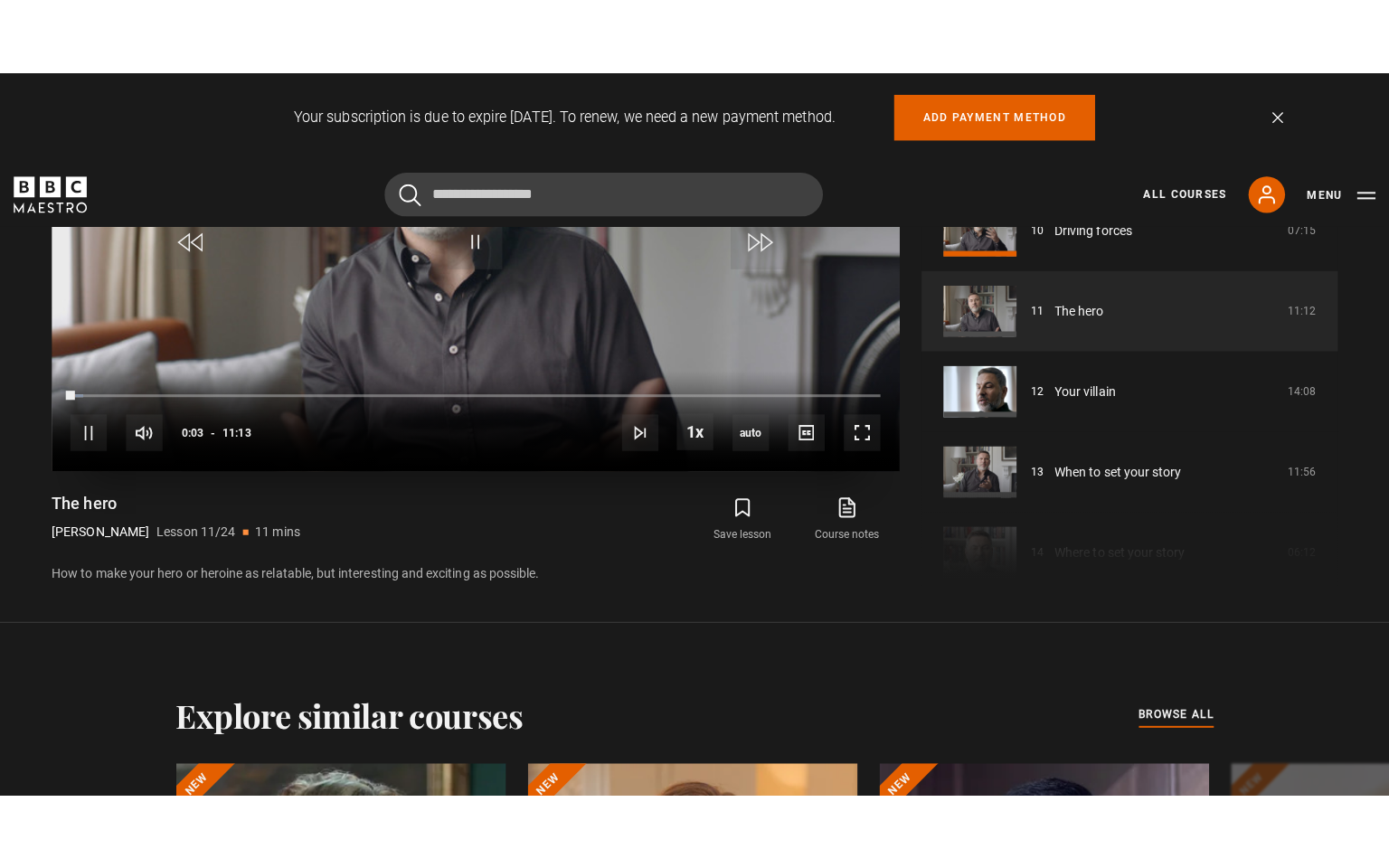 scroll, scrollTop: 887, scrollLeft: 0, axis: vertical 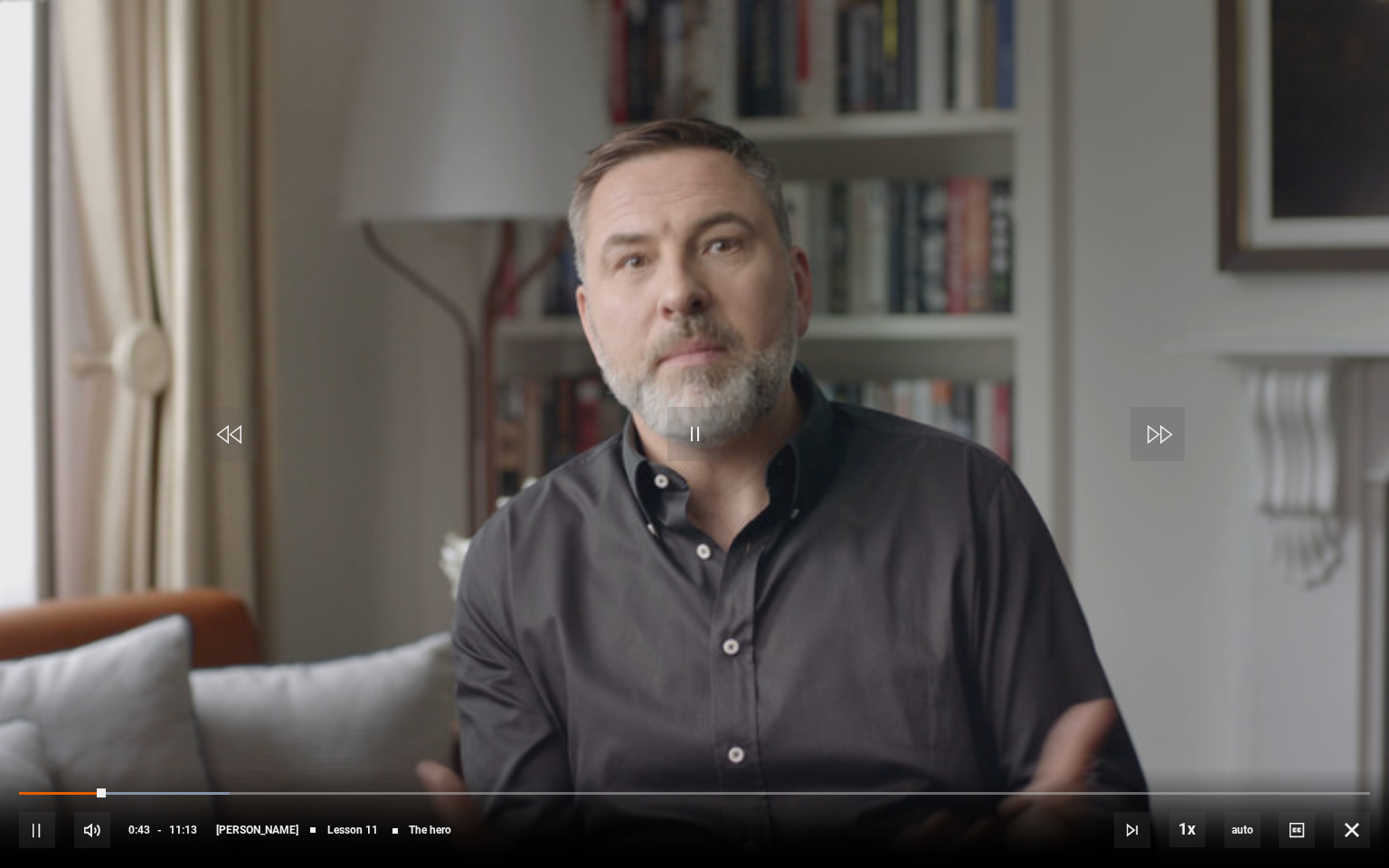 click at bounding box center [694, 434] 